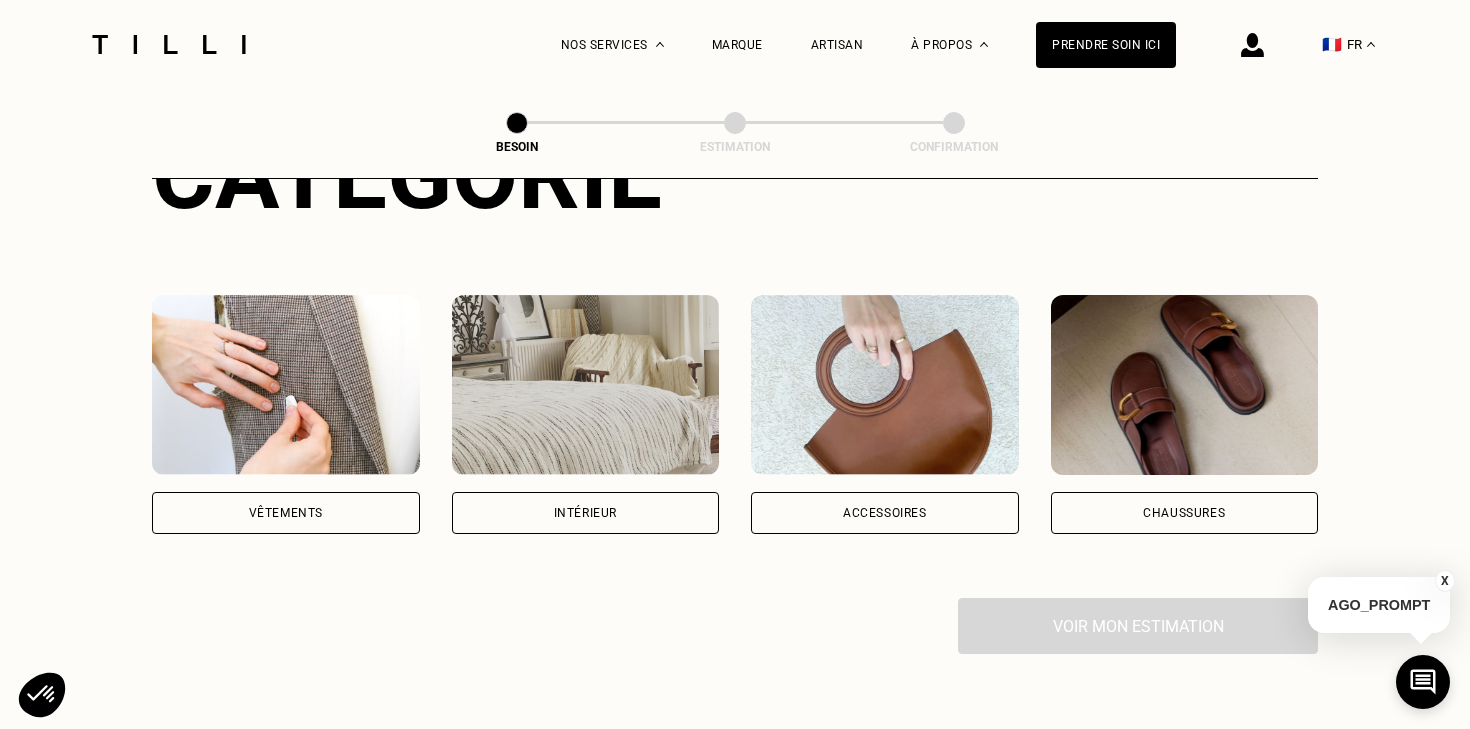 scroll, scrollTop: 274, scrollLeft: 0, axis: vertical 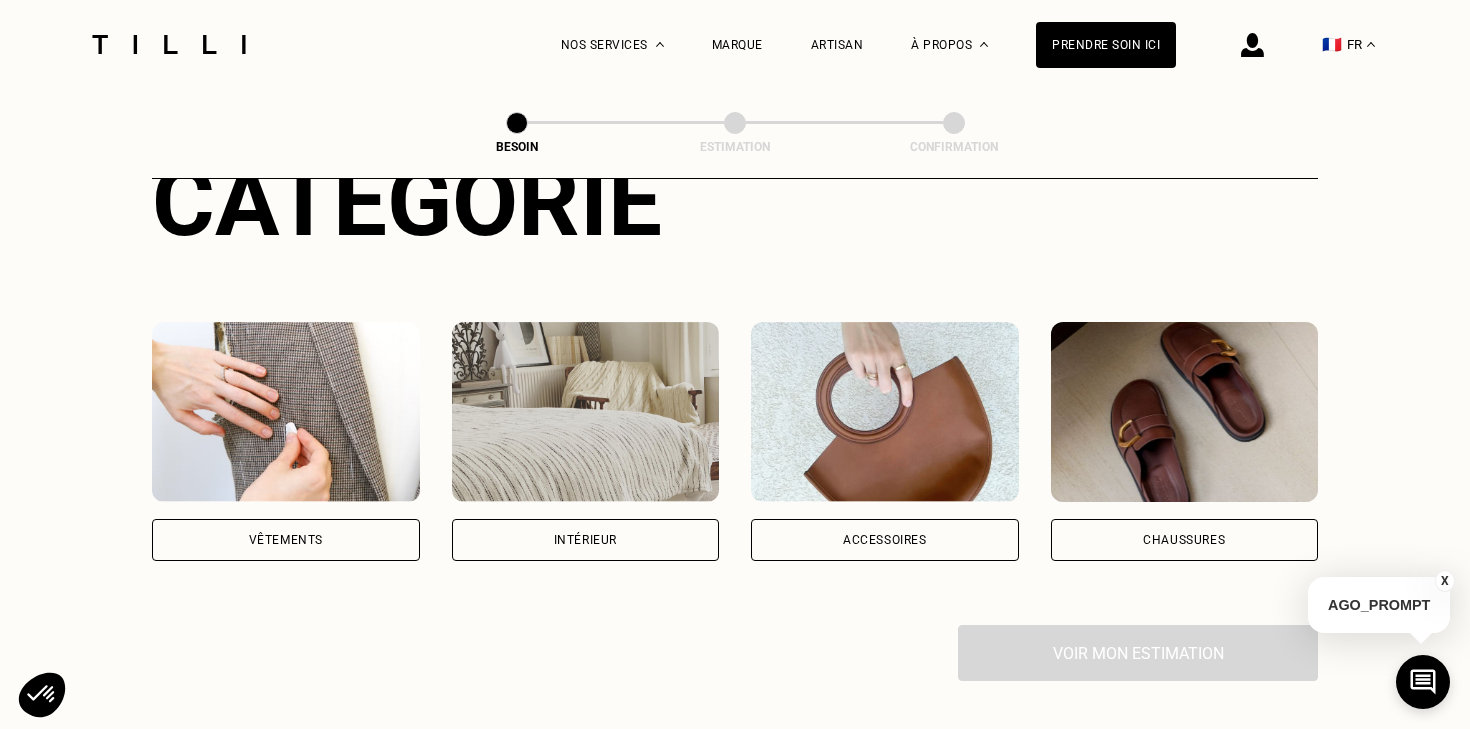 click on "Vêtements" at bounding box center [286, 540] 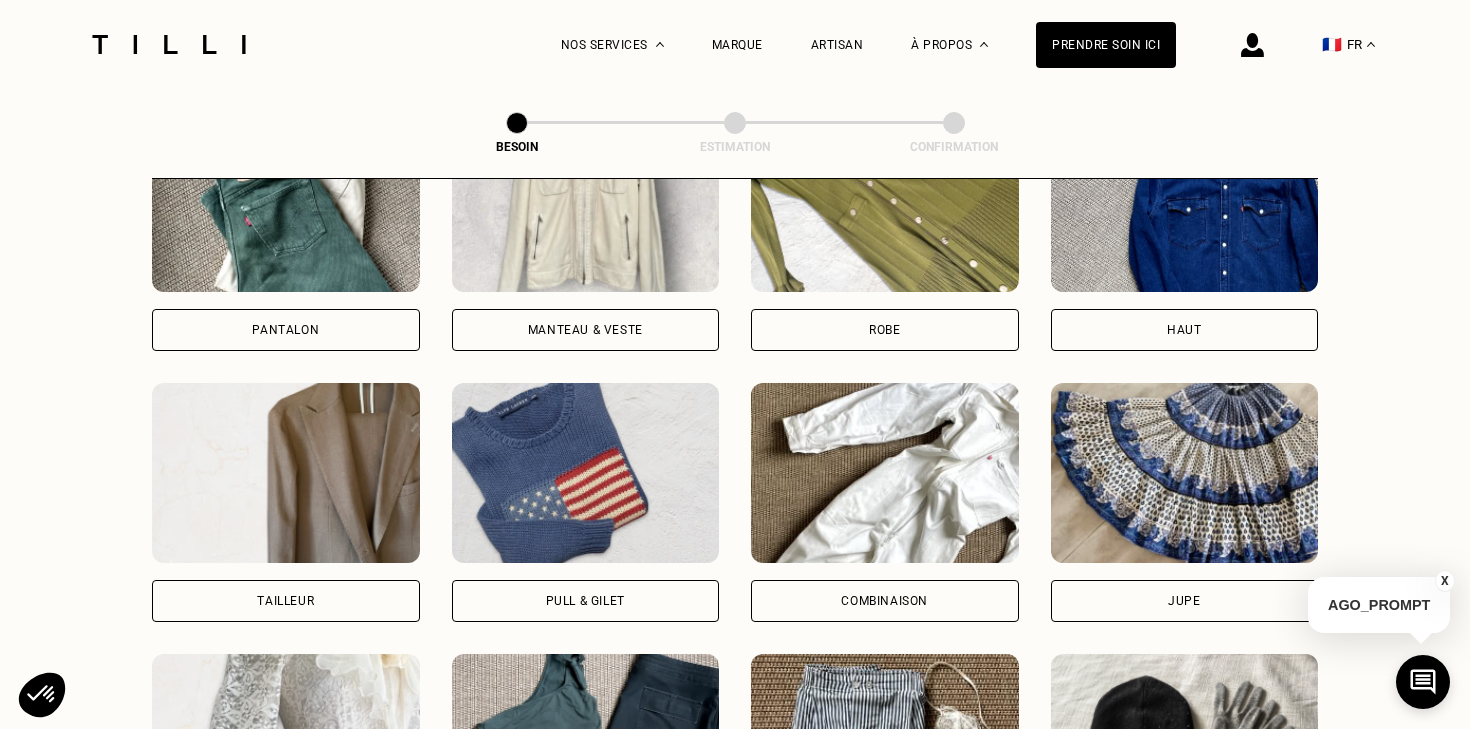 scroll, scrollTop: 1035, scrollLeft: 0, axis: vertical 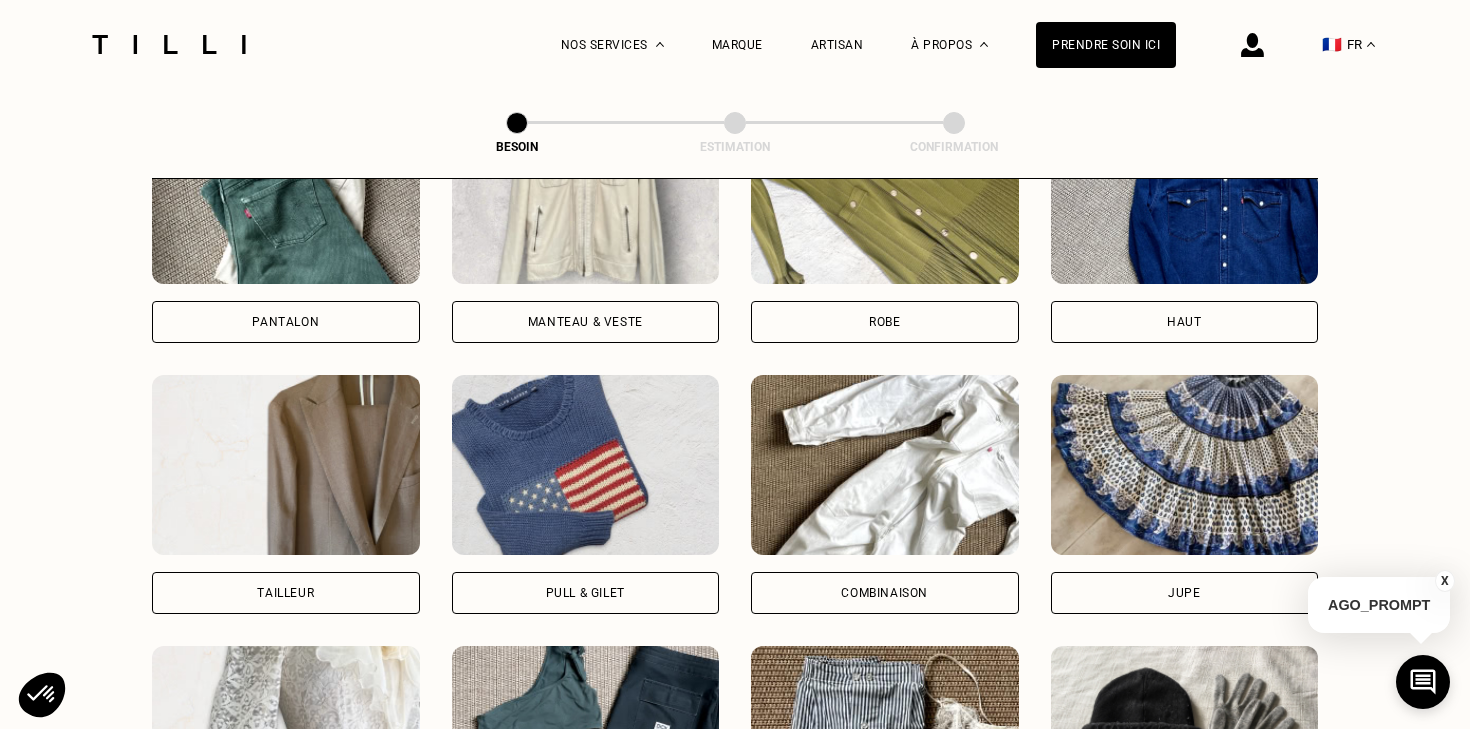 click at bounding box center (885, 194) 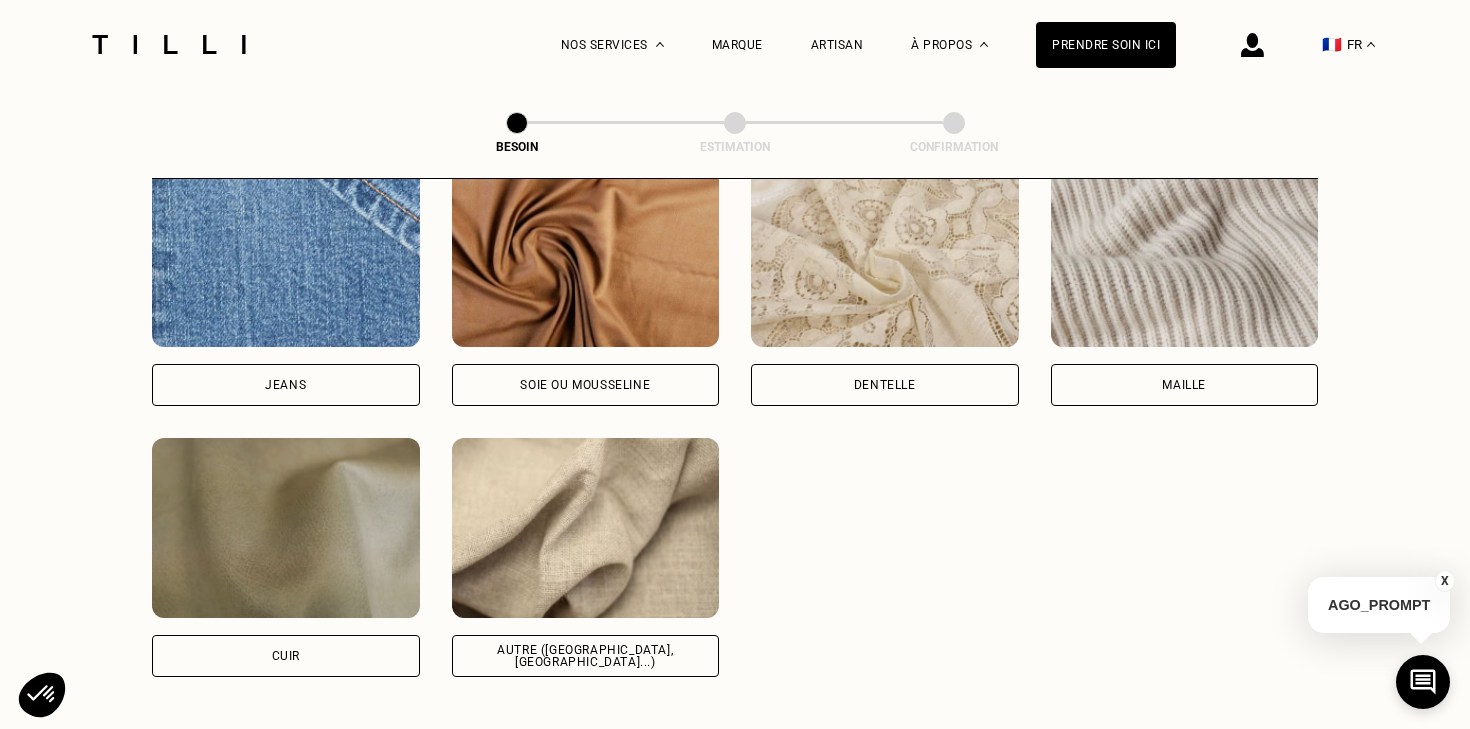 scroll, scrollTop: 2116, scrollLeft: 0, axis: vertical 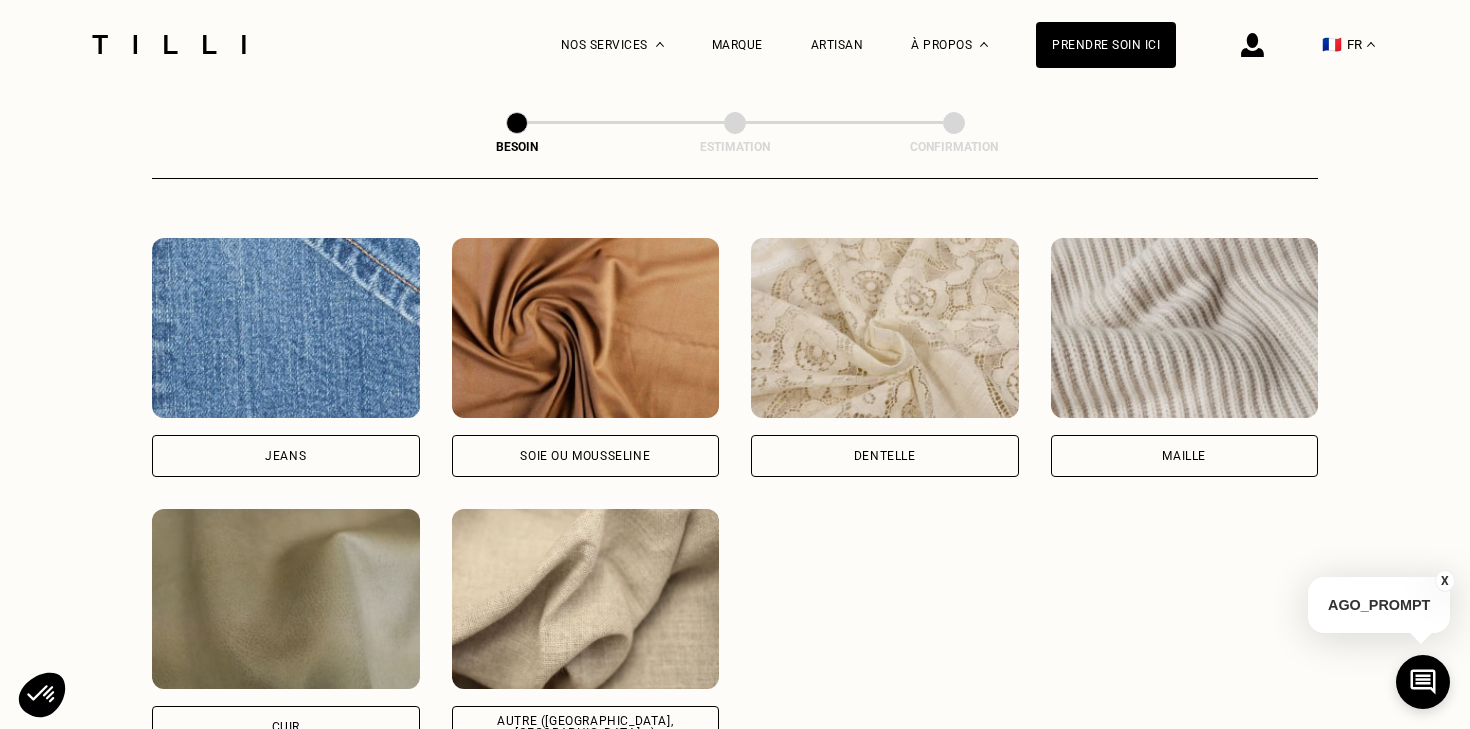 click at bounding box center (586, 599) 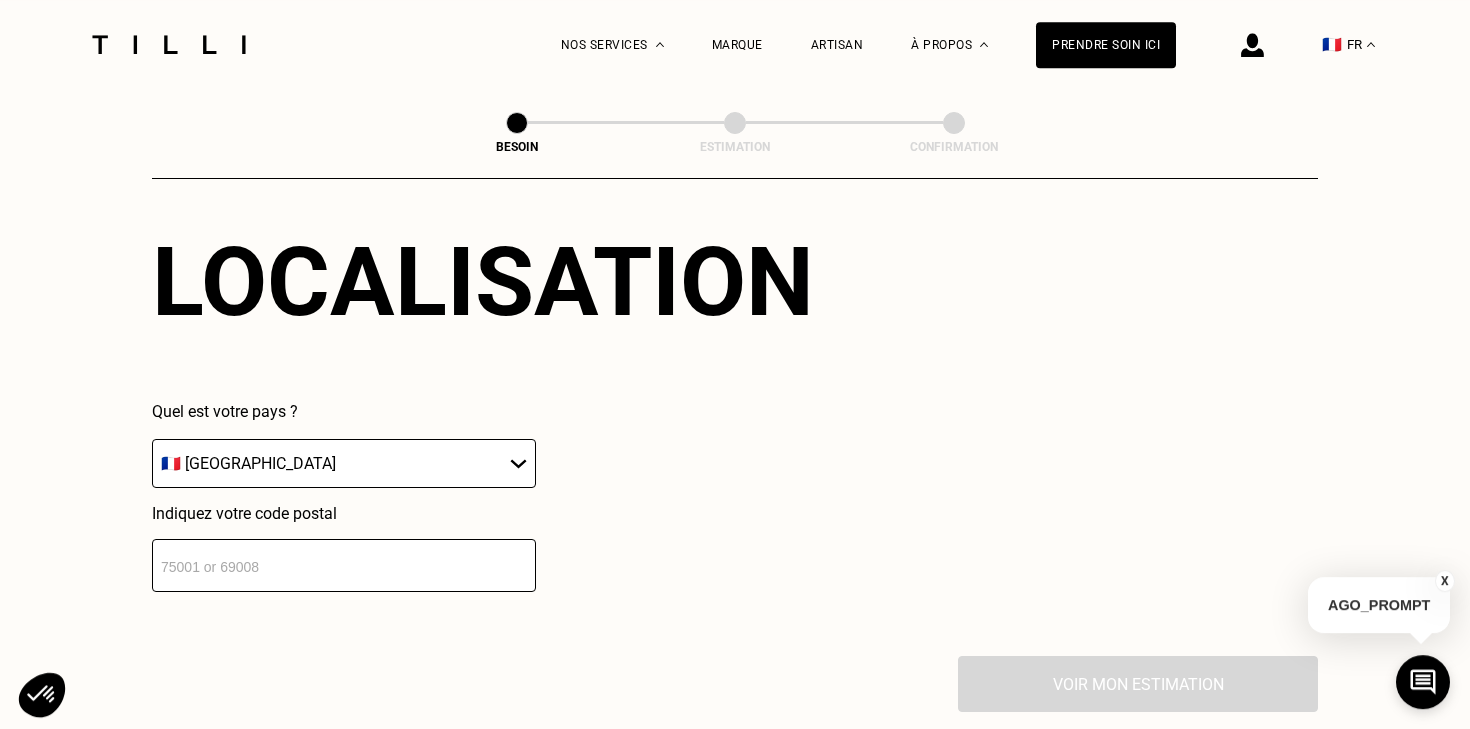 scroll, scrollTop: 2767, scrollLeft: 0, axis: vertical 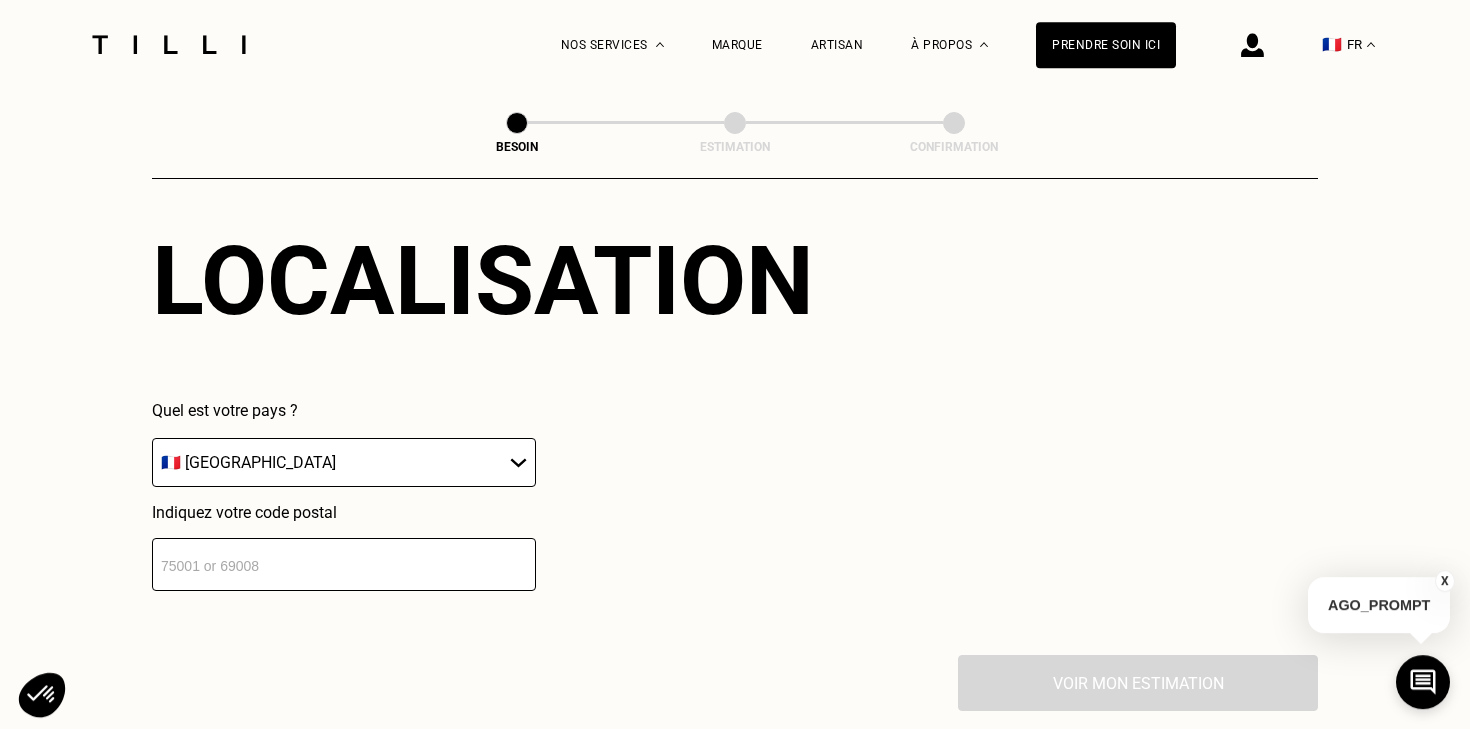 click at bounding box center [344, 564] 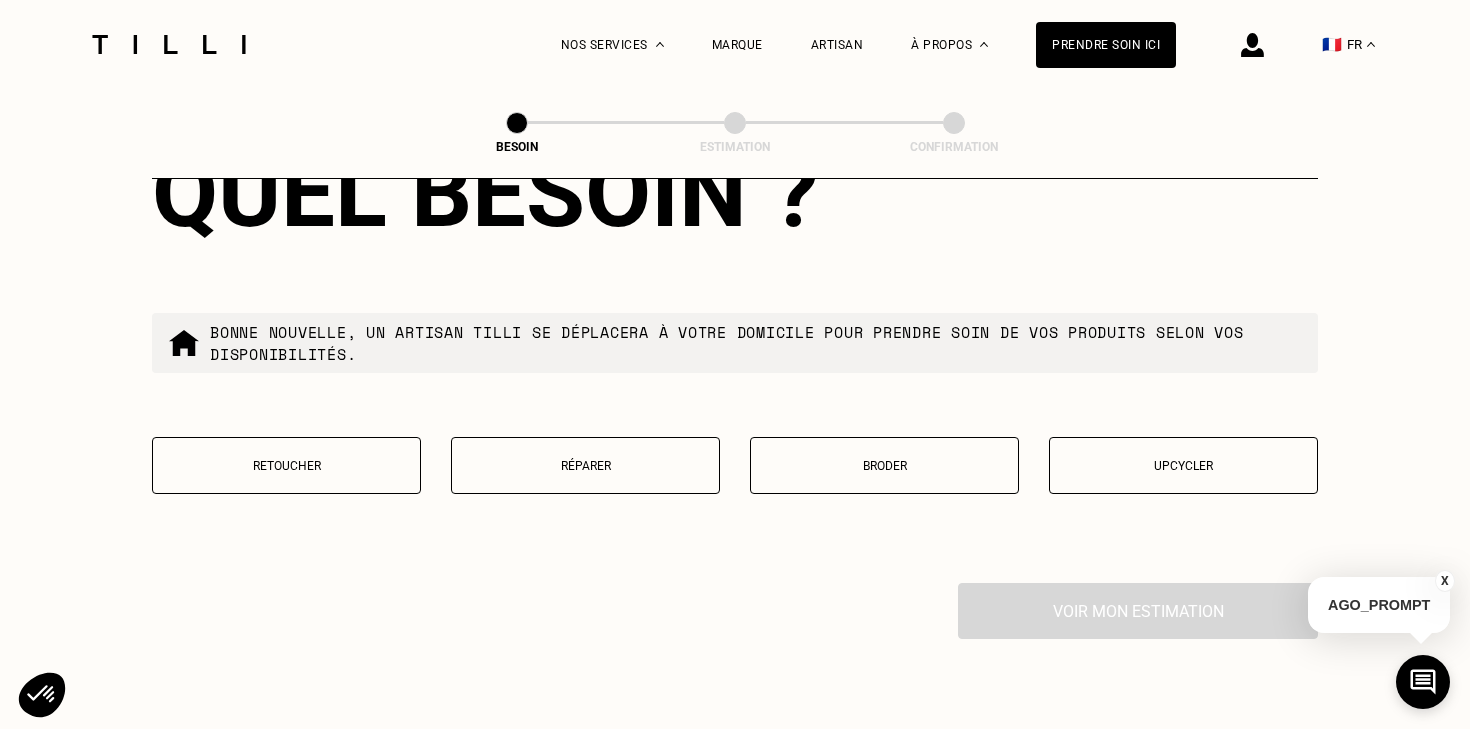 scroll, scrollTop: 3351, scrollLeft: 0, axis: vertical 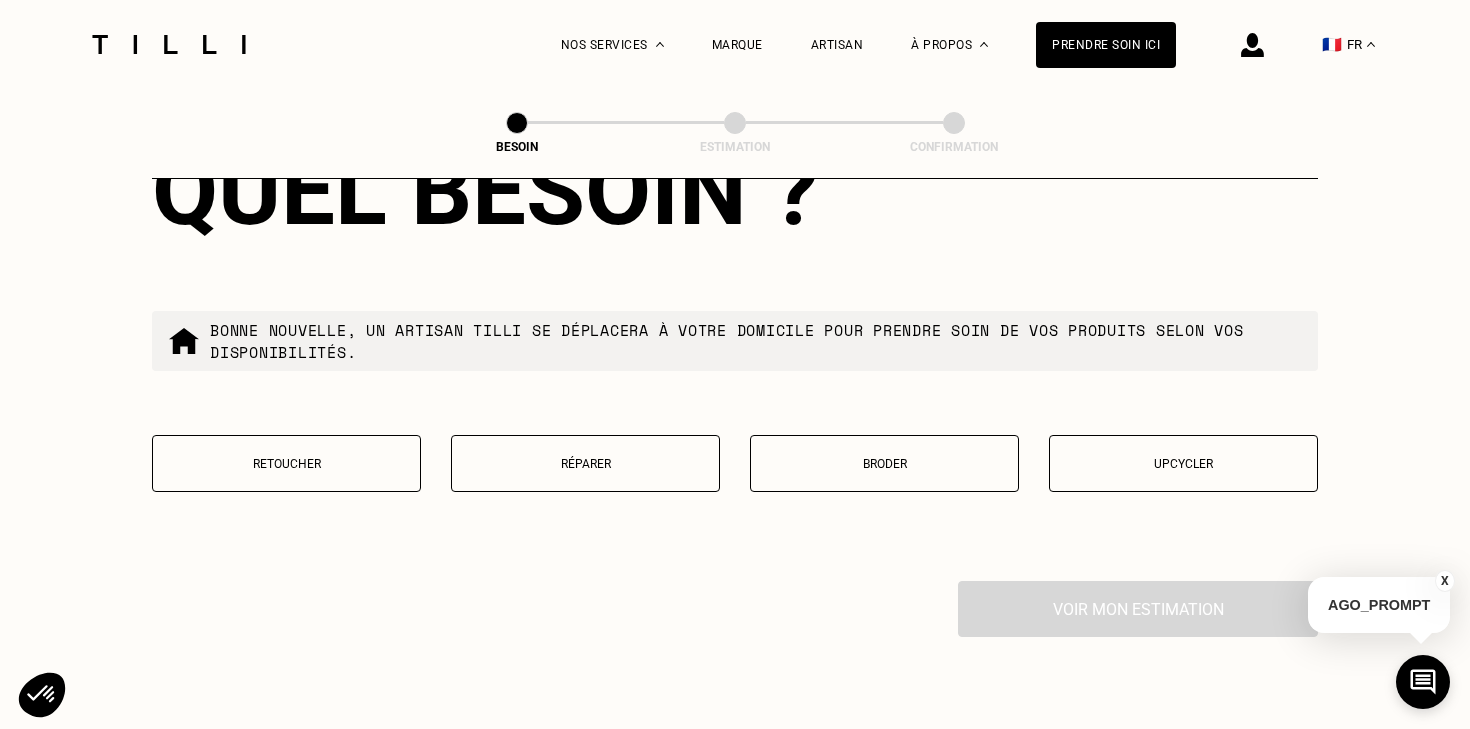 type on "13004" 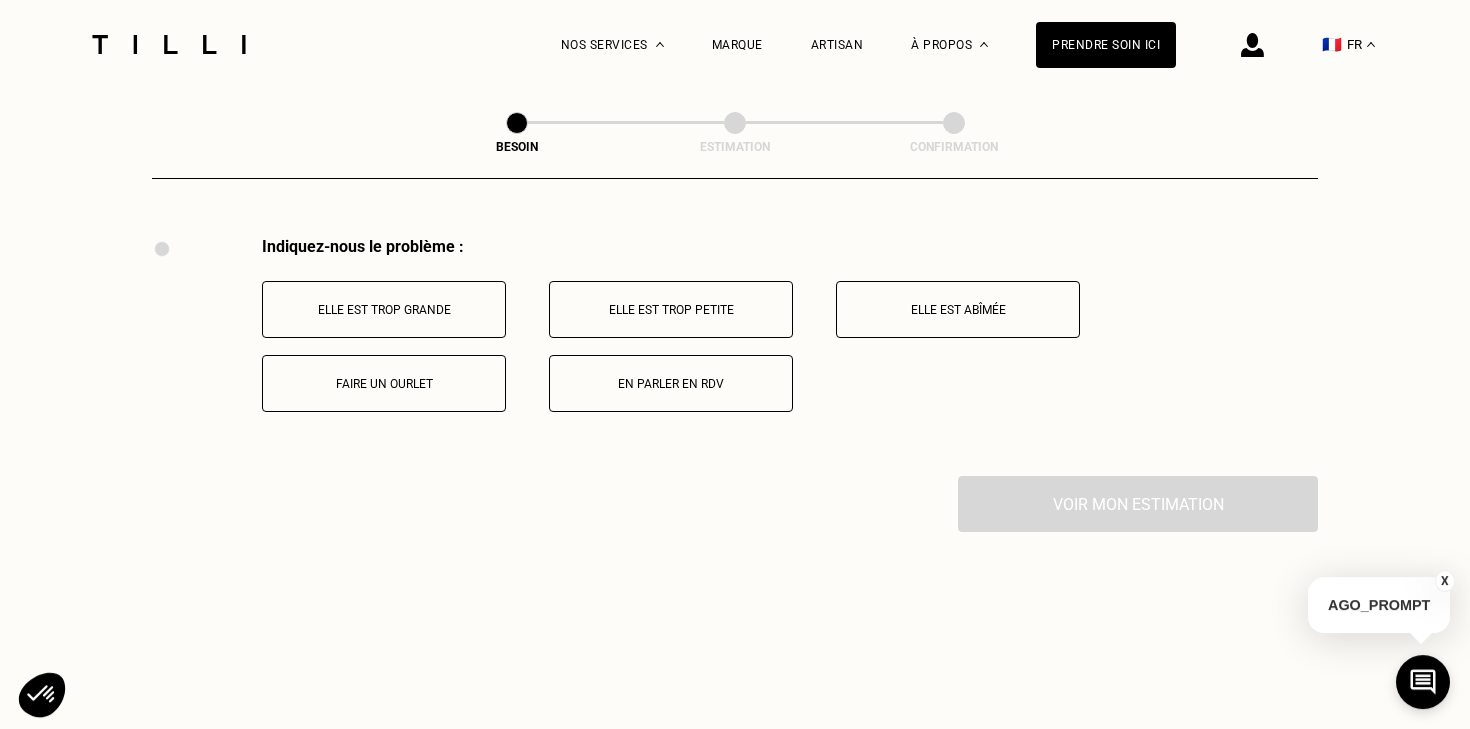scroll, scrollTop: 3708, scrollLeft: 0, axis: vertical 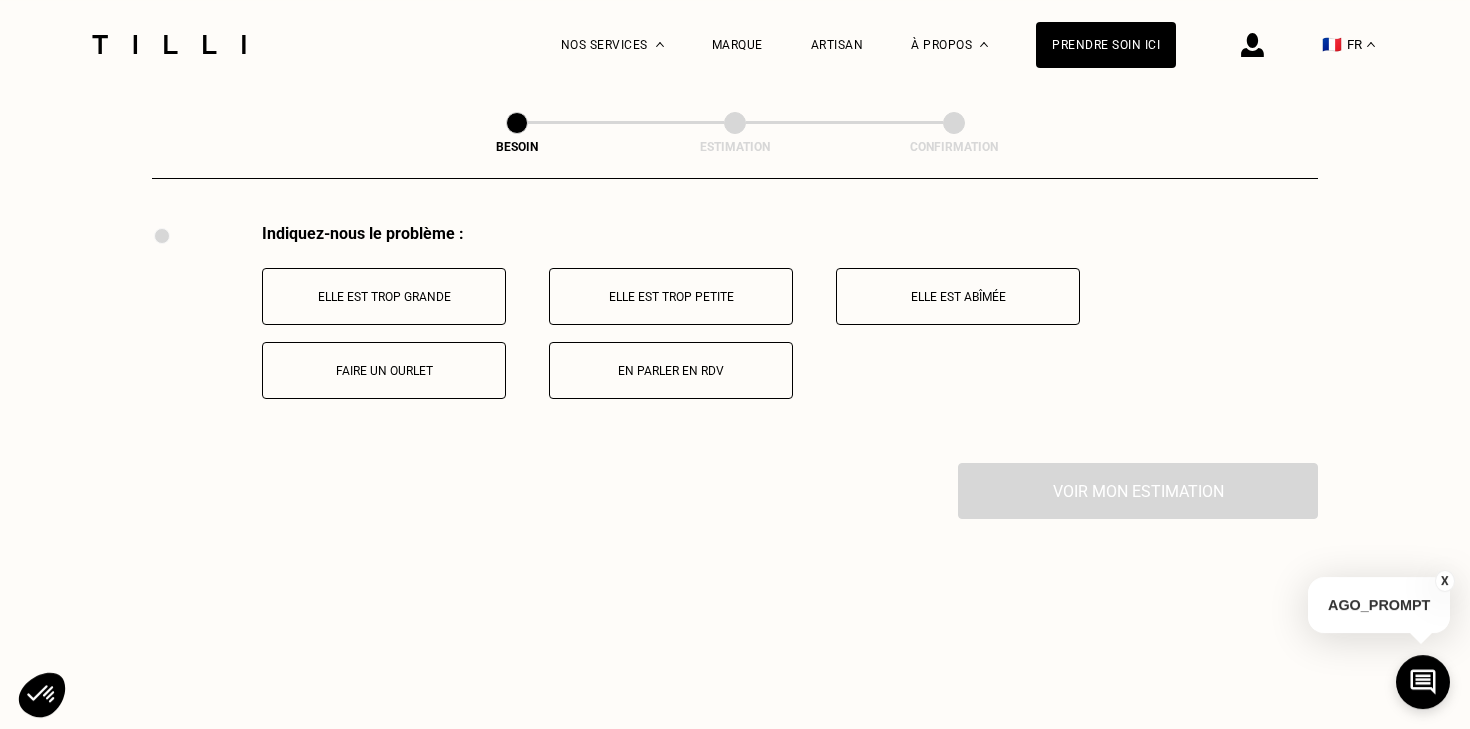 click on "Elle est trop grande" at bounding box center [384, 296] 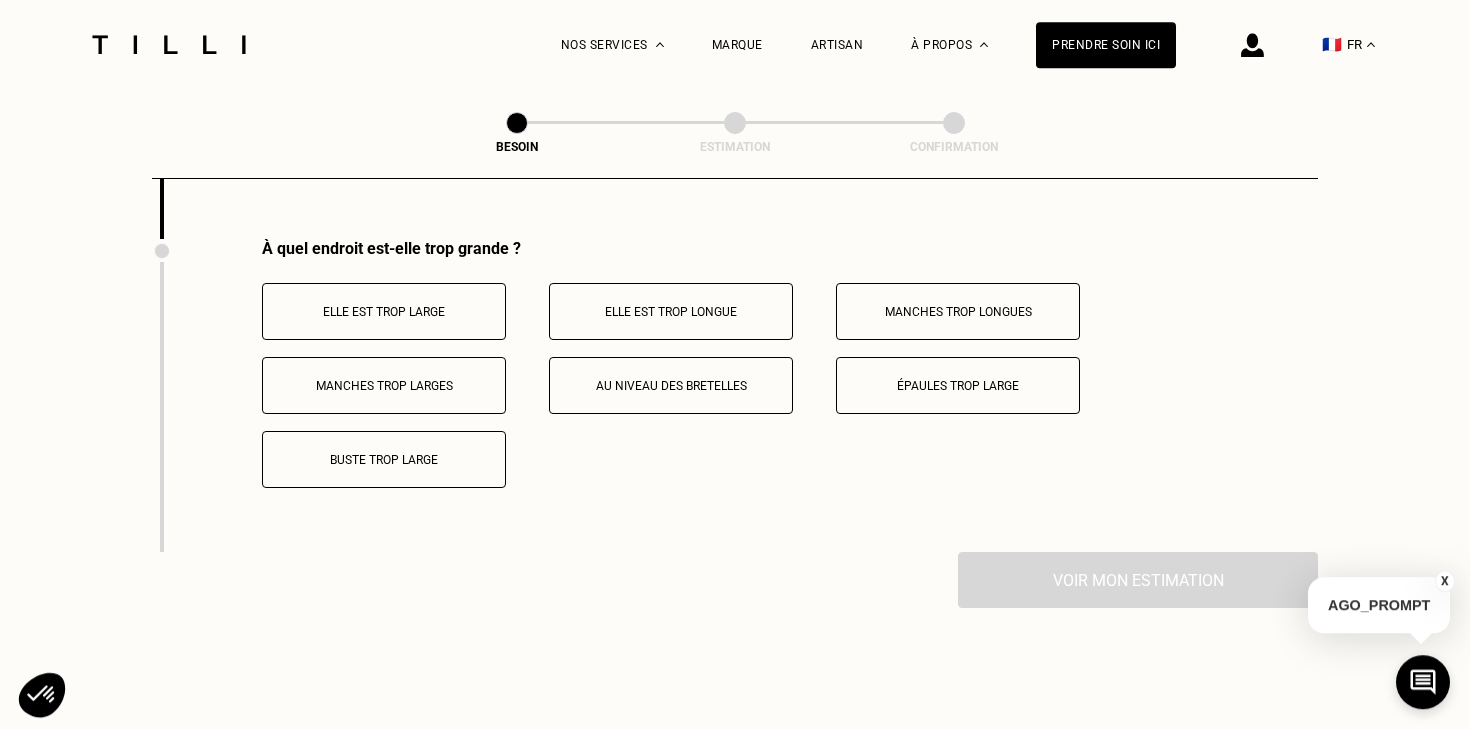 scroll, scrollTop: 3933, scrollLeft: 0, axis: vertical 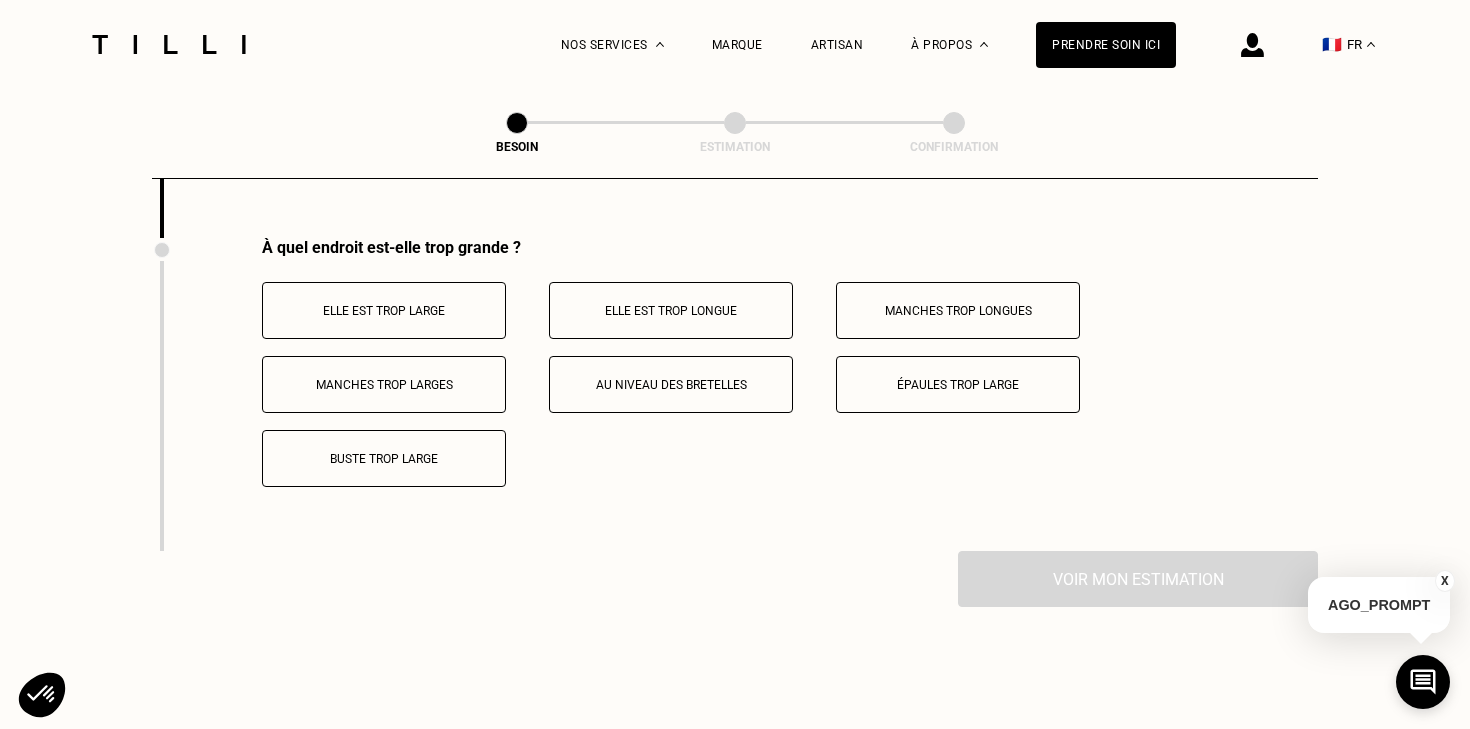 click on "Buste trop large" at bounding box center [384, 459] 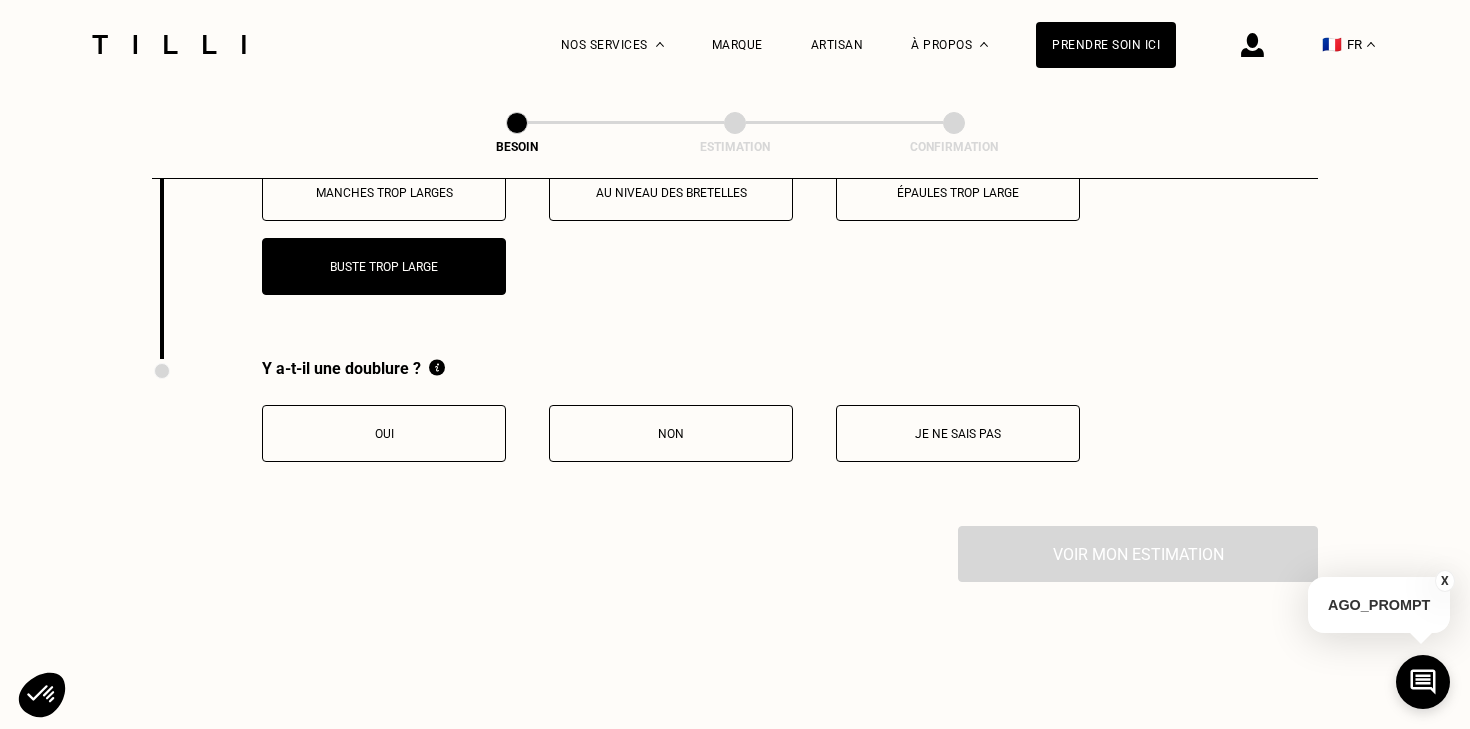 scroll, scrollTop: 4133, scrollLeft: 0, axis: vertical 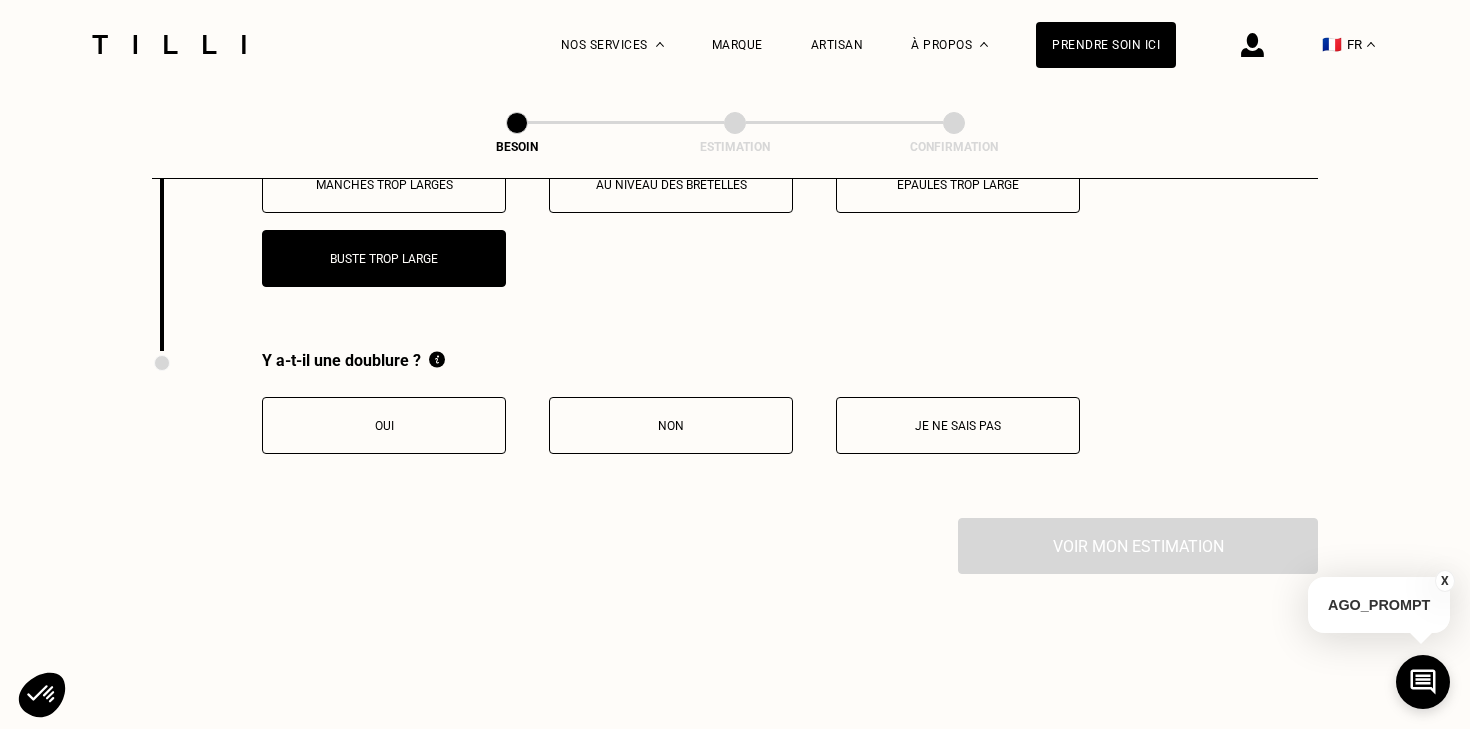 click on "Non" at bounding box center [671, 425] 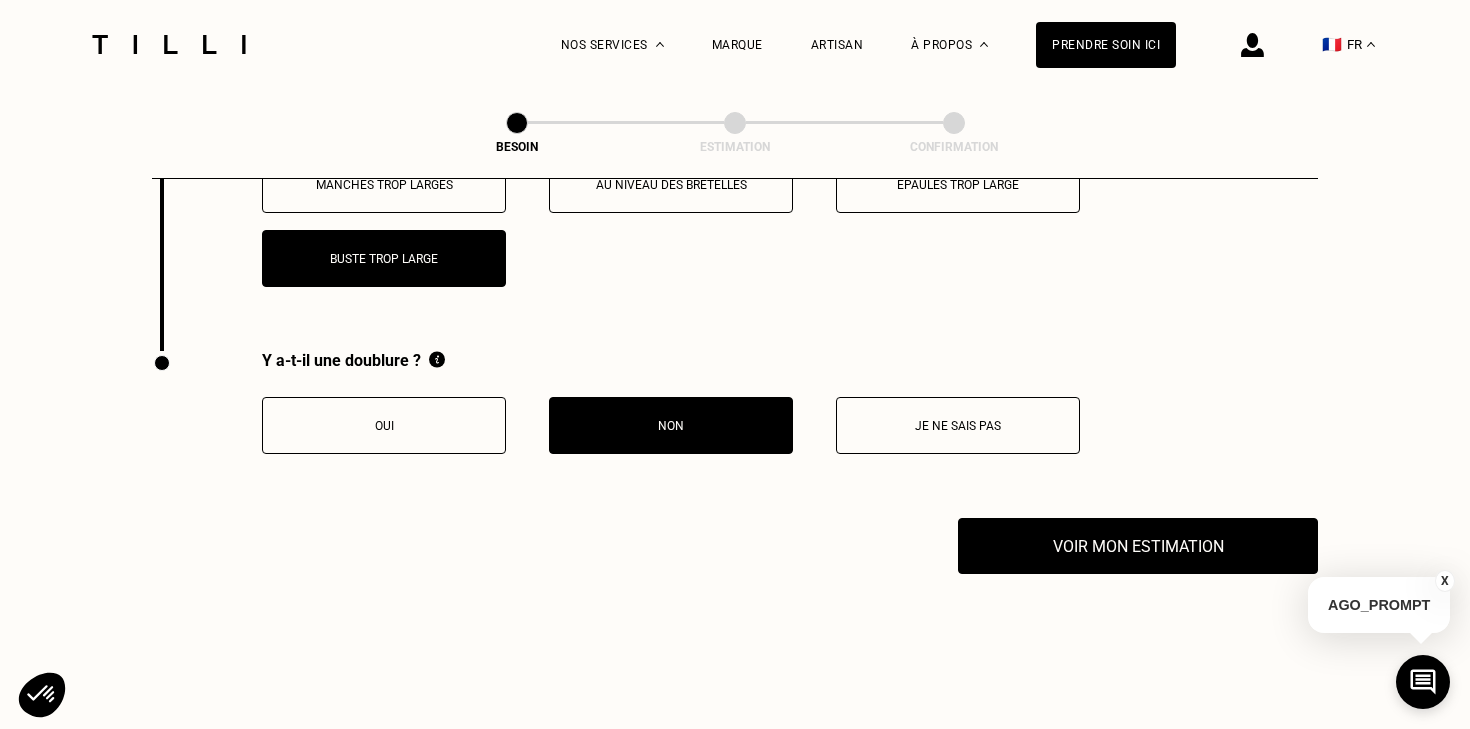 scroll, scrollTop: 4225, scrollLeft: 0, axis: vertical 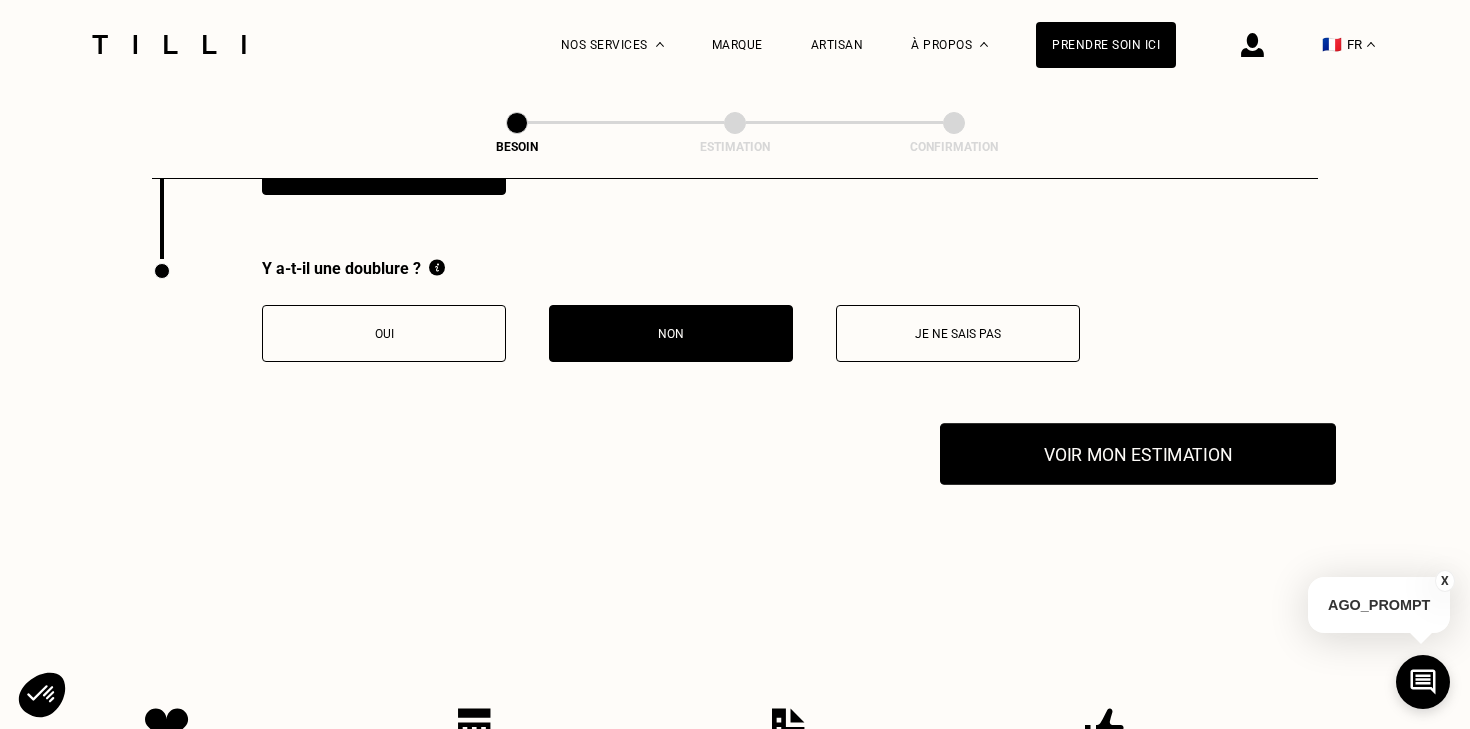 click on "Voir mon estimation" at bounding box center [1138, 454] 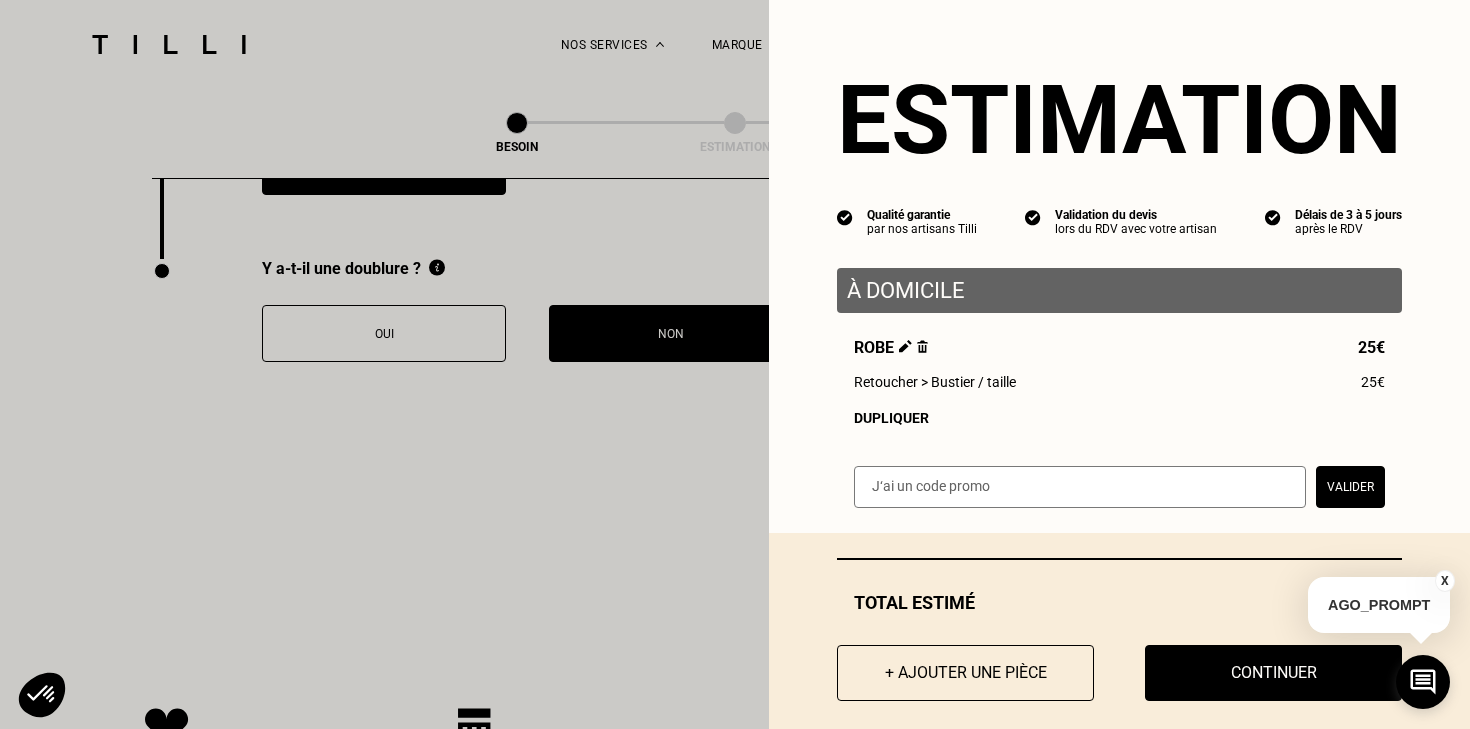 scroll, scrollTop: 26, scrollLeft: 0, axis: vertical 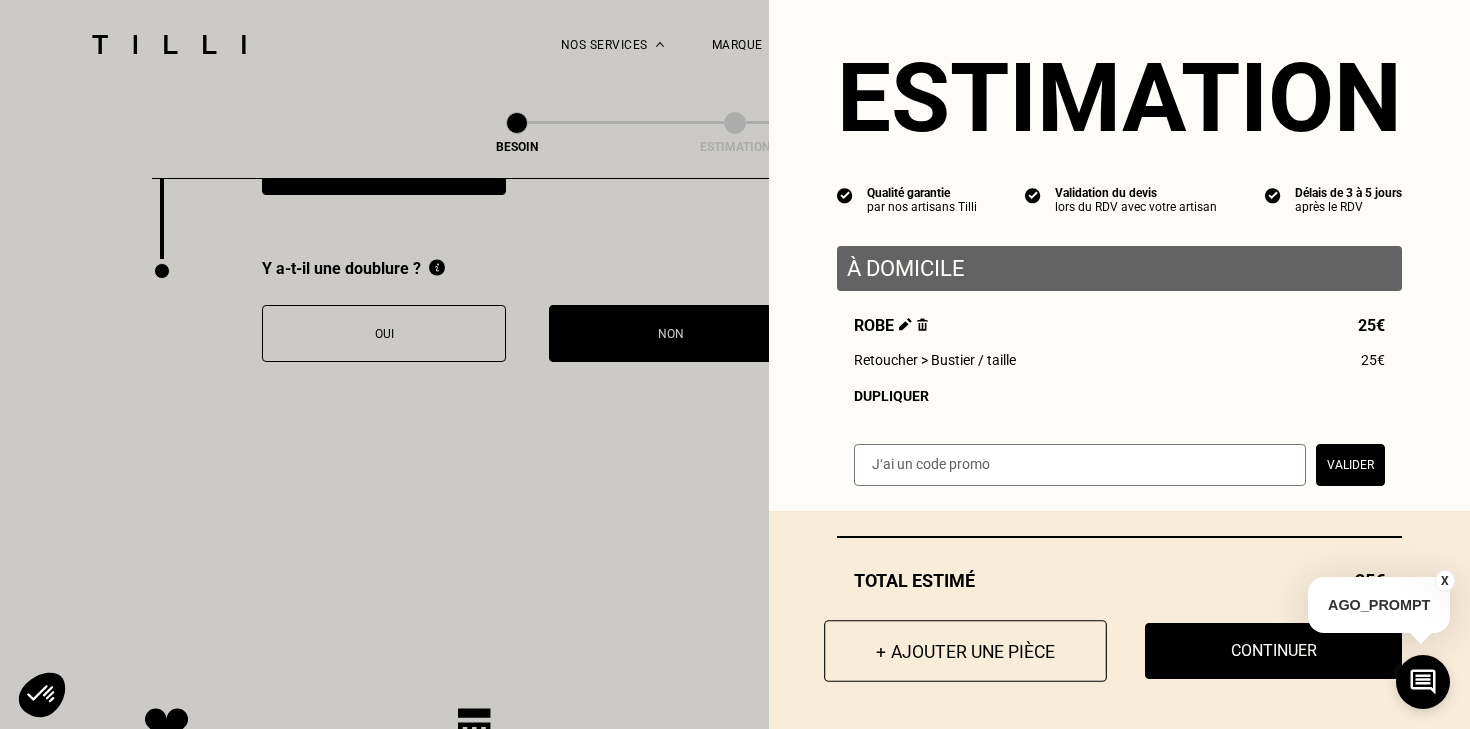 click on "+ Ajouter une pièce" at bounding box center [965, 651] 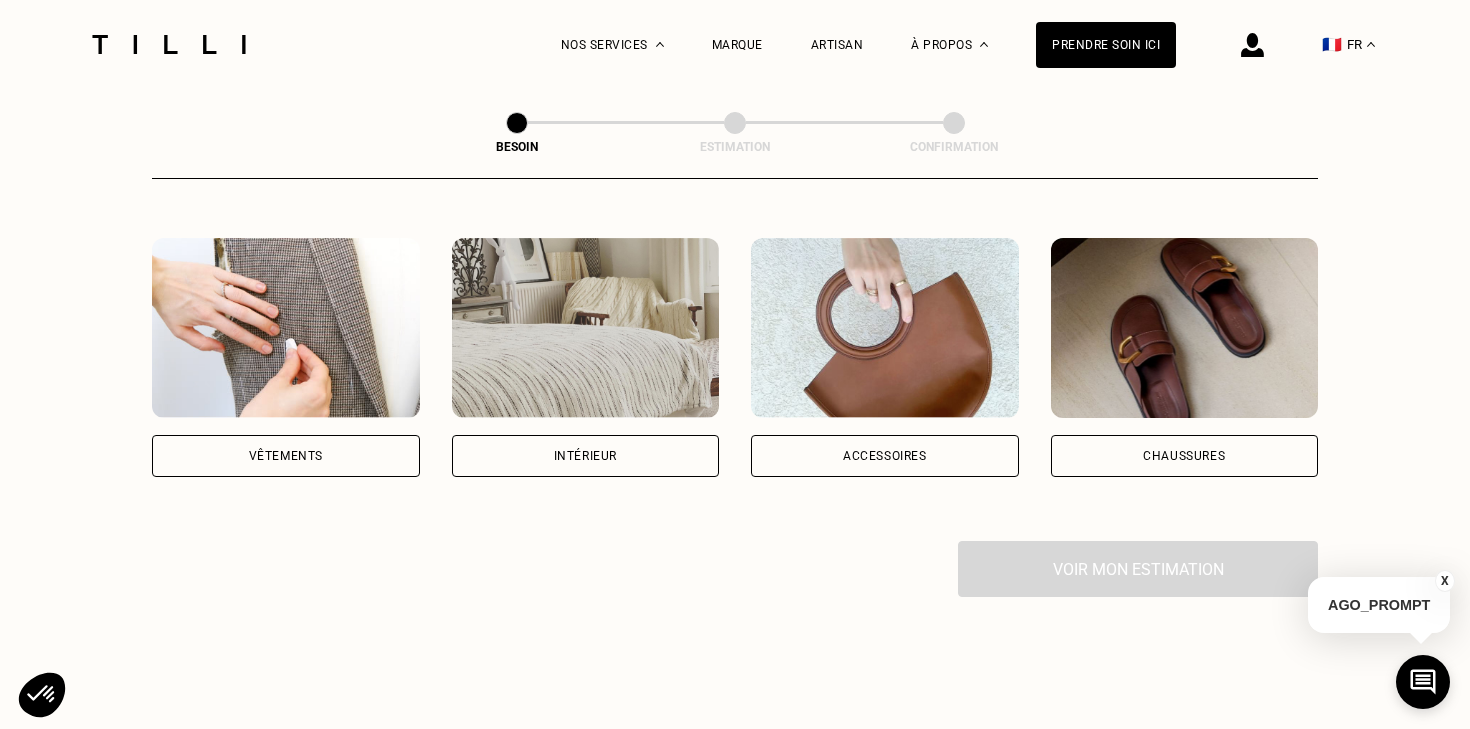scroll, scrollTop: 377, scrollLeft: 0, axis: vertical 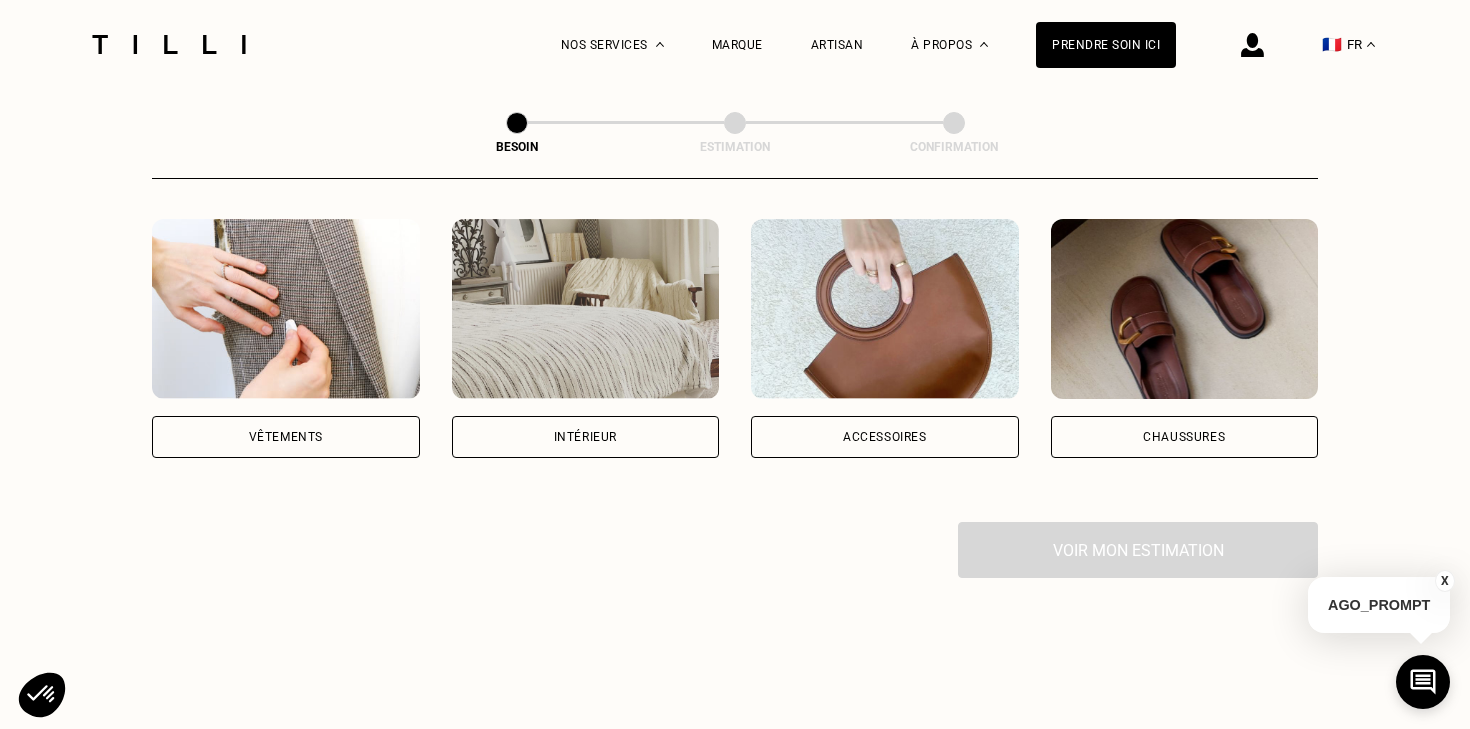 click at bounding box center (286, 309) 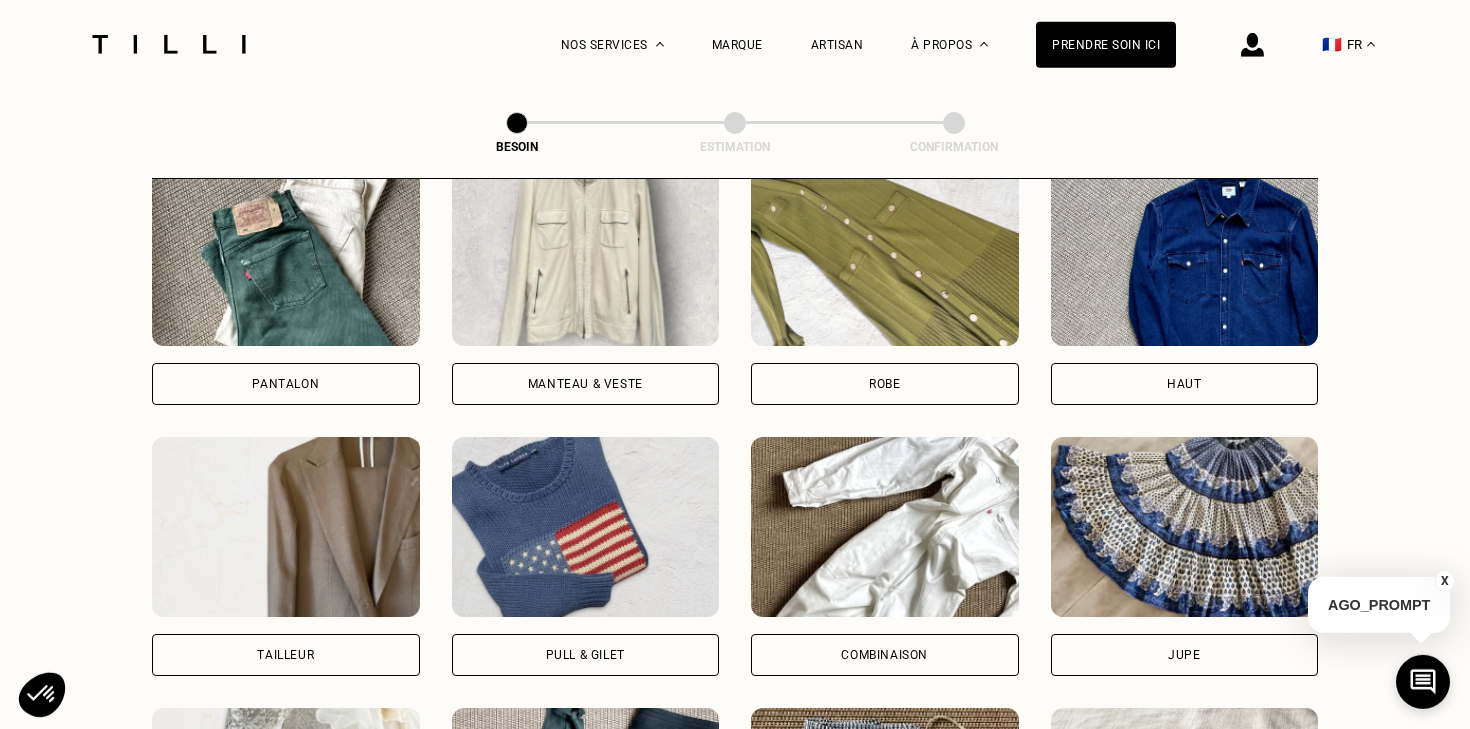 scroll, scrollTop: 1067, scrollLeft: 0, axis: vertical 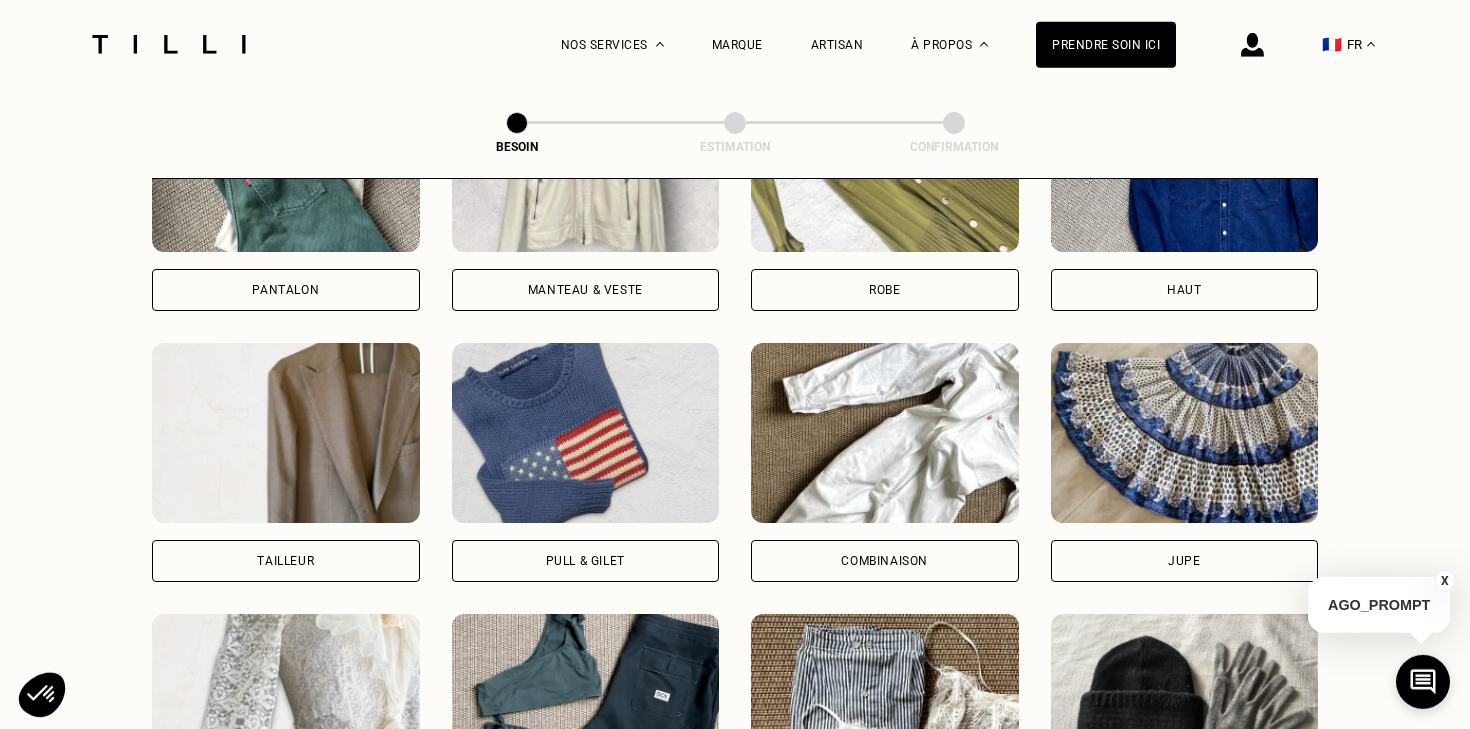 click at bounding box center (885, 433) 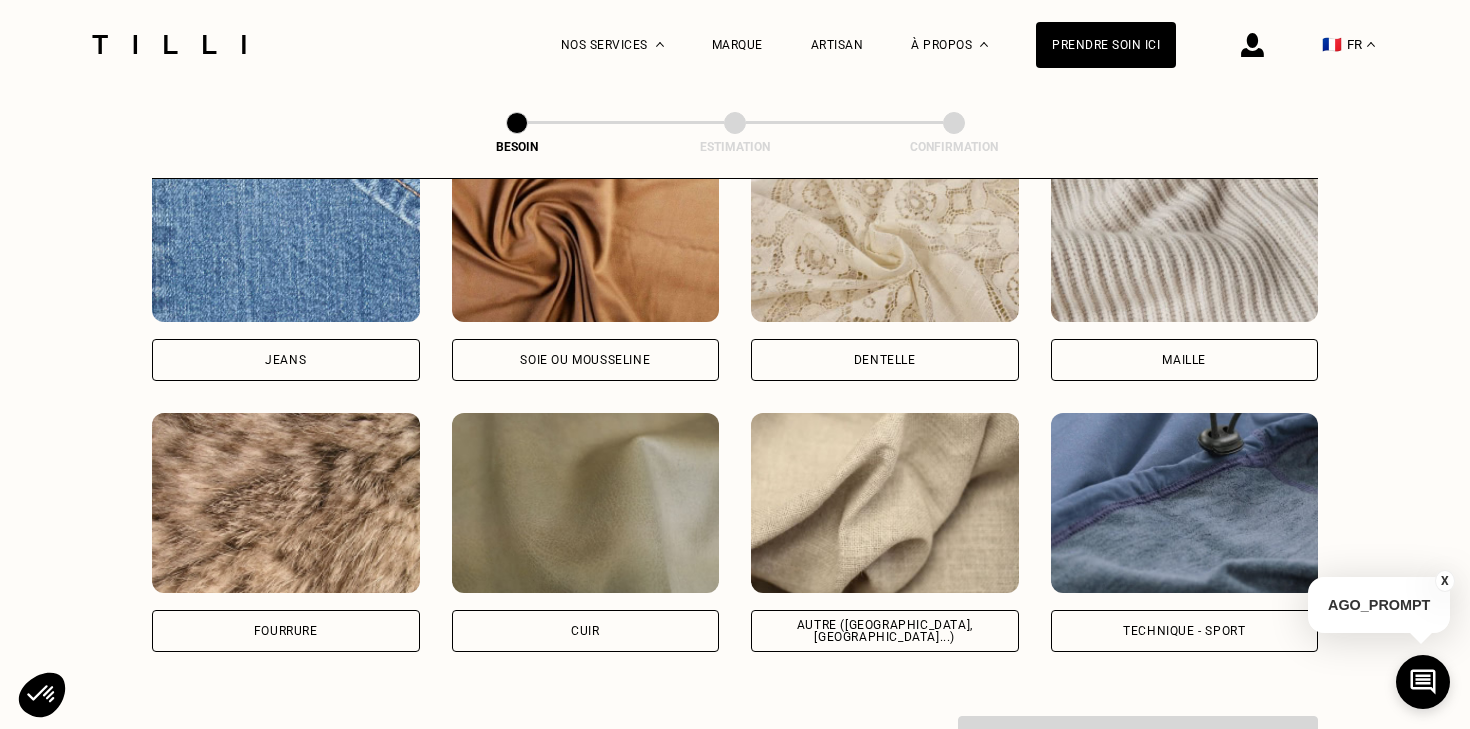 scroll, scrollTop: 2224, scrollLeft: 0, axis: vertical 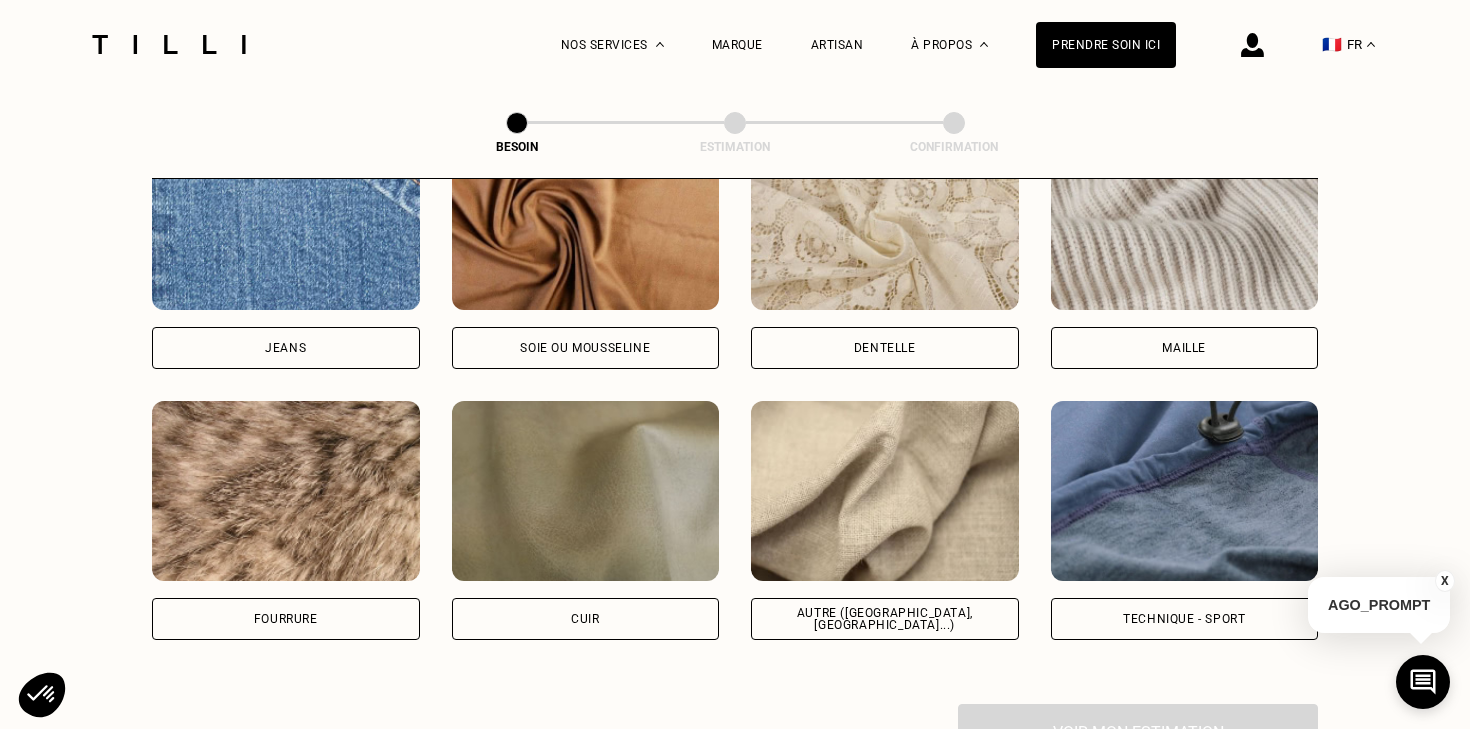 click at bounding box center (885, 491) 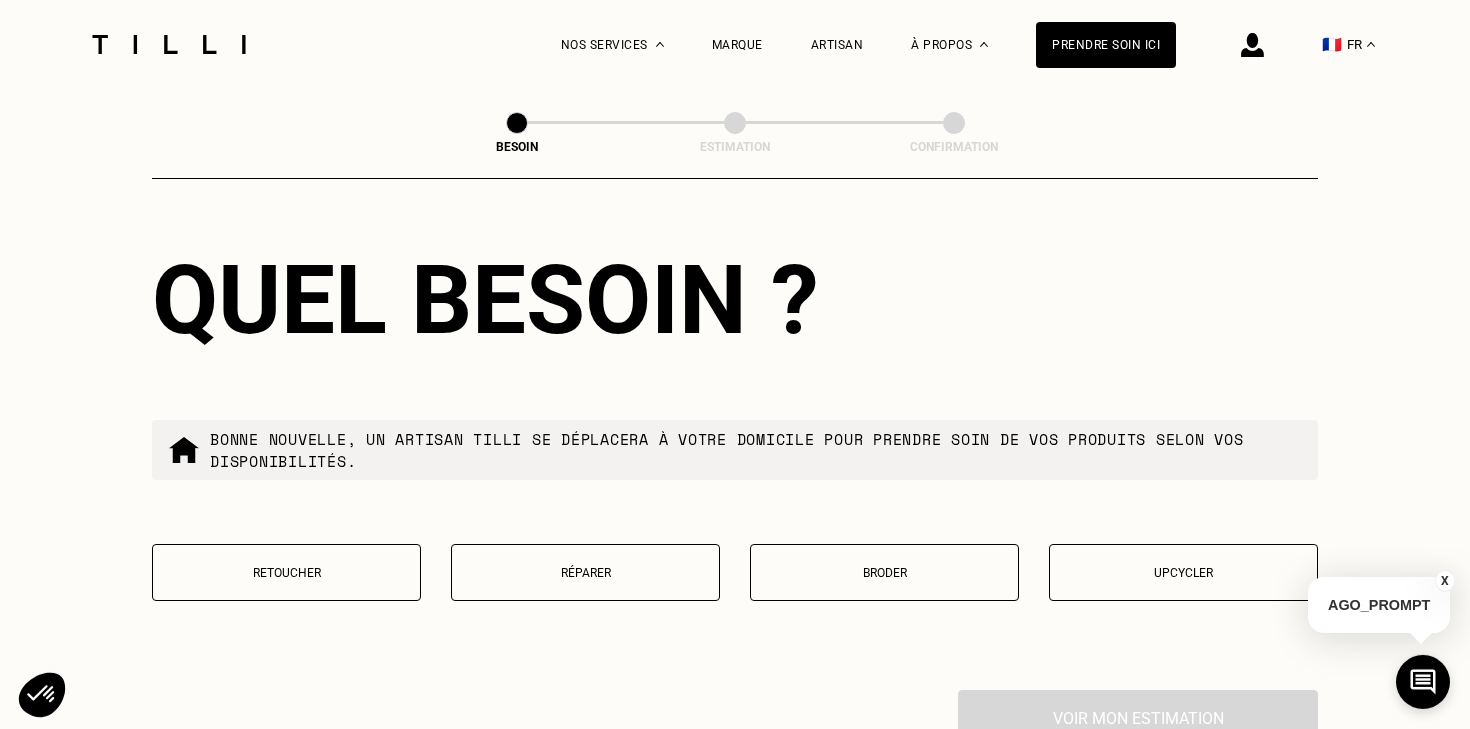scroll, scrollTop: 3270, scrollLeft: 0, axis: vertical 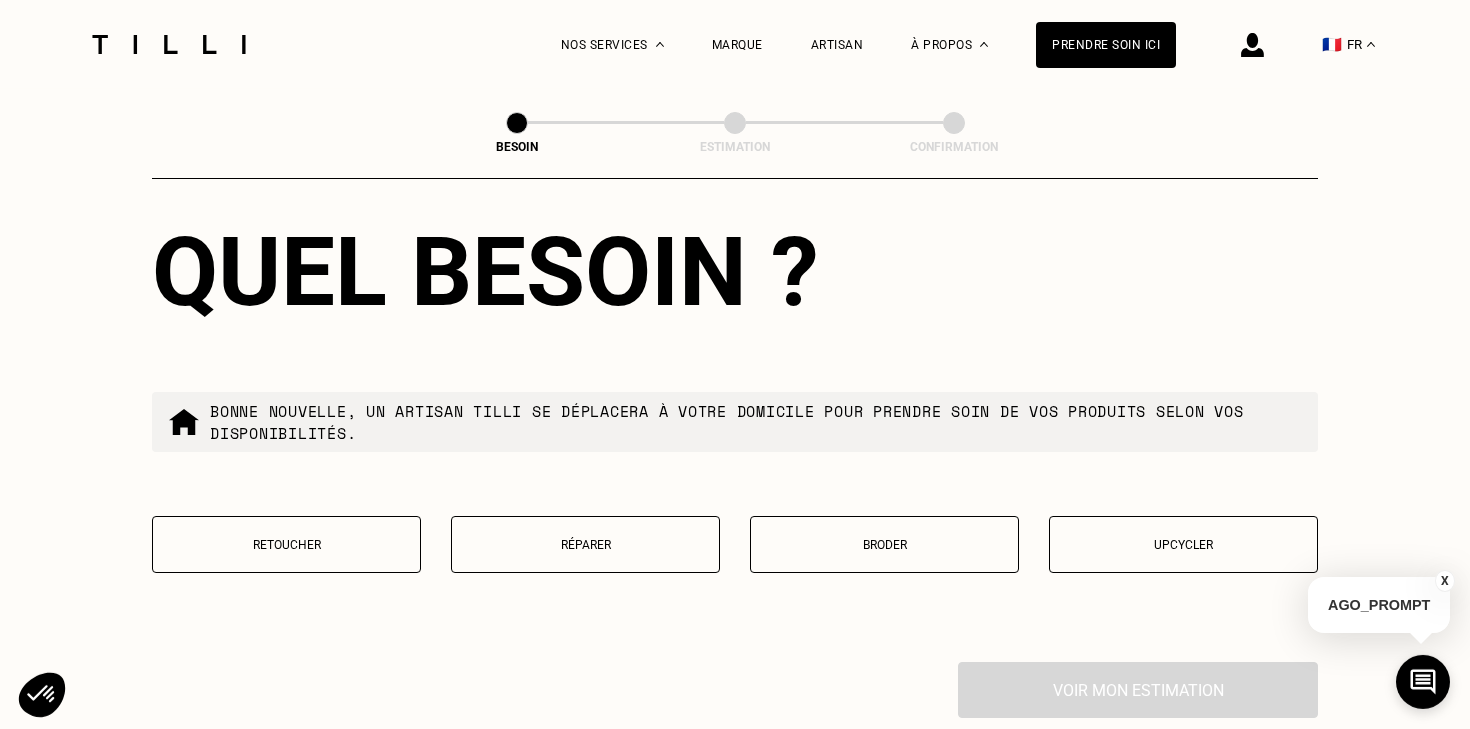 click on "Réparer" at bounding box center (585, 544) 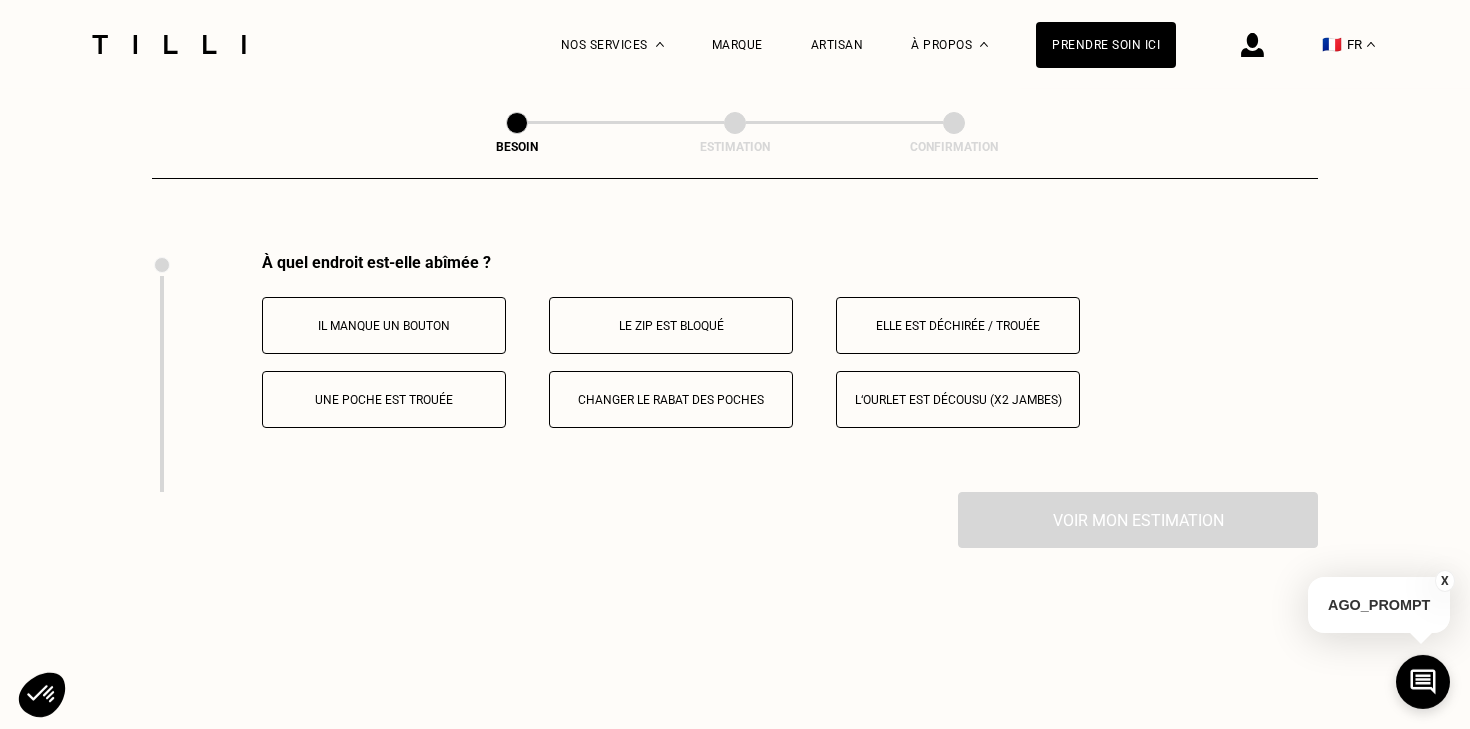scroll, scrollTop: 3684, scrollLeft: 0, axis: vertical 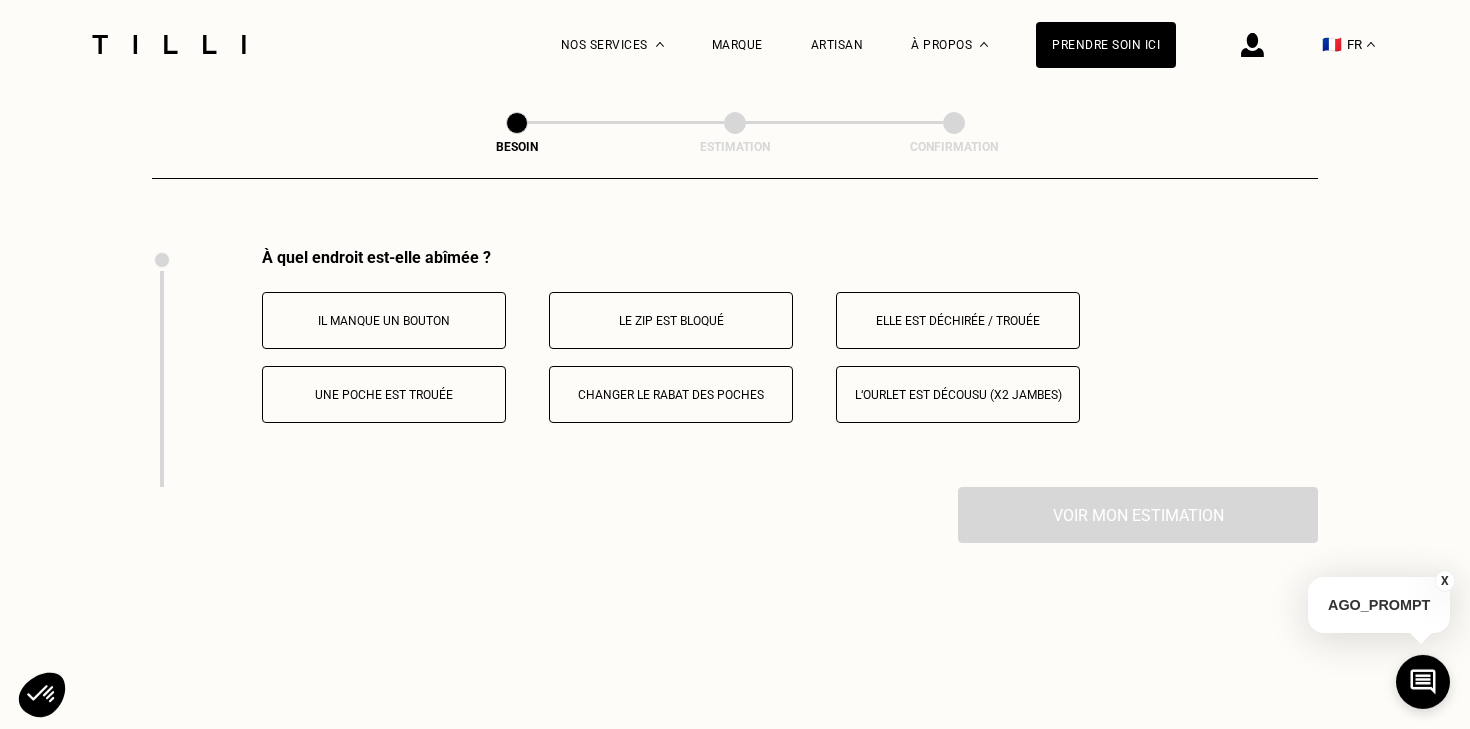 click on "Le zip est bloqué" at bounding box center (671, 320) 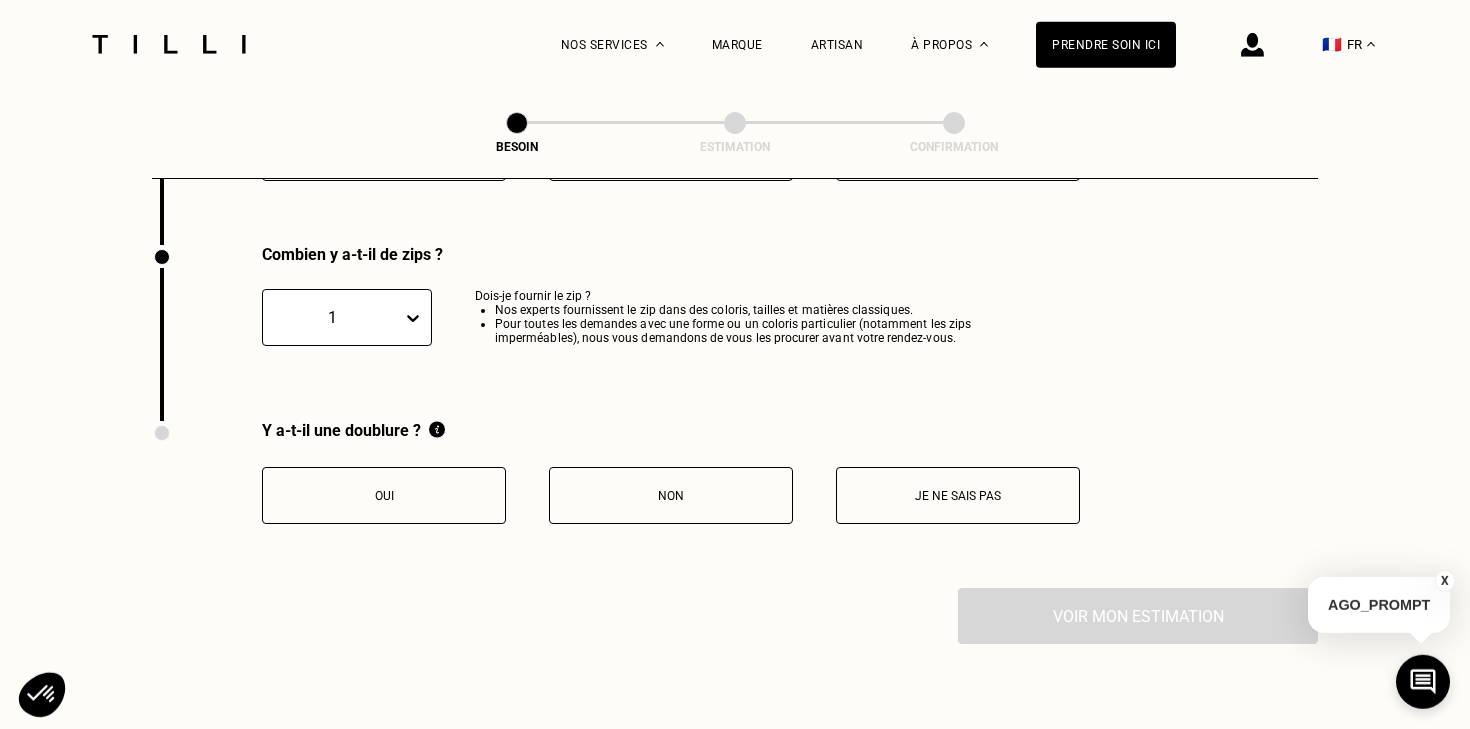 scroll, scrollTop: 3933, scrollLeft: 0, axis: vertical 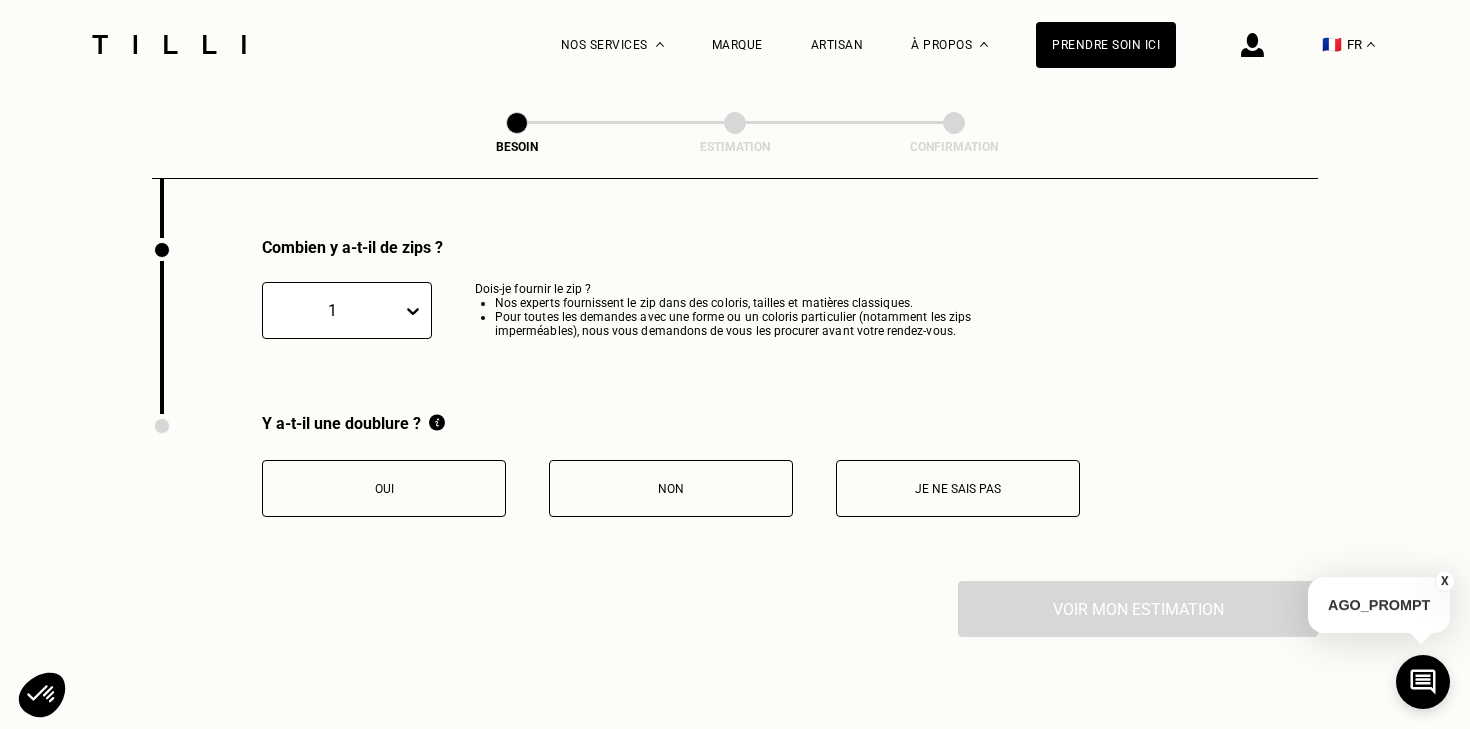 click on "Non" at bounding box center [671, 488] 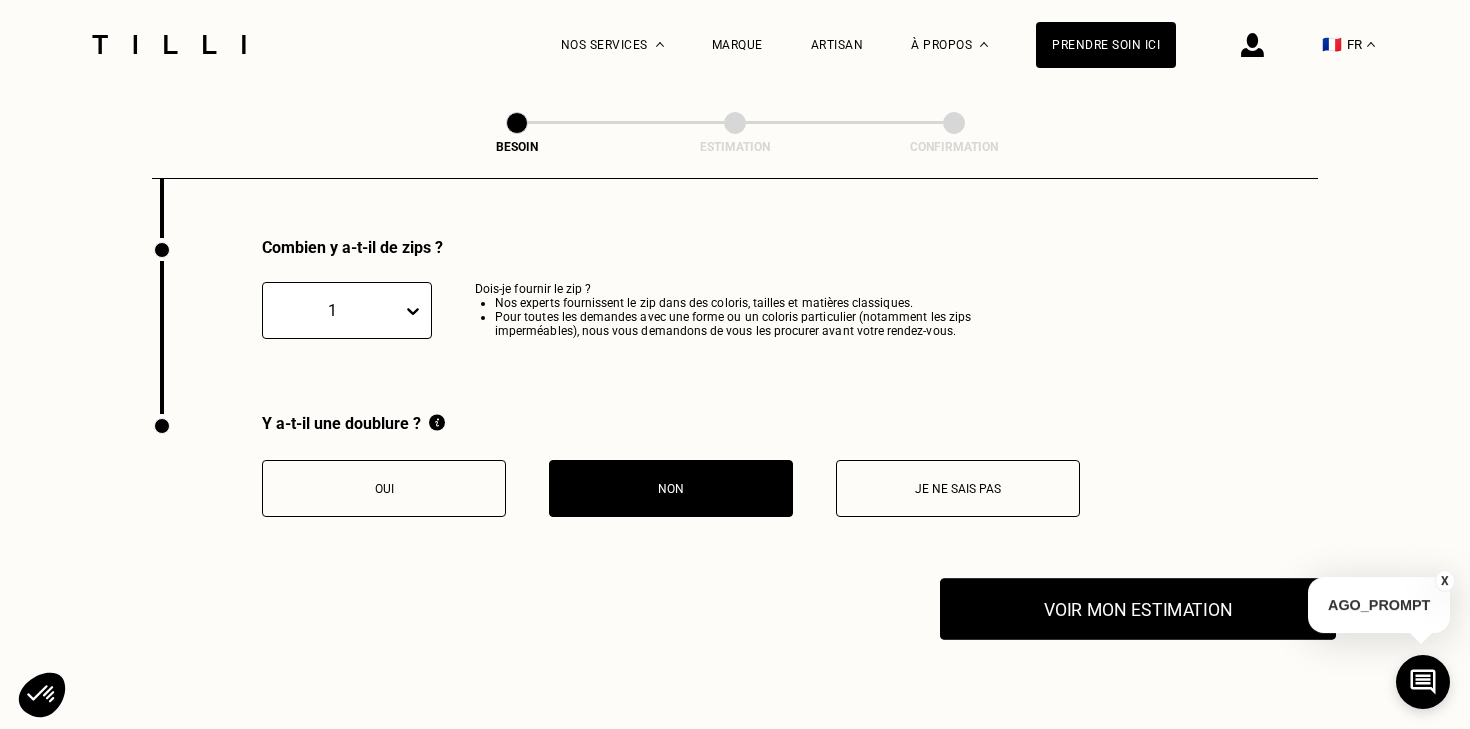 click on "Voir mon estimation" at bounding box center [1138, 609] 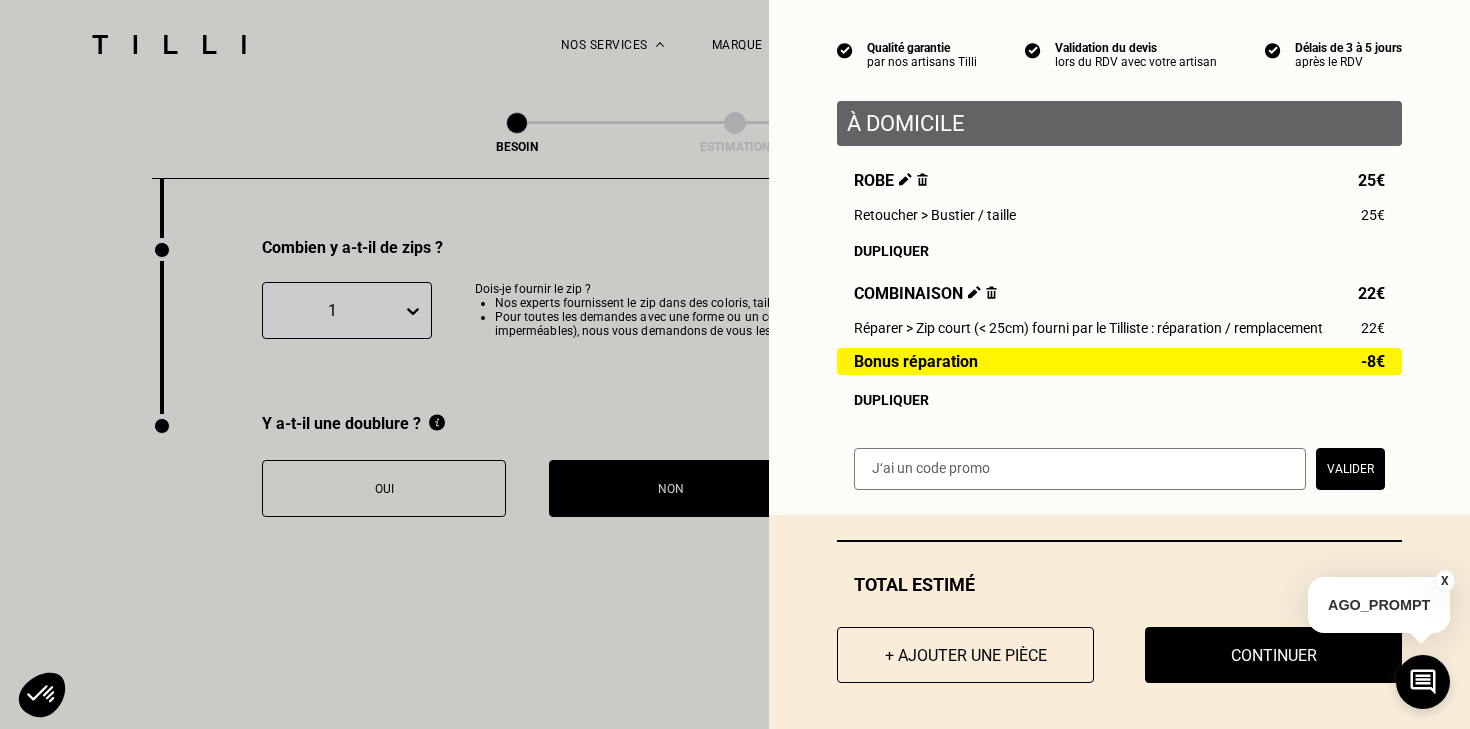scroll, scrollTop: 176, scrollLeft: 0, axis: vertical 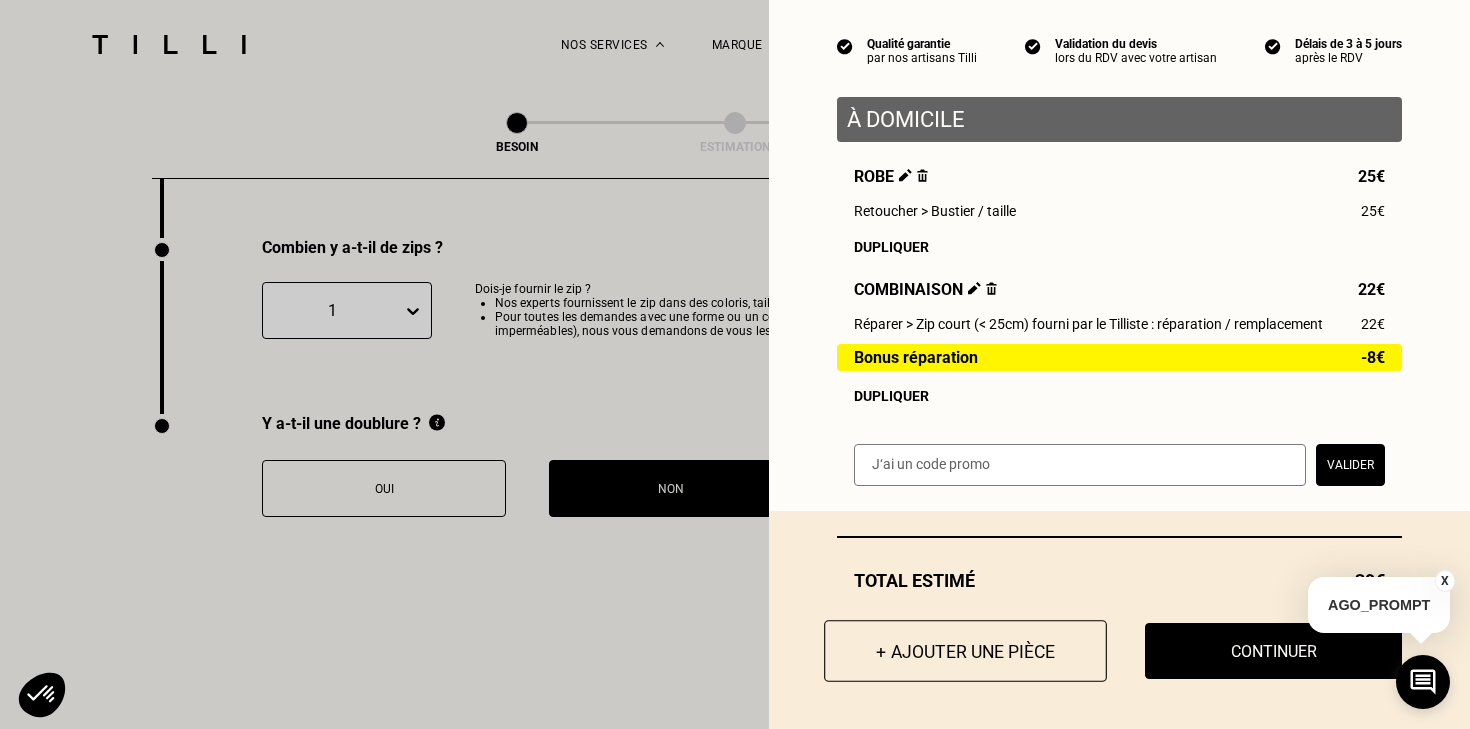 click on "+ Ajouter une pièce" at bounding box center (965, 651) 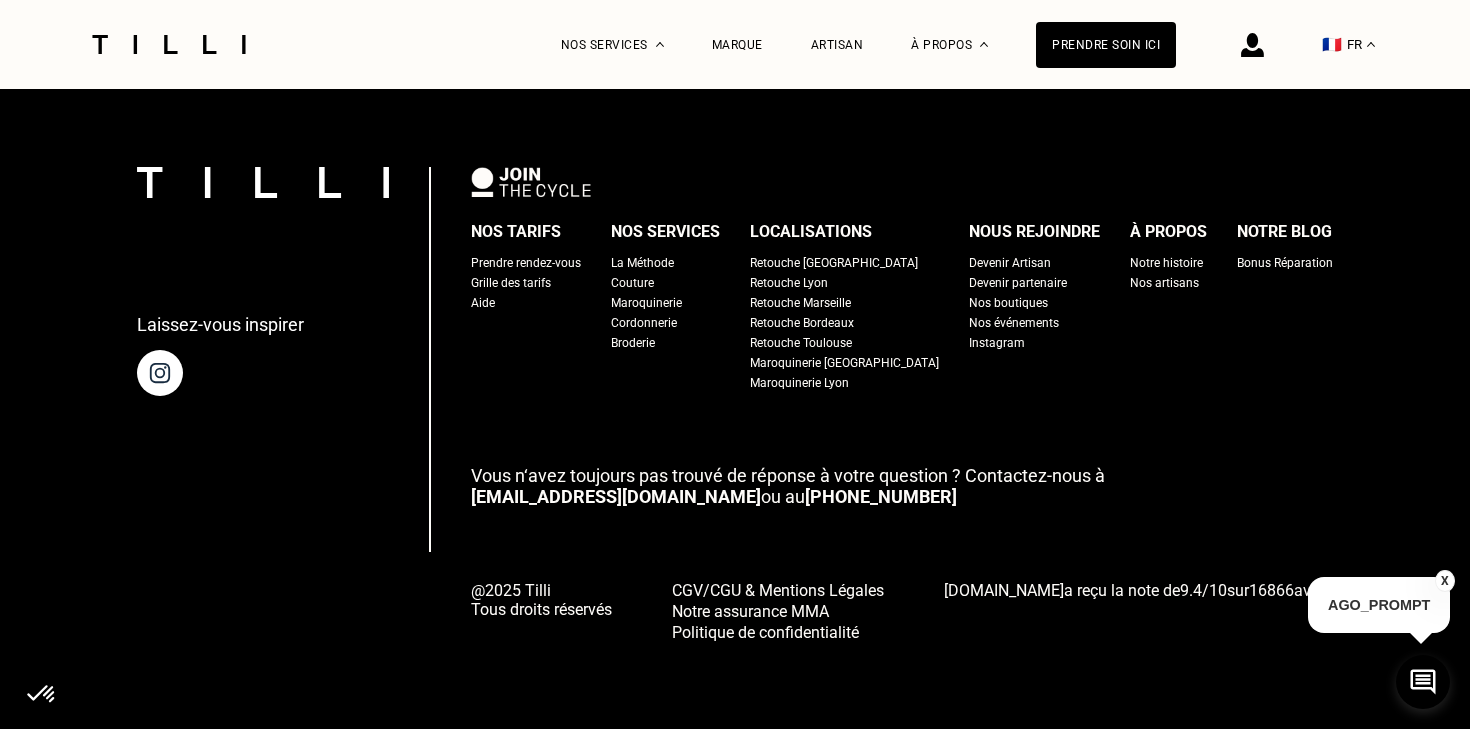 scroll, scrollTop: 0, scrollLeft: 0, axis: both 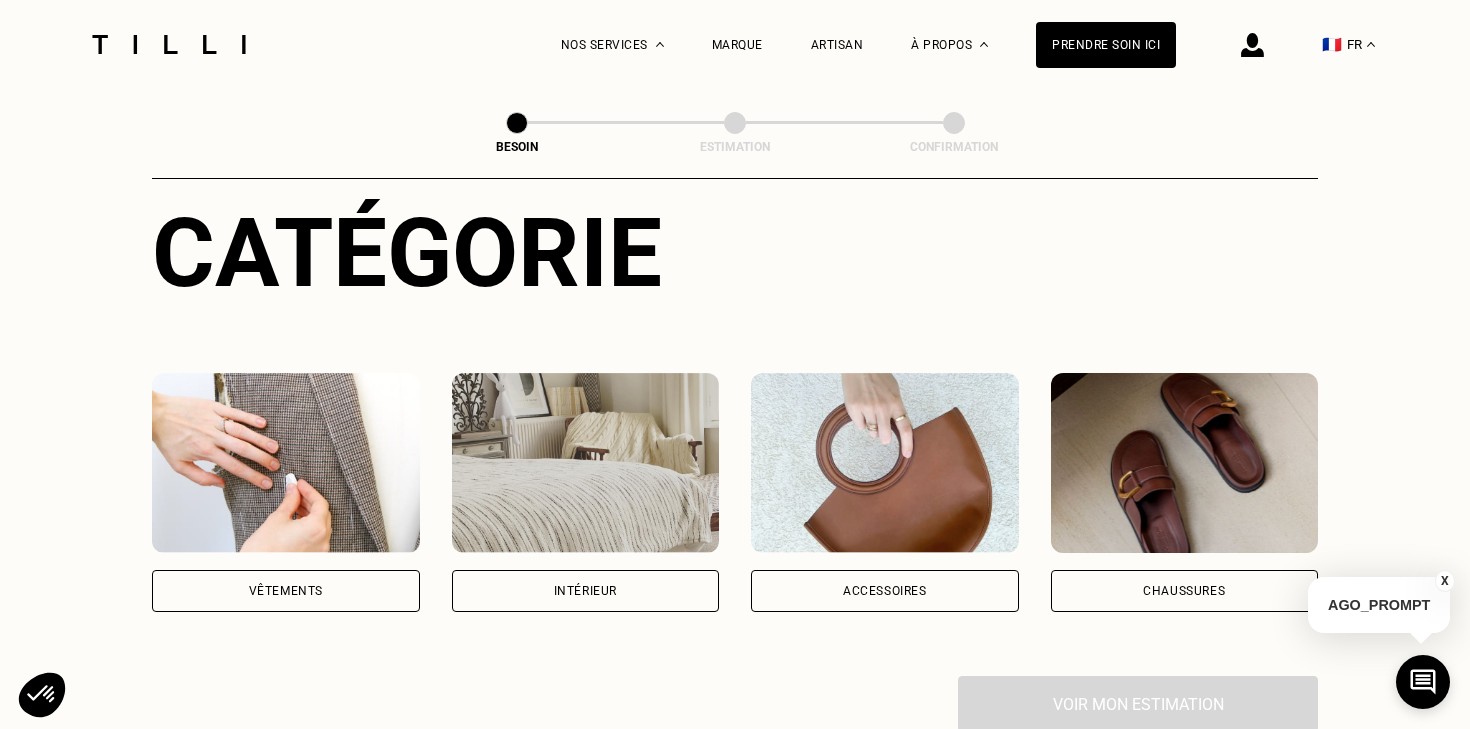 click at bounding box center (885, 463) 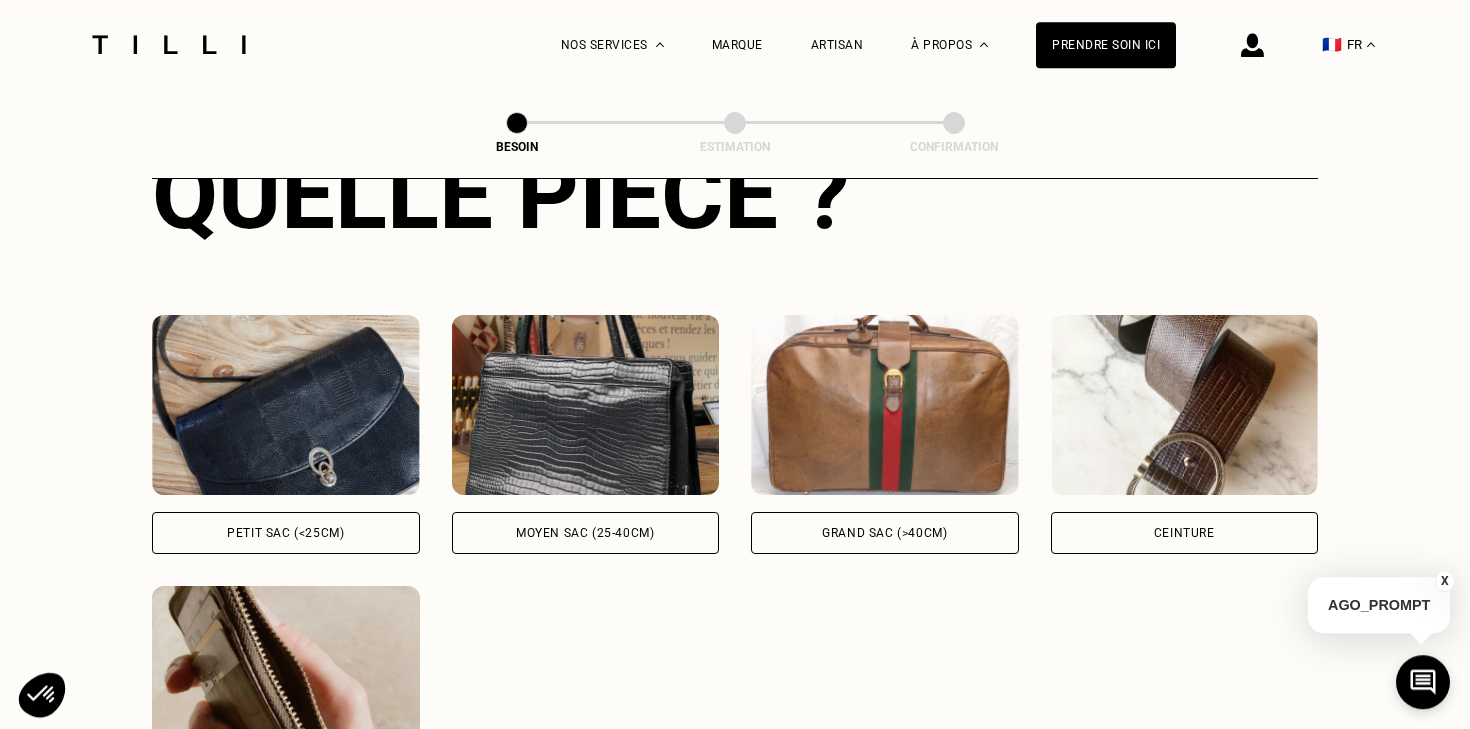 scroll, scrollTop: 826, scrollLeft: 0, axis: vertical 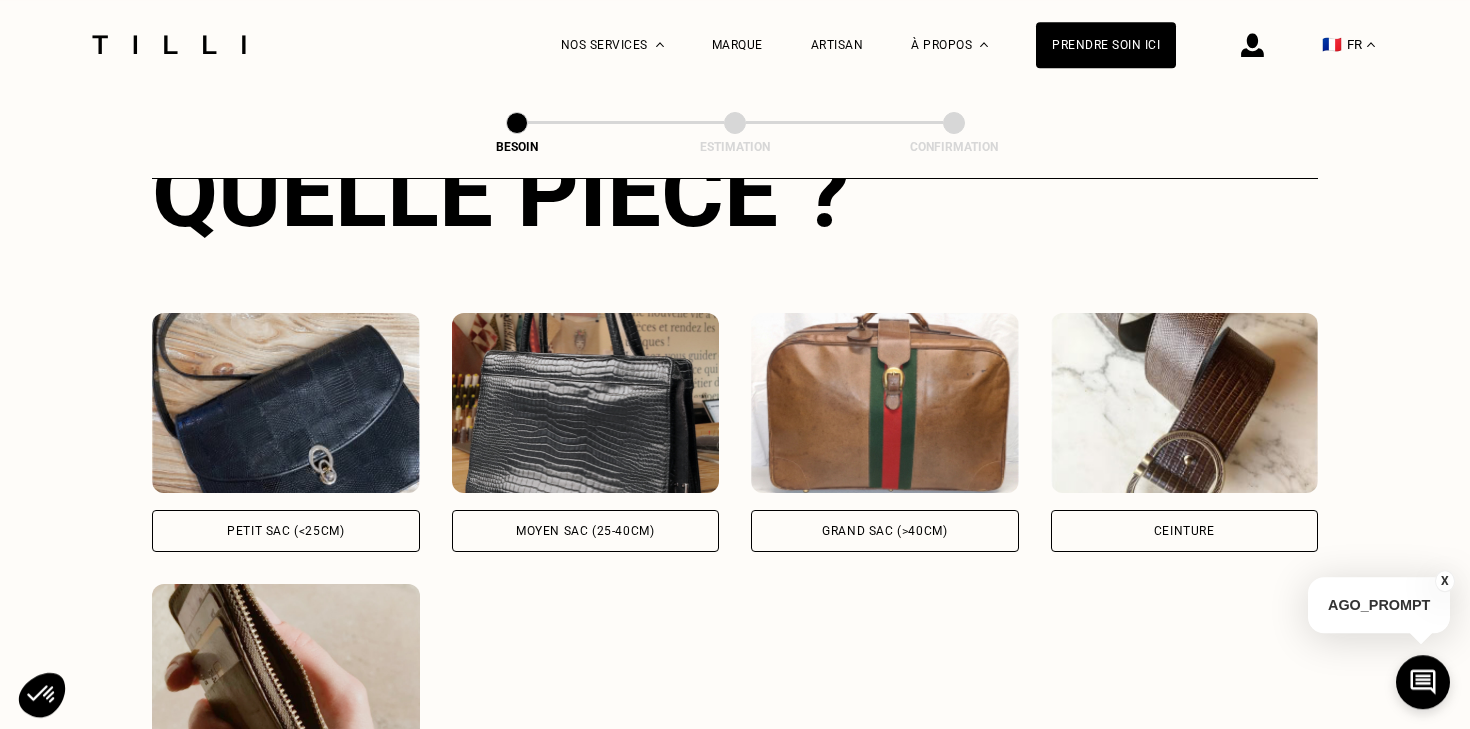 click at bounding box center (1185, 403) 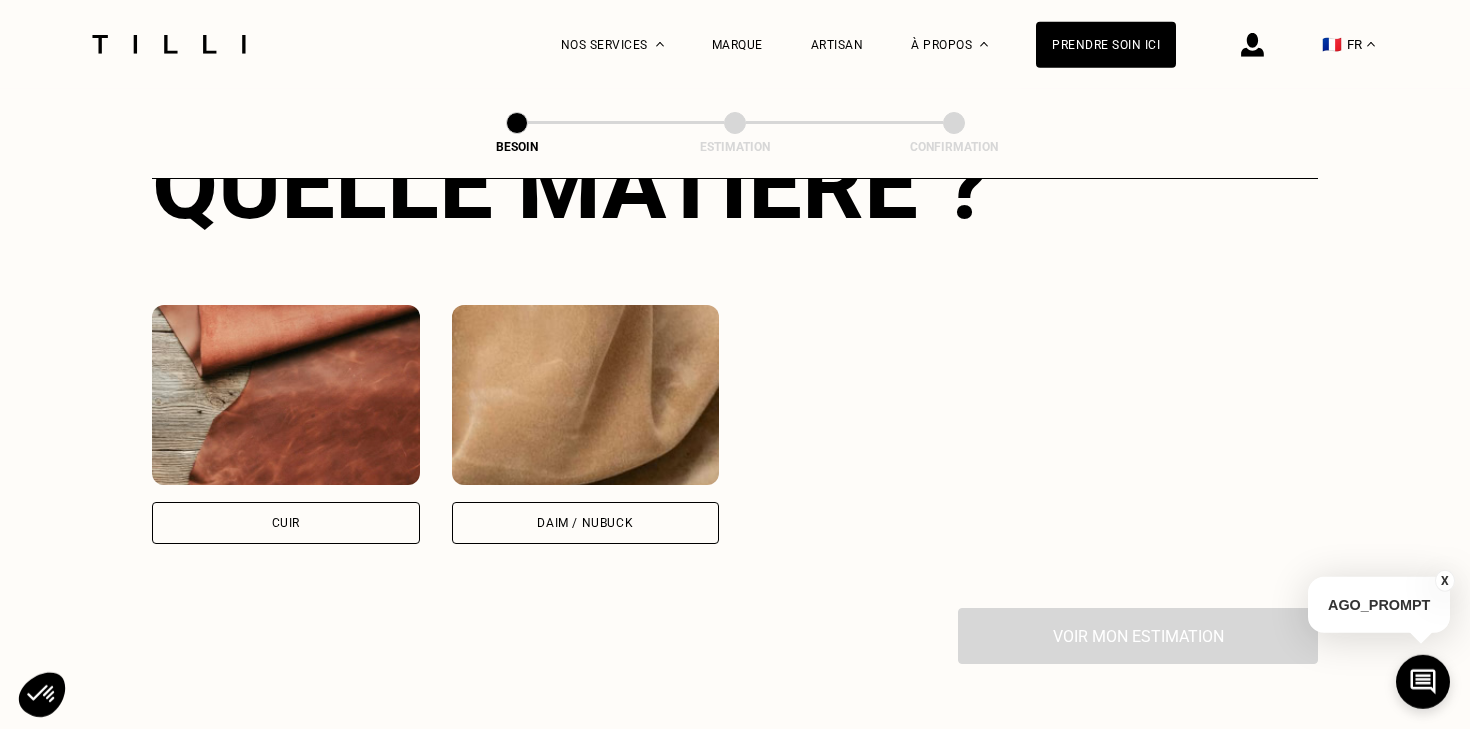 scroll, scrollTop: 1647, scrollLeft: 0, axis: vertical 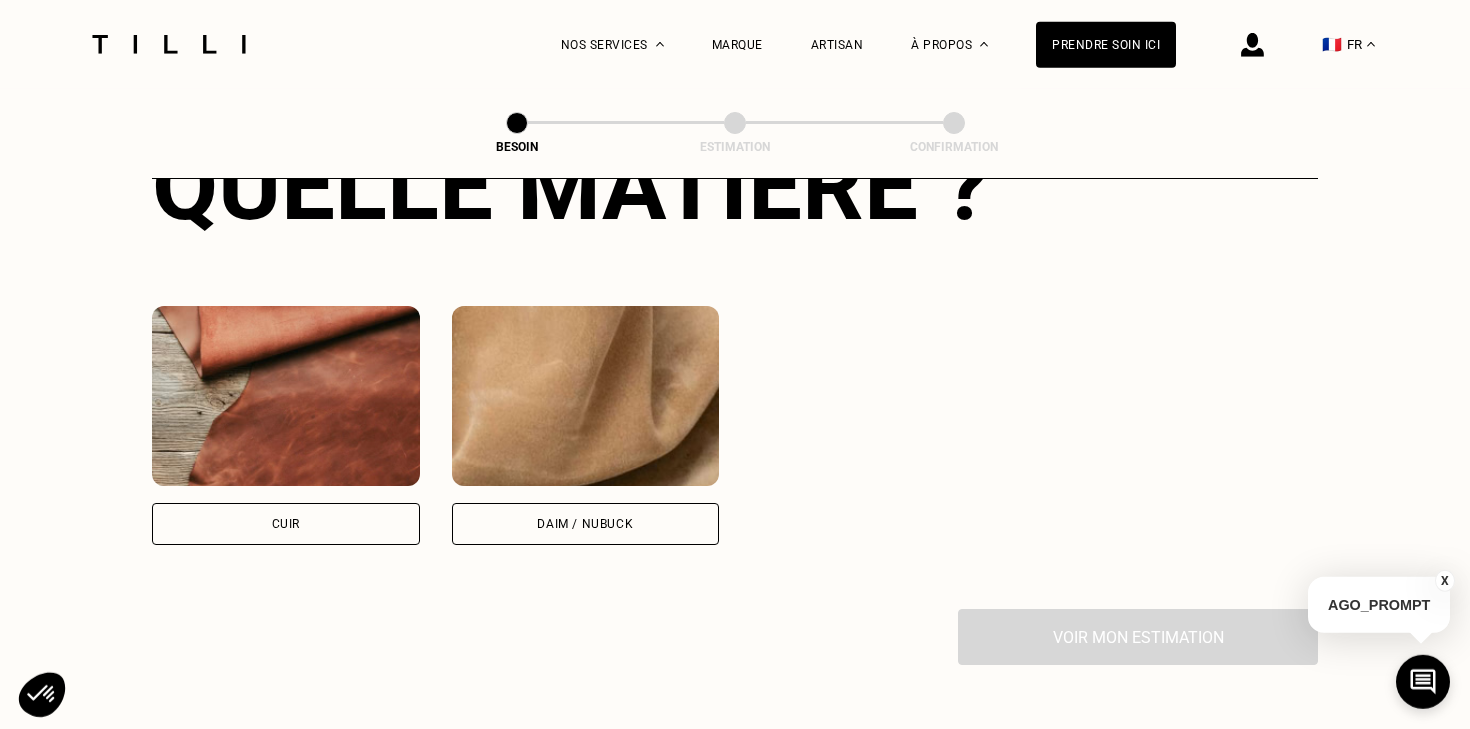 click at bounding box center (286, 396) 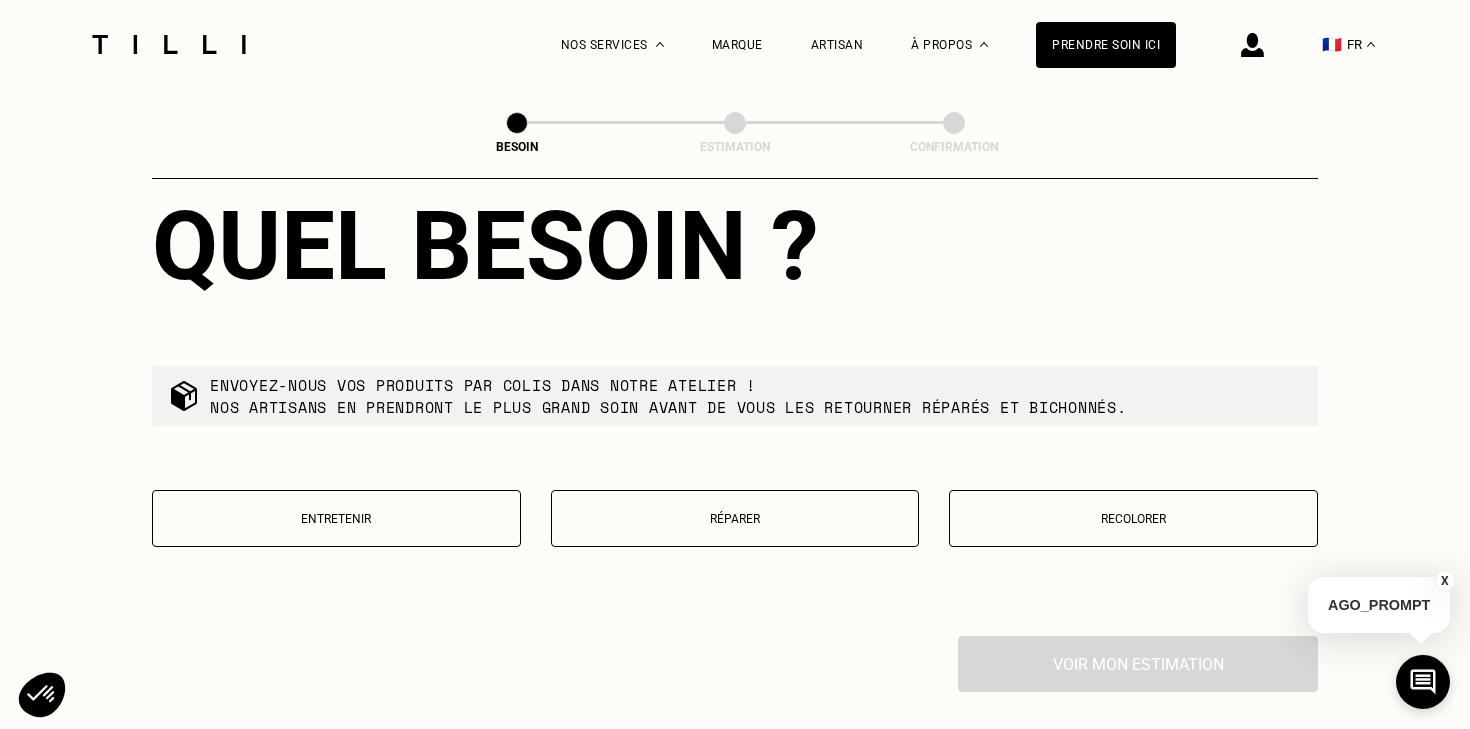 scroll, scrollTop: 2129, scrollLeft: 0, axis: vertical 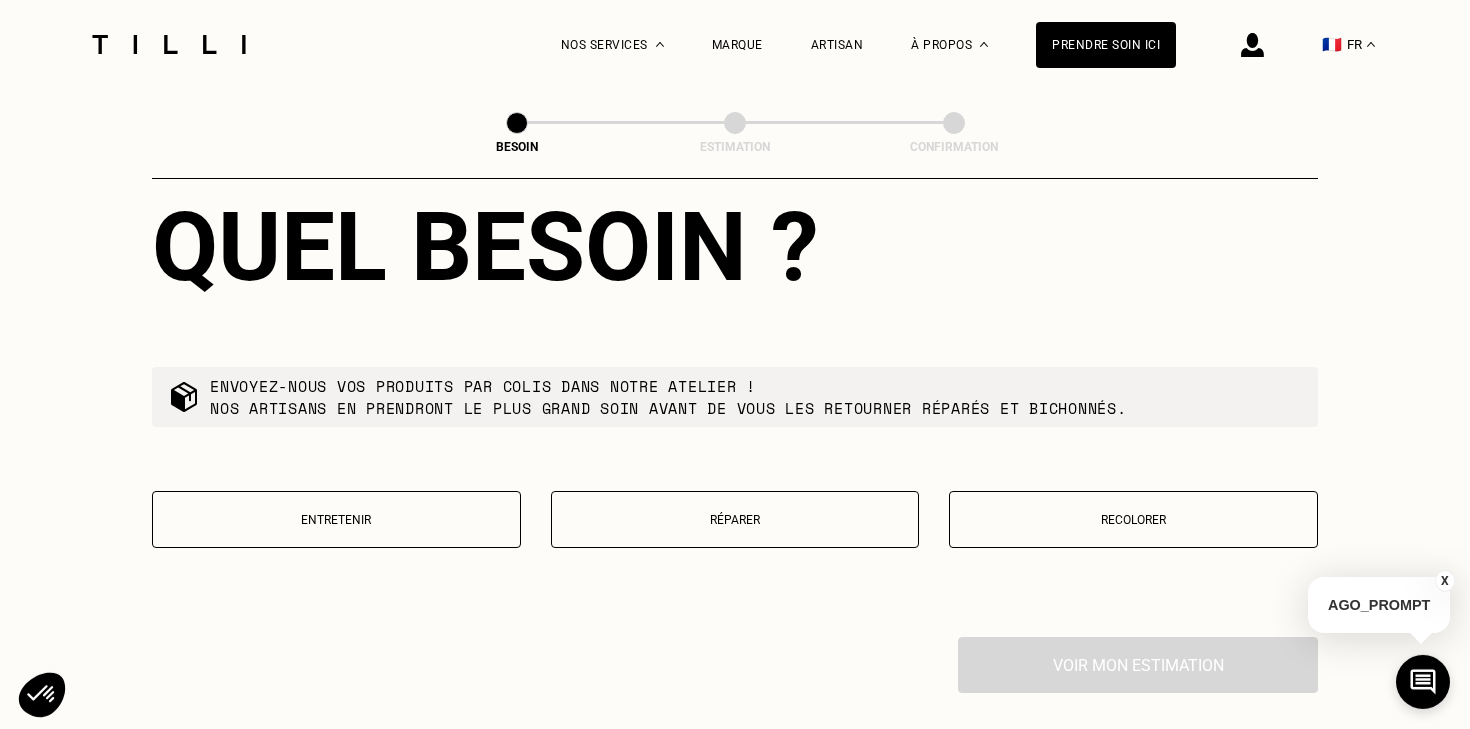 click on "Réparer" at bounding box center (735, 519) 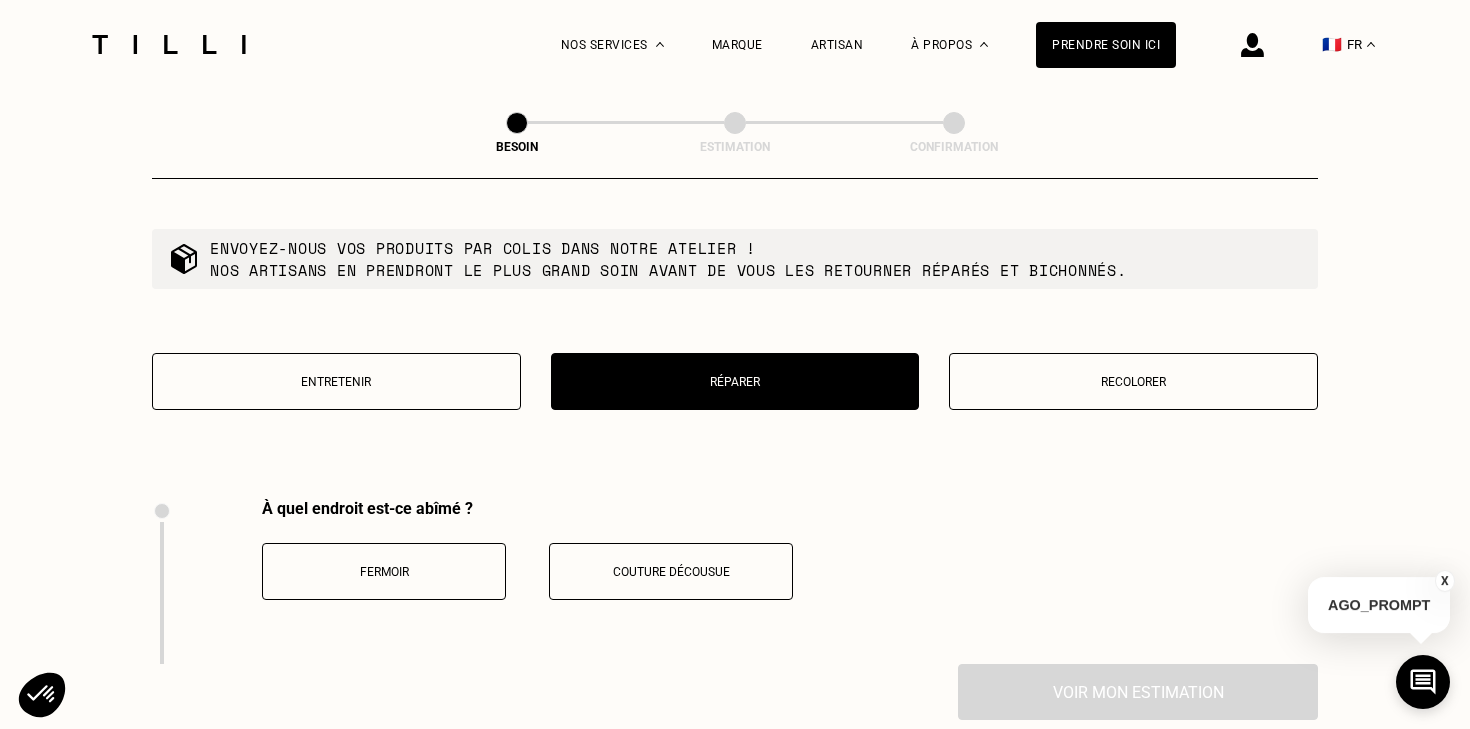 scroll, scrollTop: 2260, scrollLeft: 0, axis: vertical 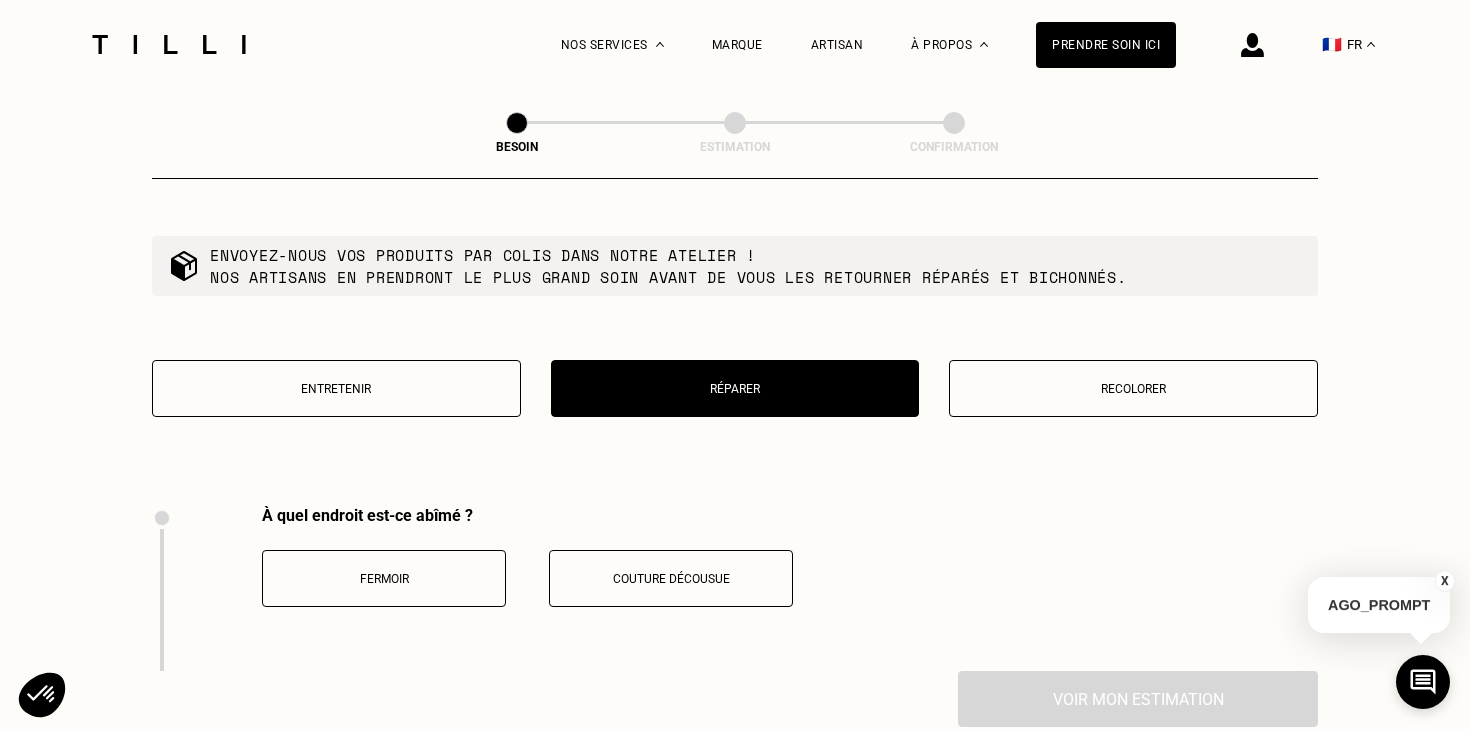 click on "Recolorer" at bounding box center (1133, 389) 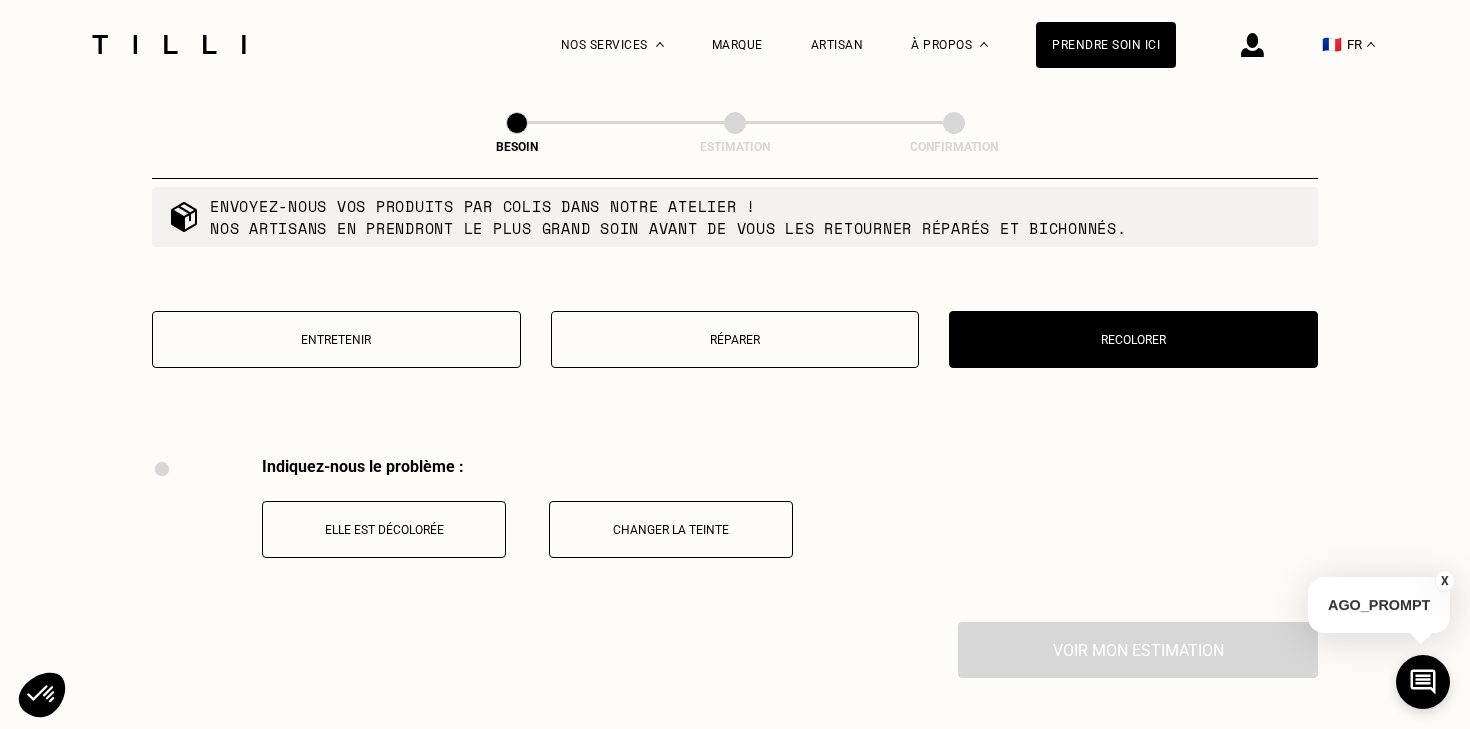 scroll, scrollTop: 2308, scrollLeft: 0, axis: vertical 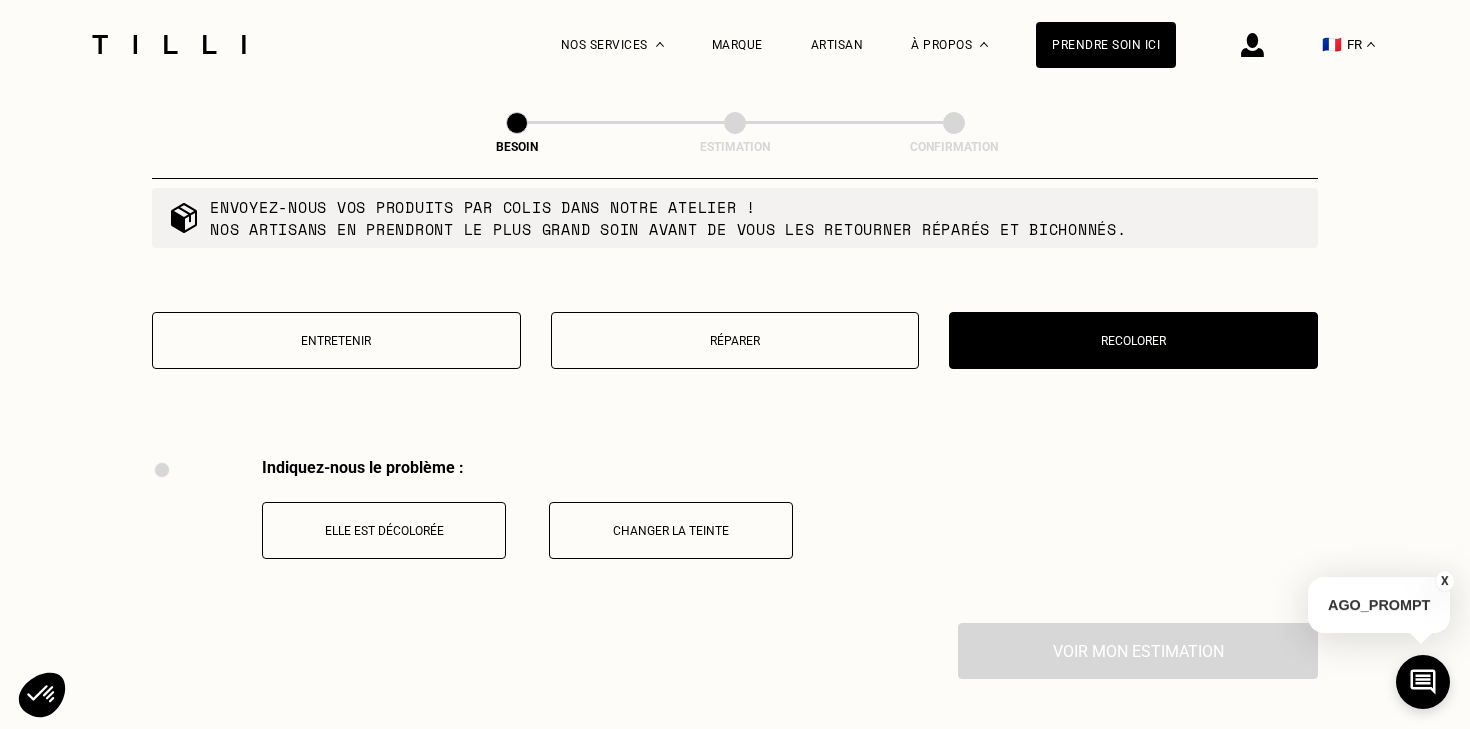 click on "Entretenir" at bounding box center (336, 341) 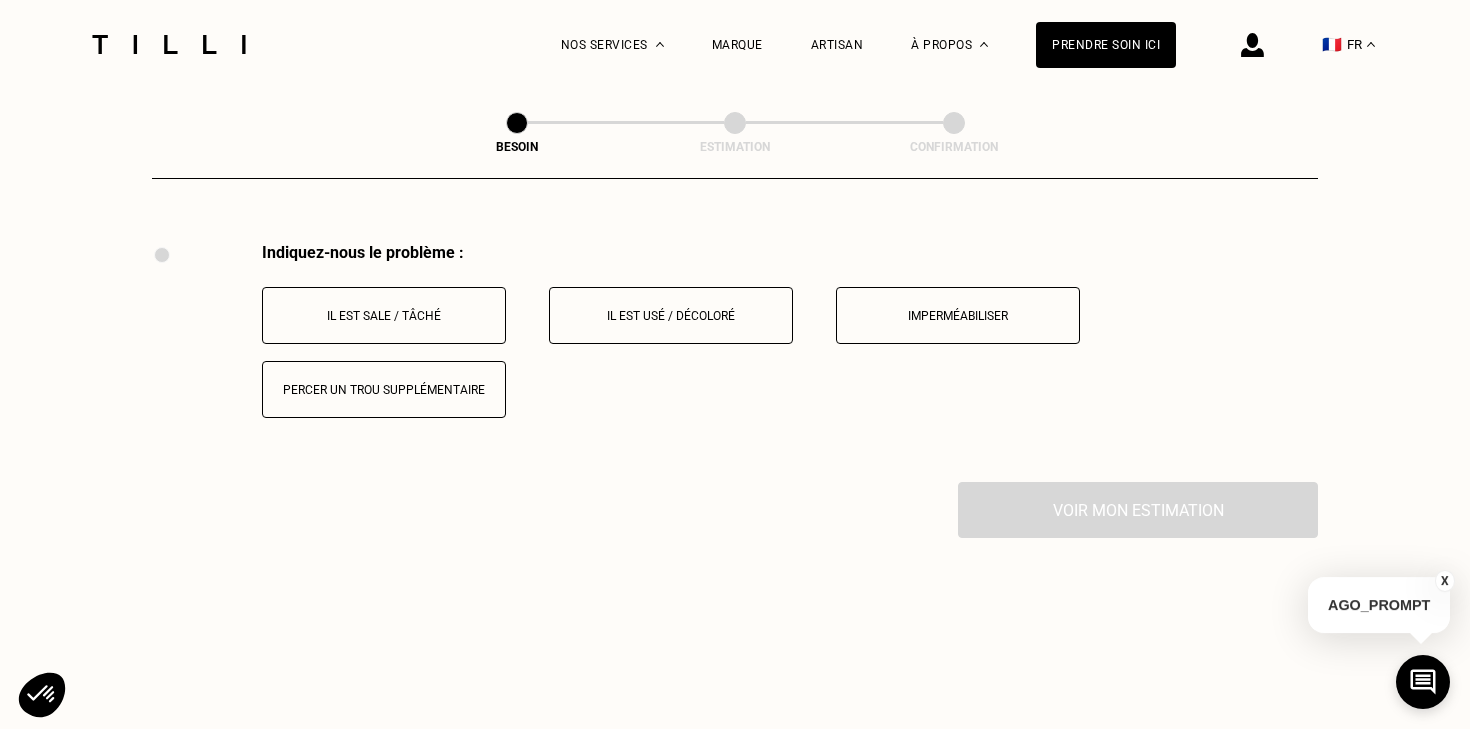 scroll, scrollTop: 2515, scrollLeft: 0, axis: vertical 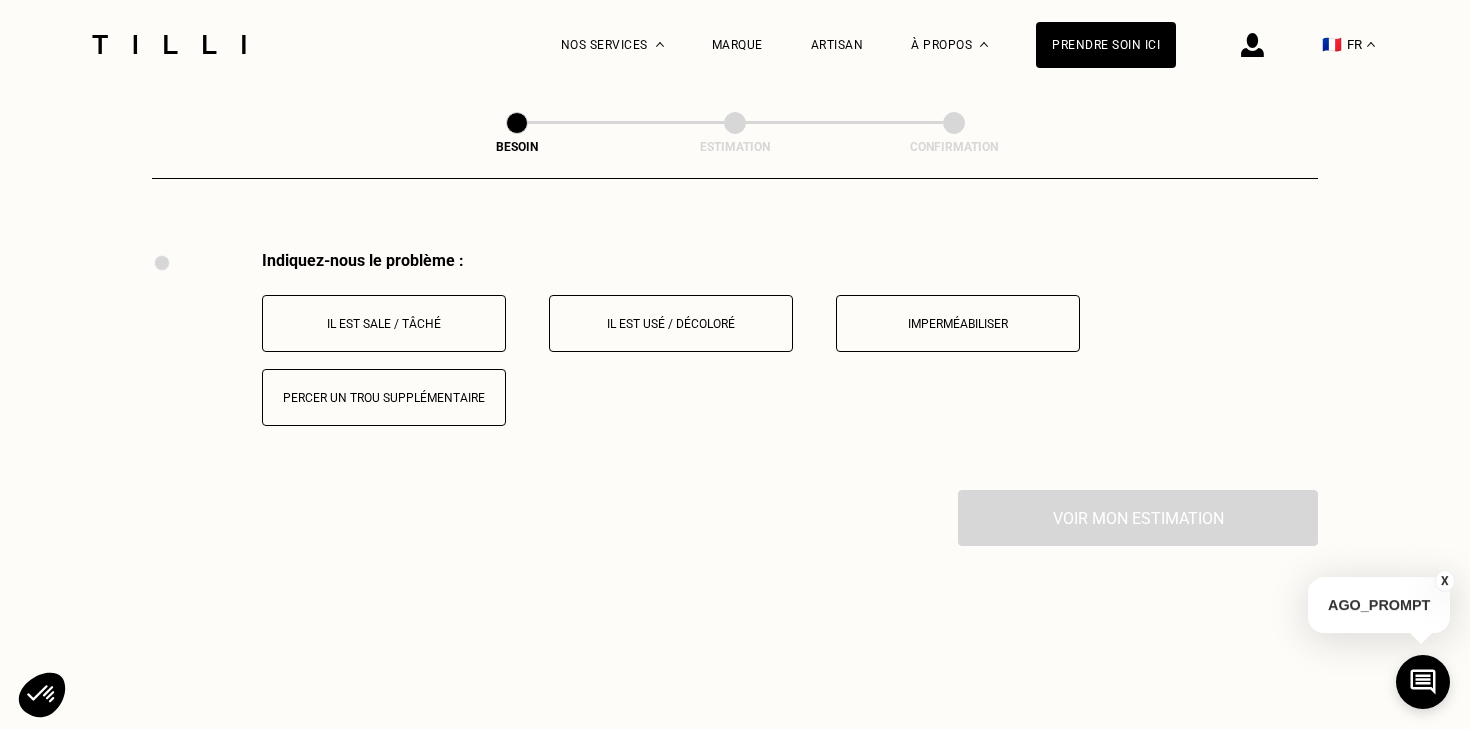 click on "Percer un trou supplémentaire" at bounding box center (384, 397) 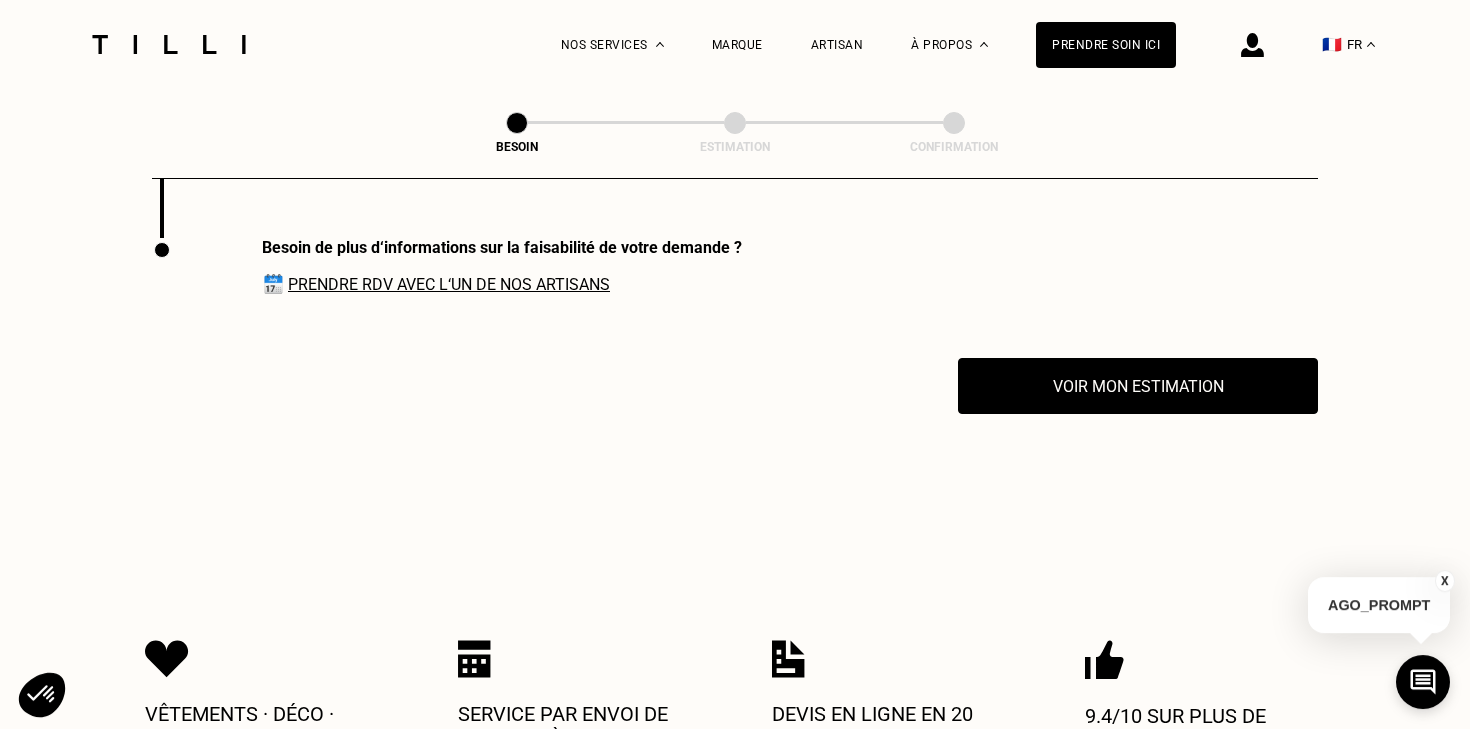 scroll, scrollTop: 2774, scrollLeft: 0, axis: vertical 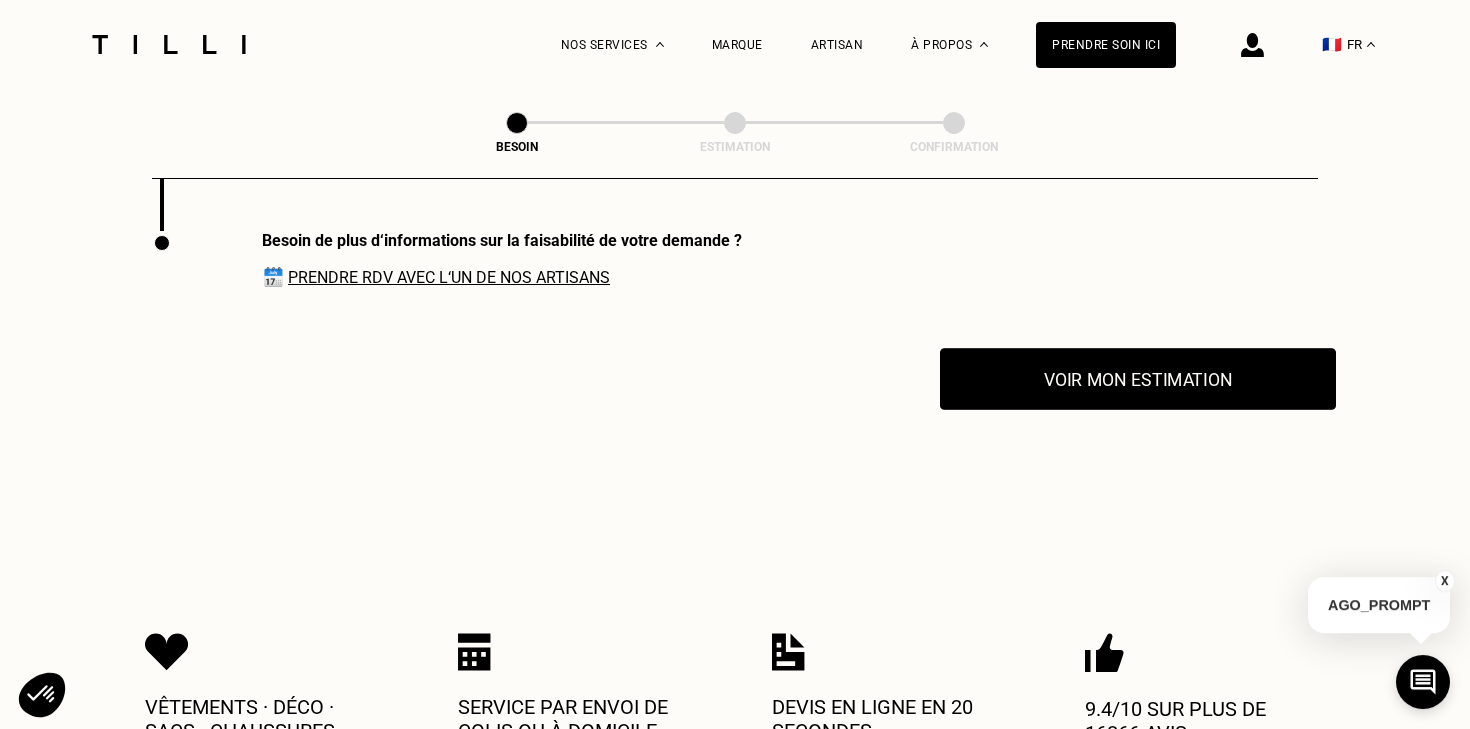 click on "Voir mon estimation" at bounding box center [1138, 379] 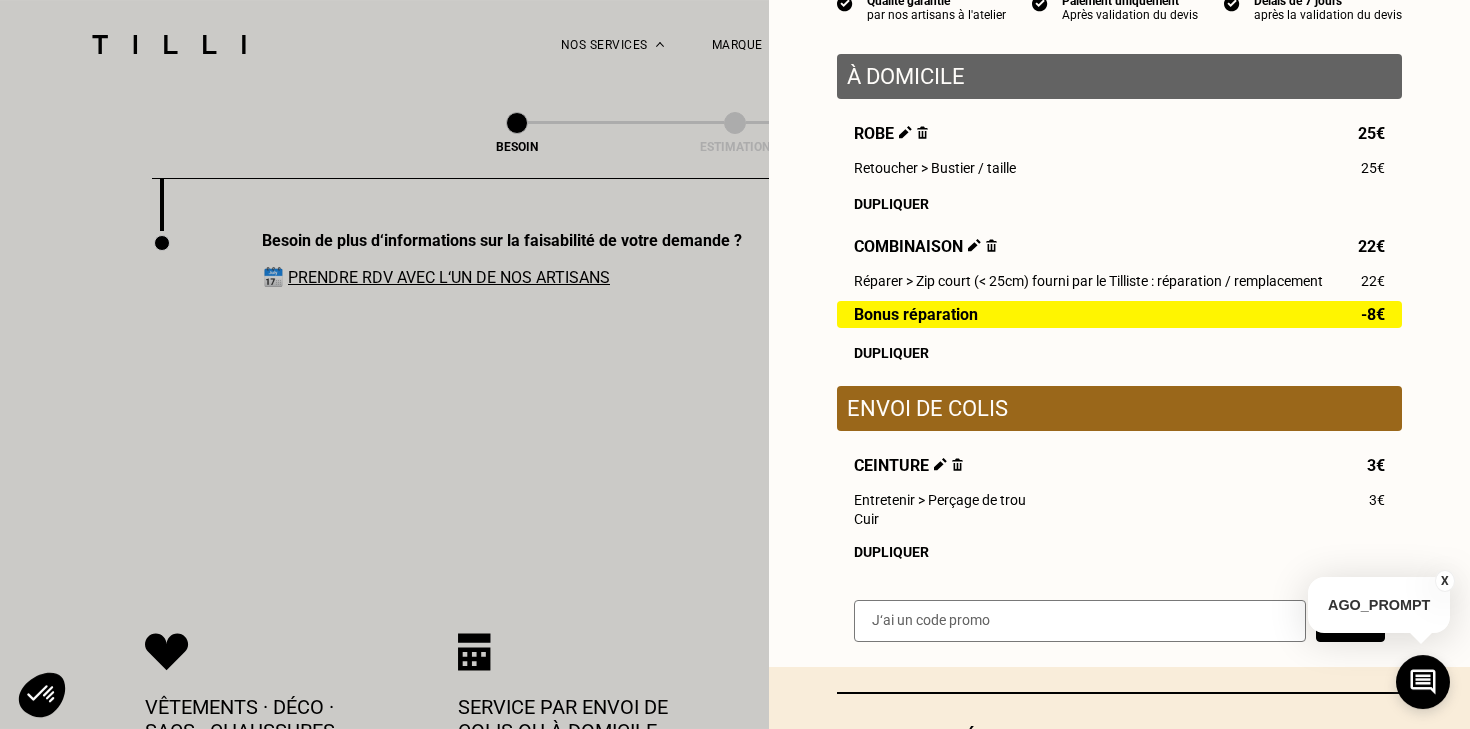 scroll, scrollTop: 243, scrollLeft: 0, axis: vertical 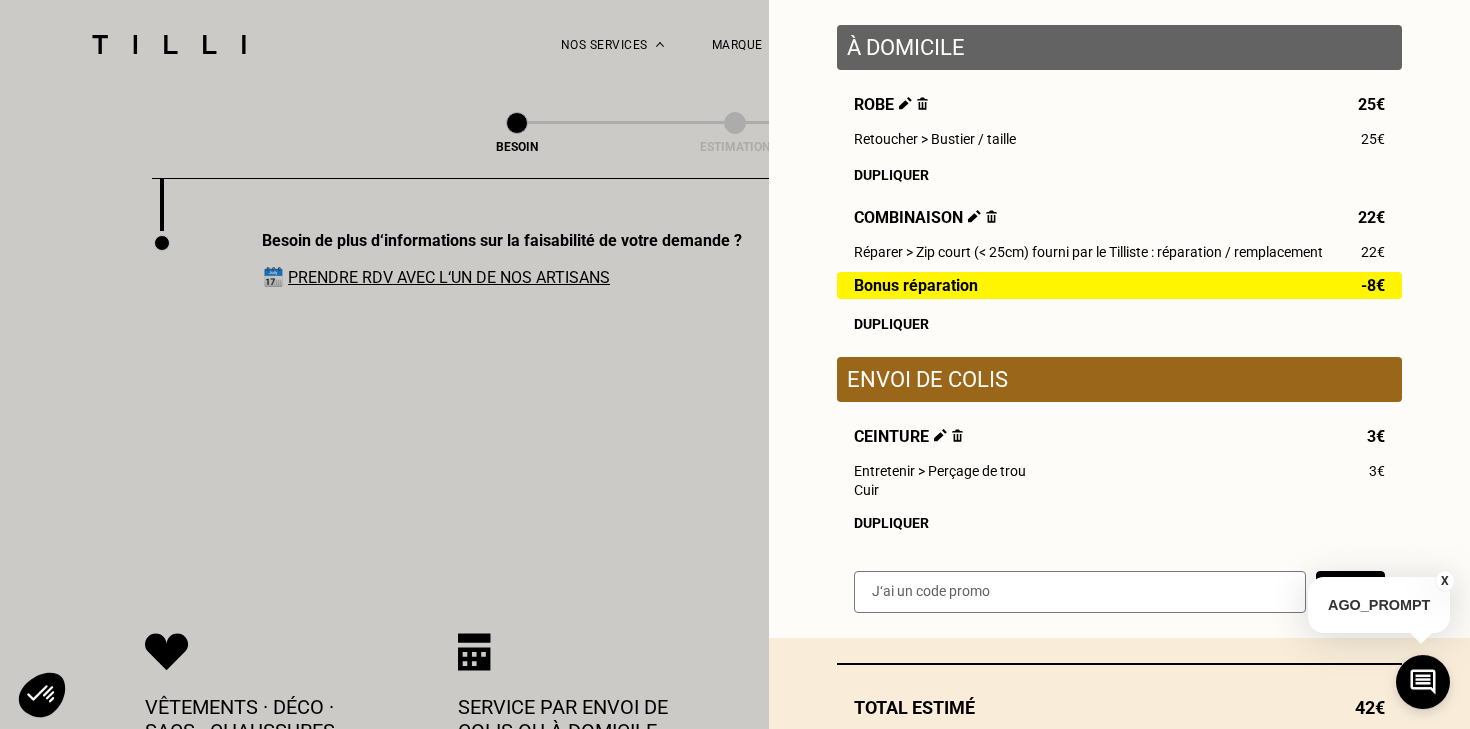 click on "Dupliquer" at bounding box center (1119, 523) 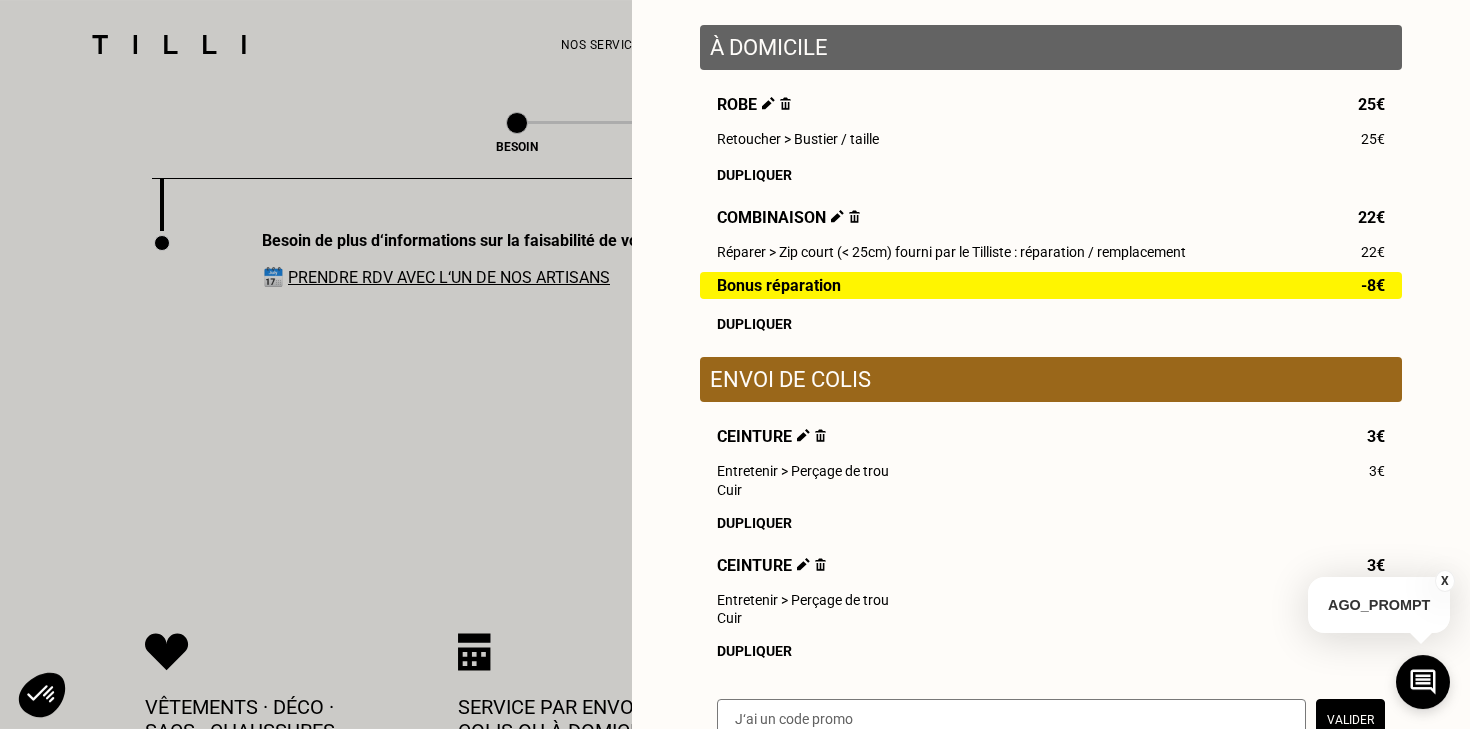 click at bounding box center (820, 435) 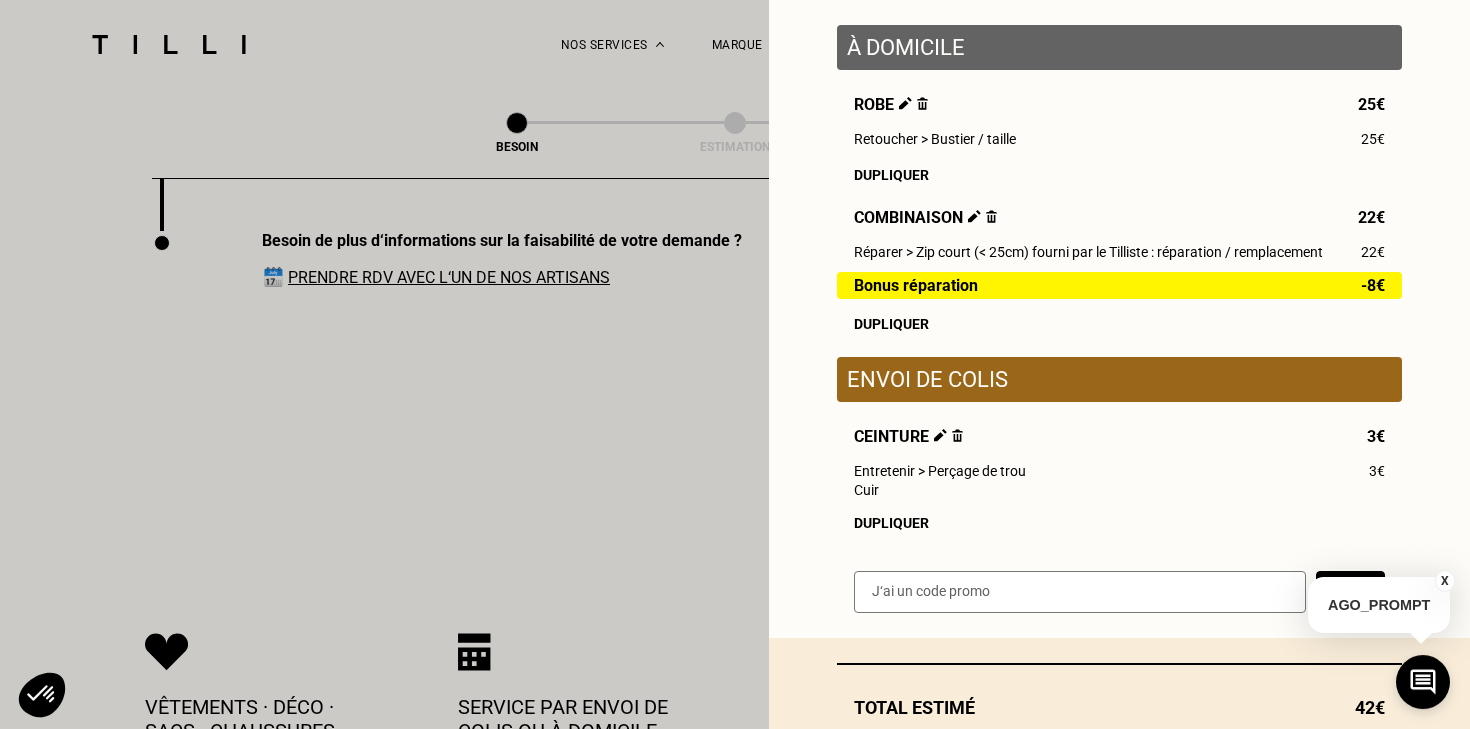 click at bounding box center [957, 435] 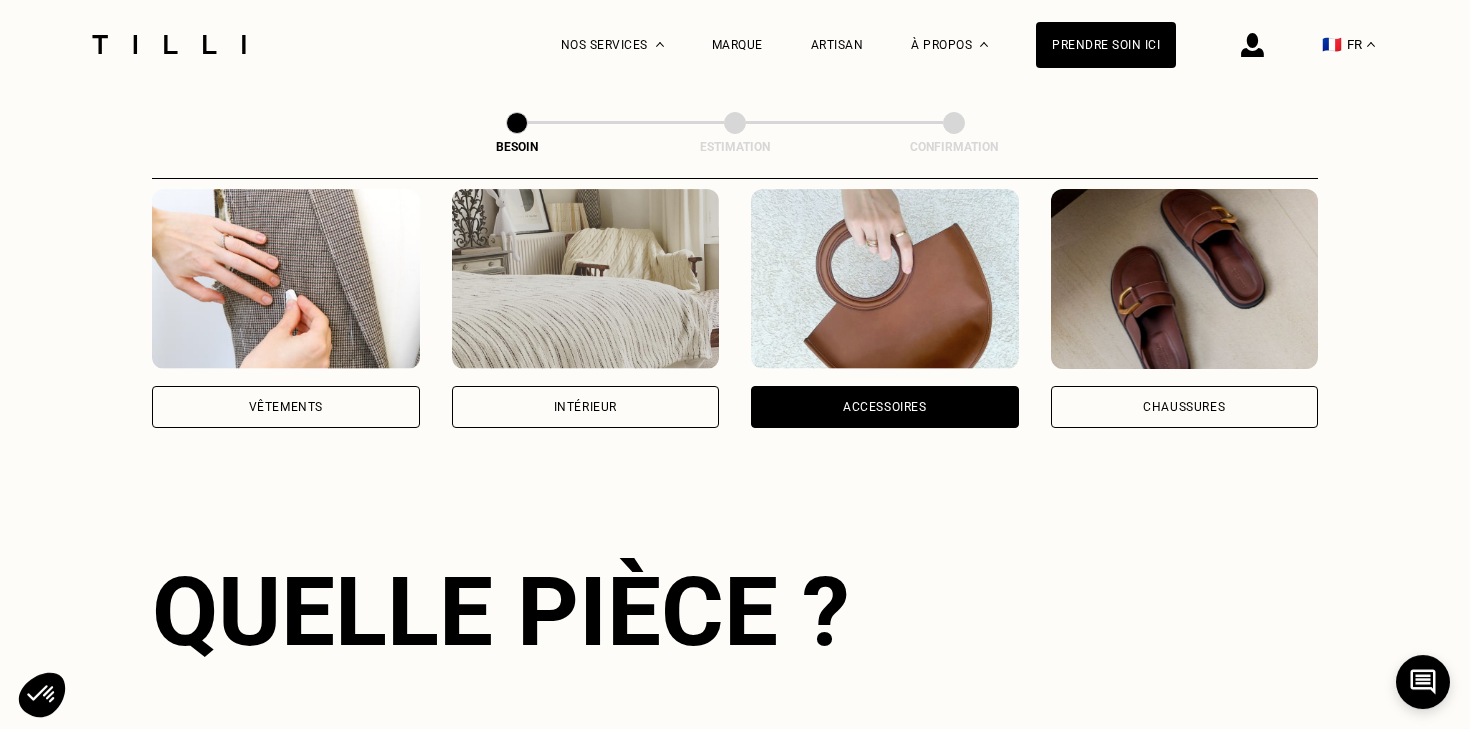 scroll, scrollTop: 0, scrollLeft: 0, axis: both 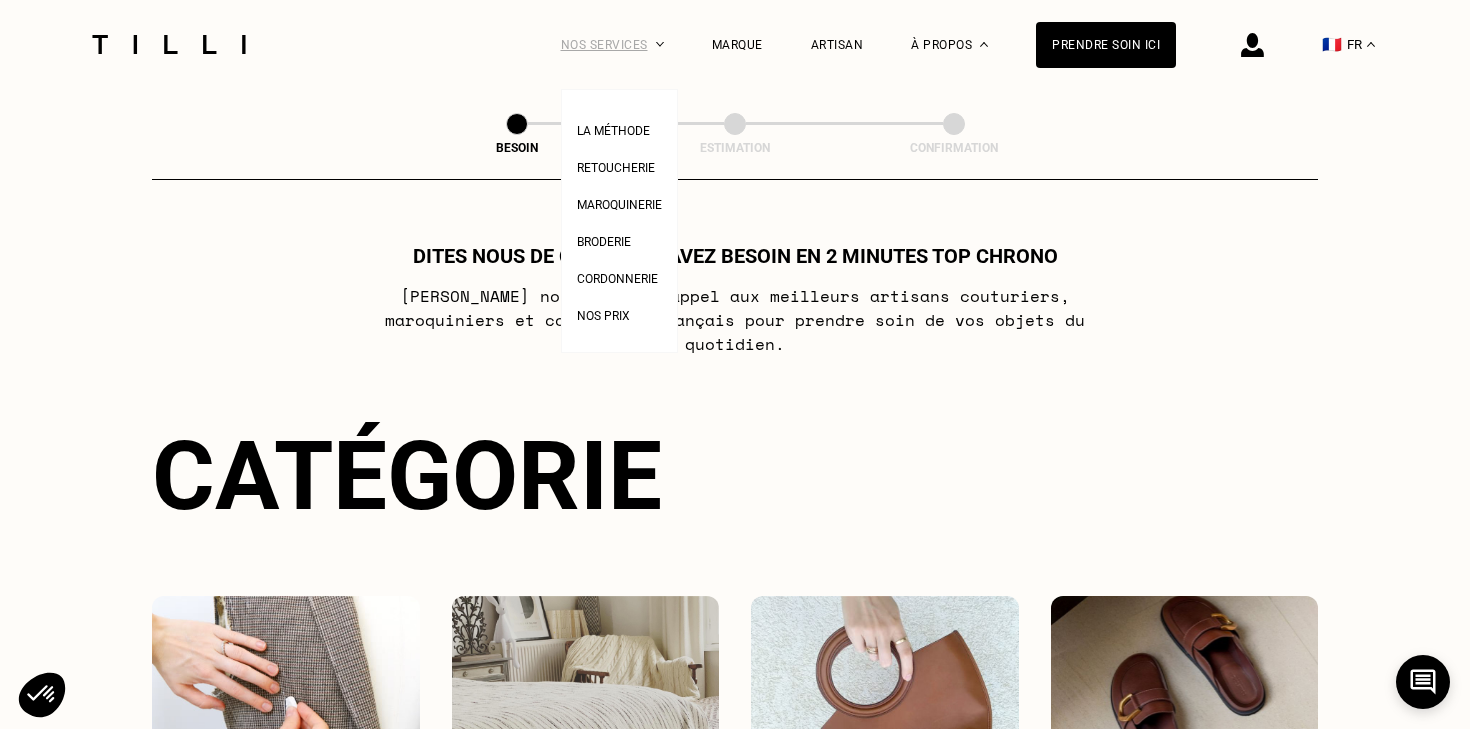 click on "Nos services" at bounding box center [612, 44] 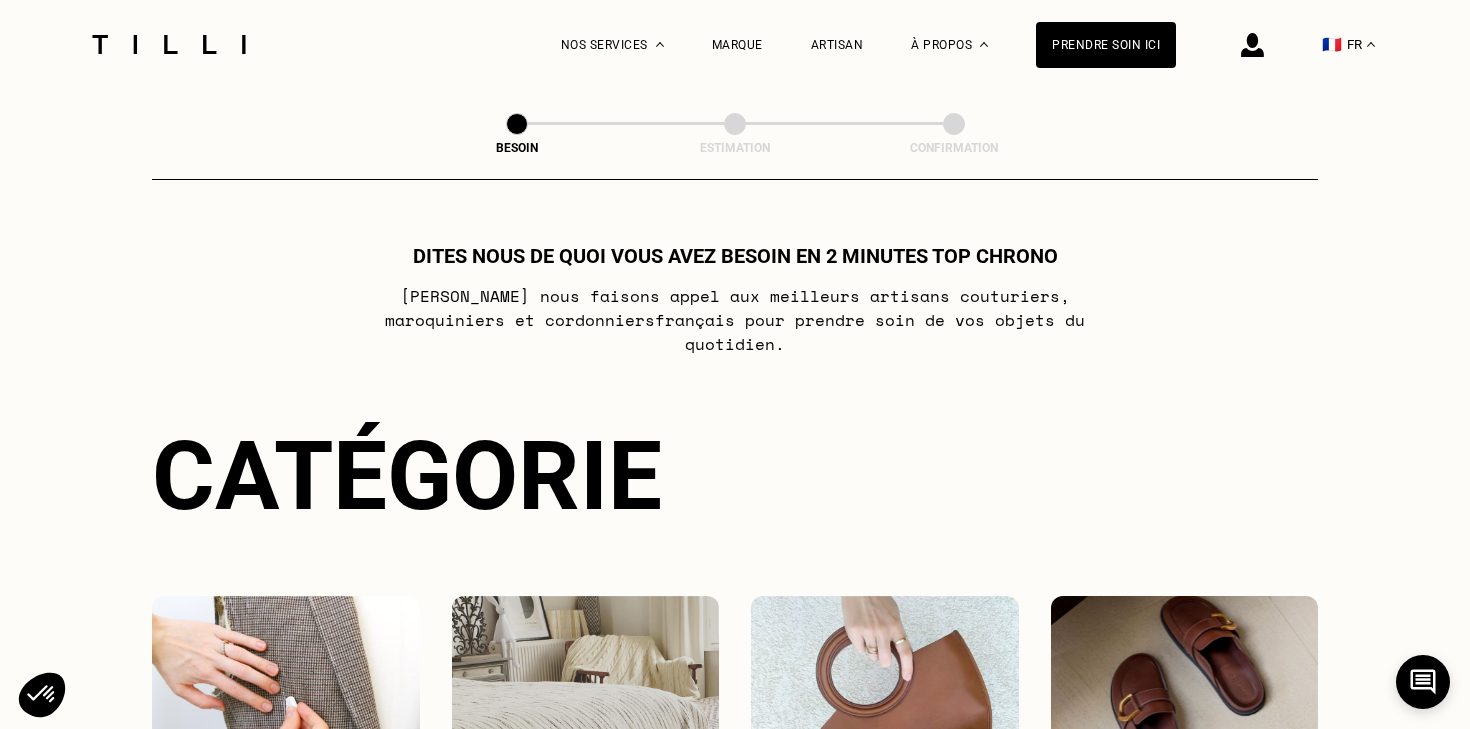 click on "Marque" at bounding box center [737, 44] 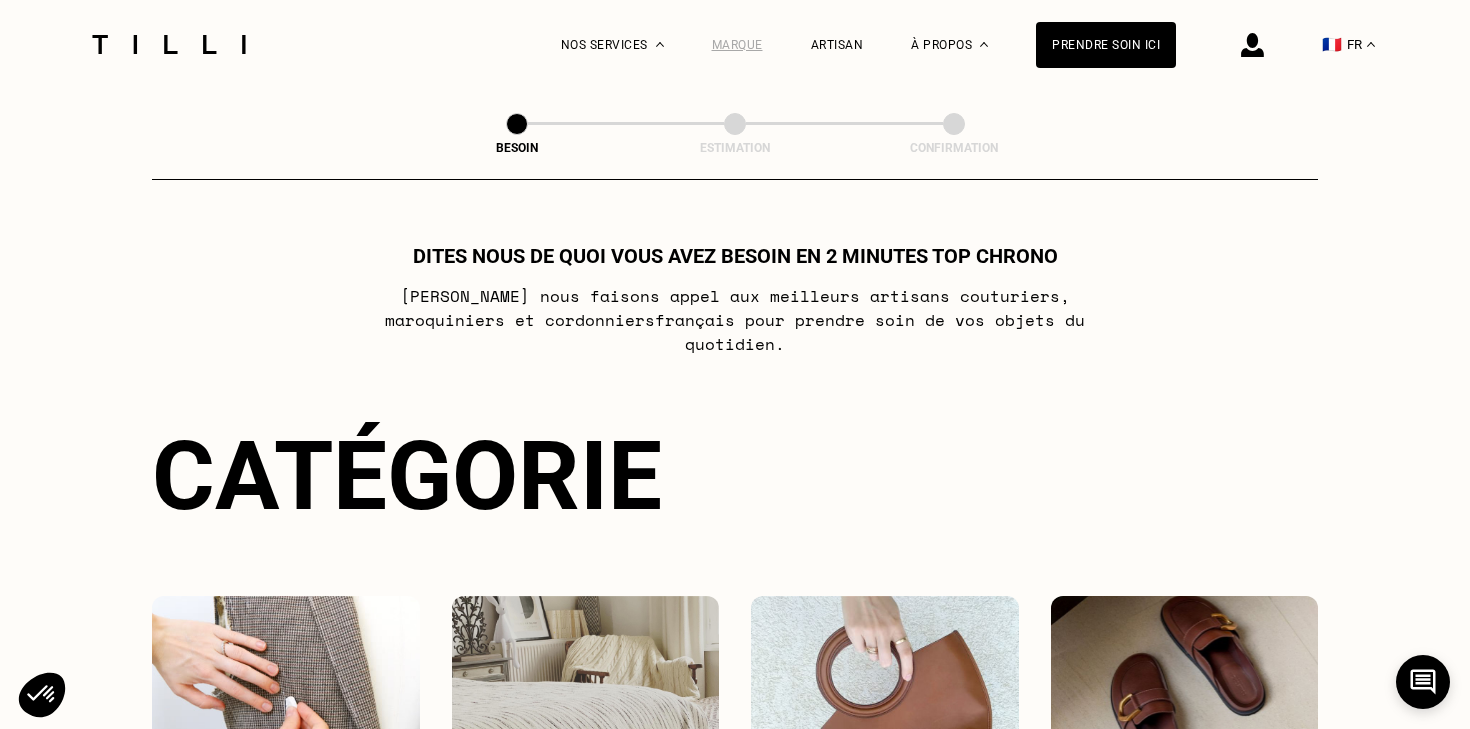 click on "Marque" at bounding box center [737, 45] 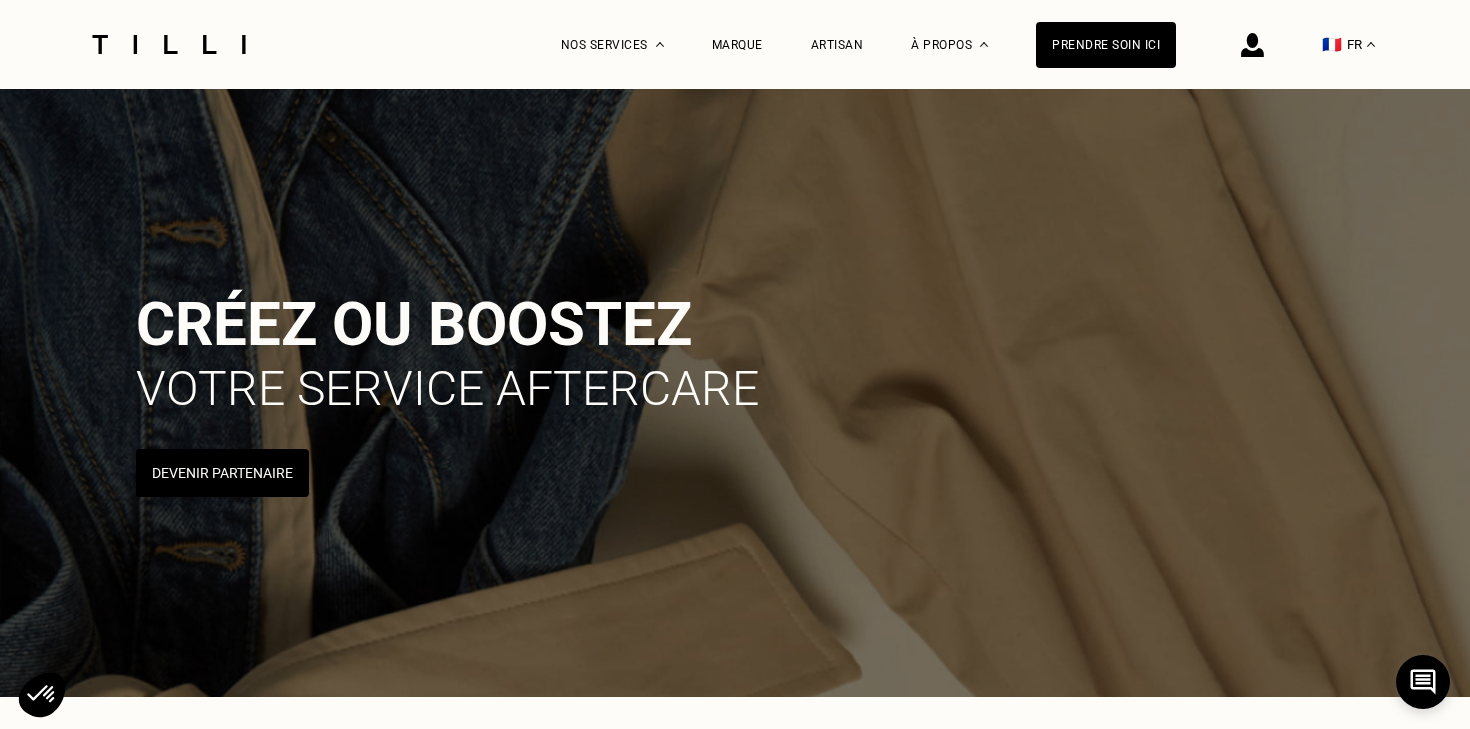 click on "🇫🇷" at bounding box center [1332, 44] 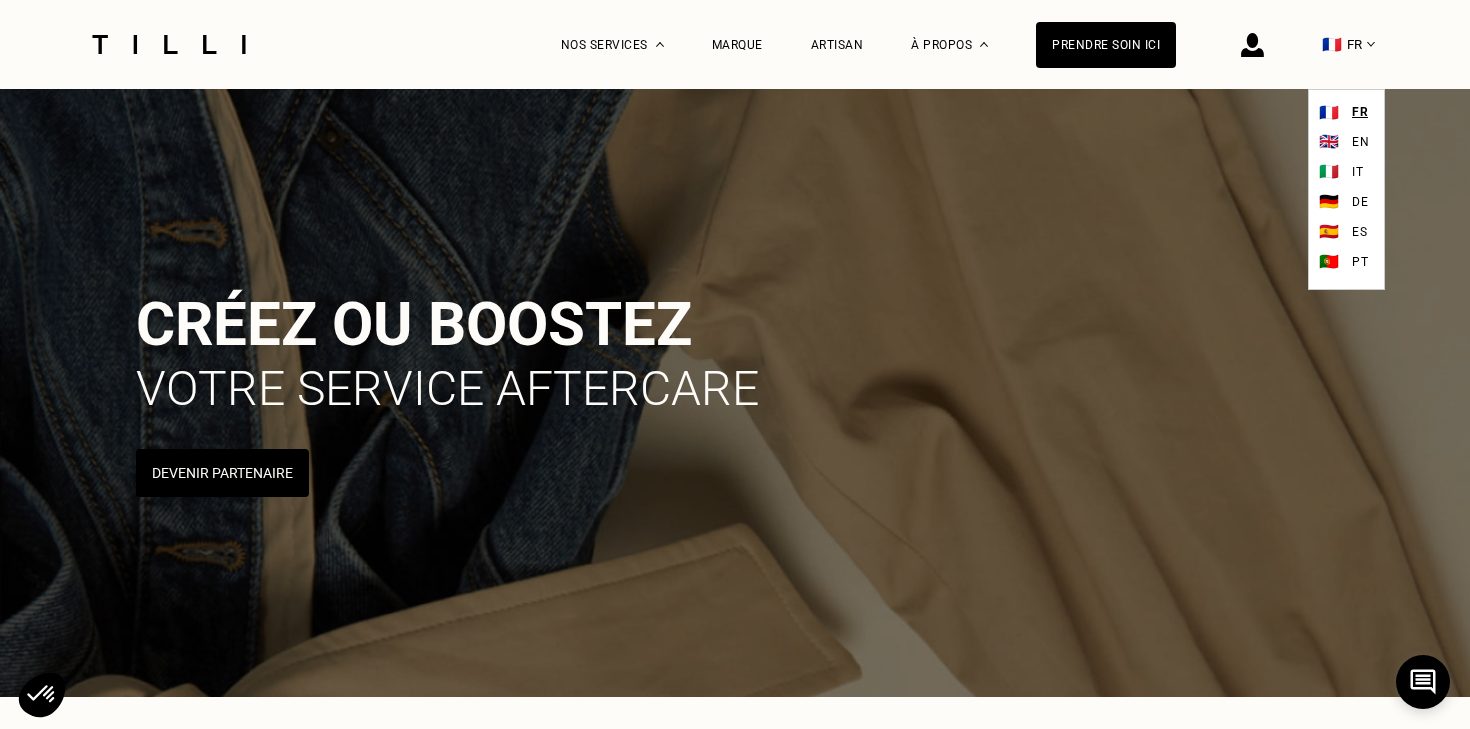 click at bounding box center [1252, 45] 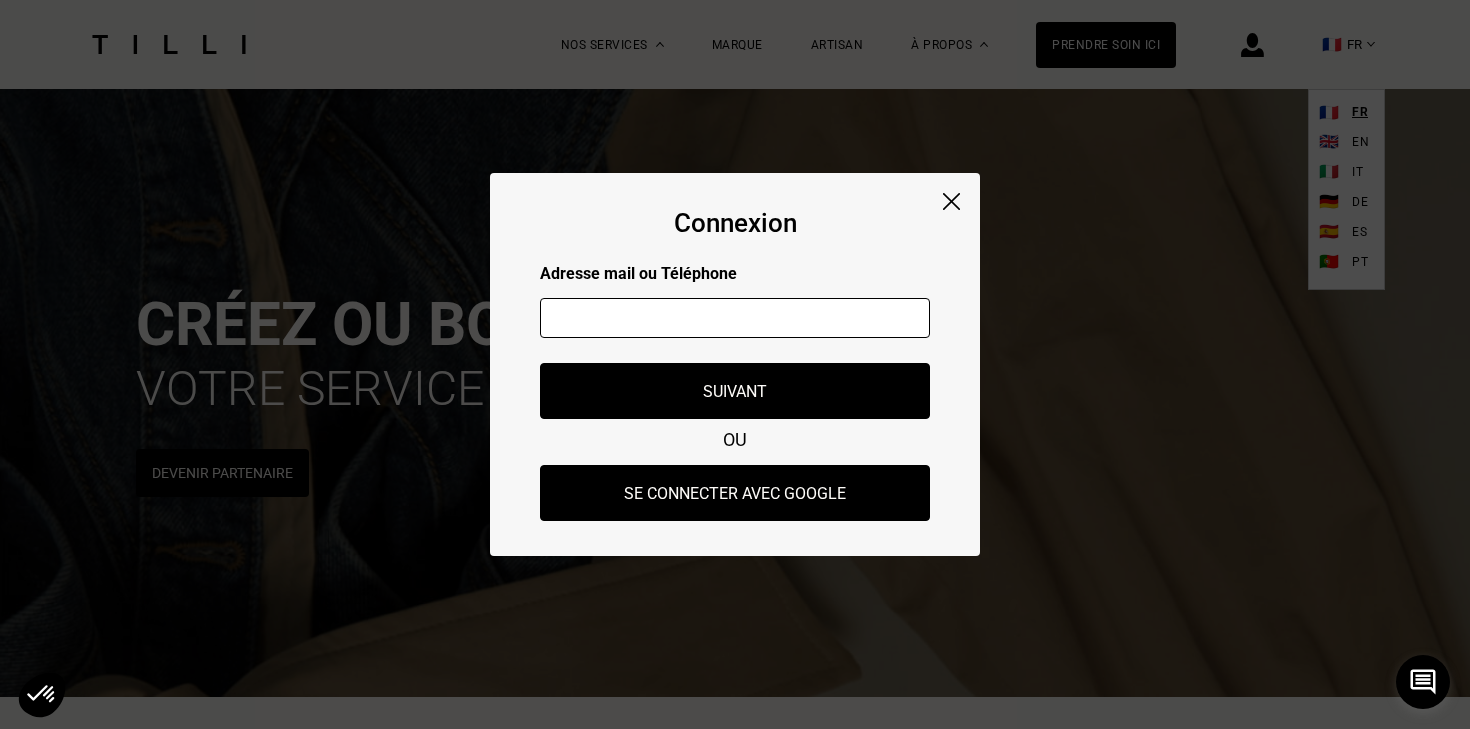 click at bounding box center [735, 318] 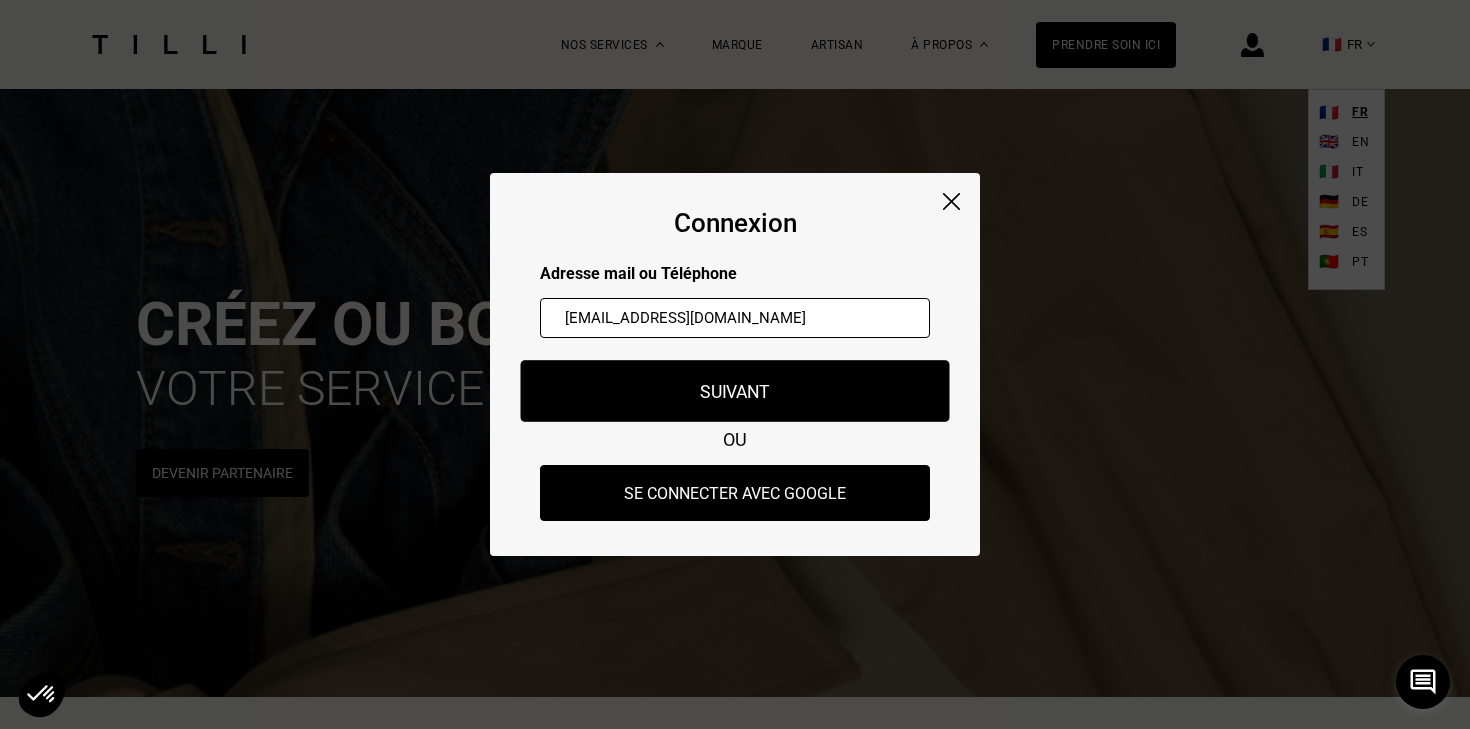 type on "[EMAIL_ADDRESS][DOMAIN_NAME]" 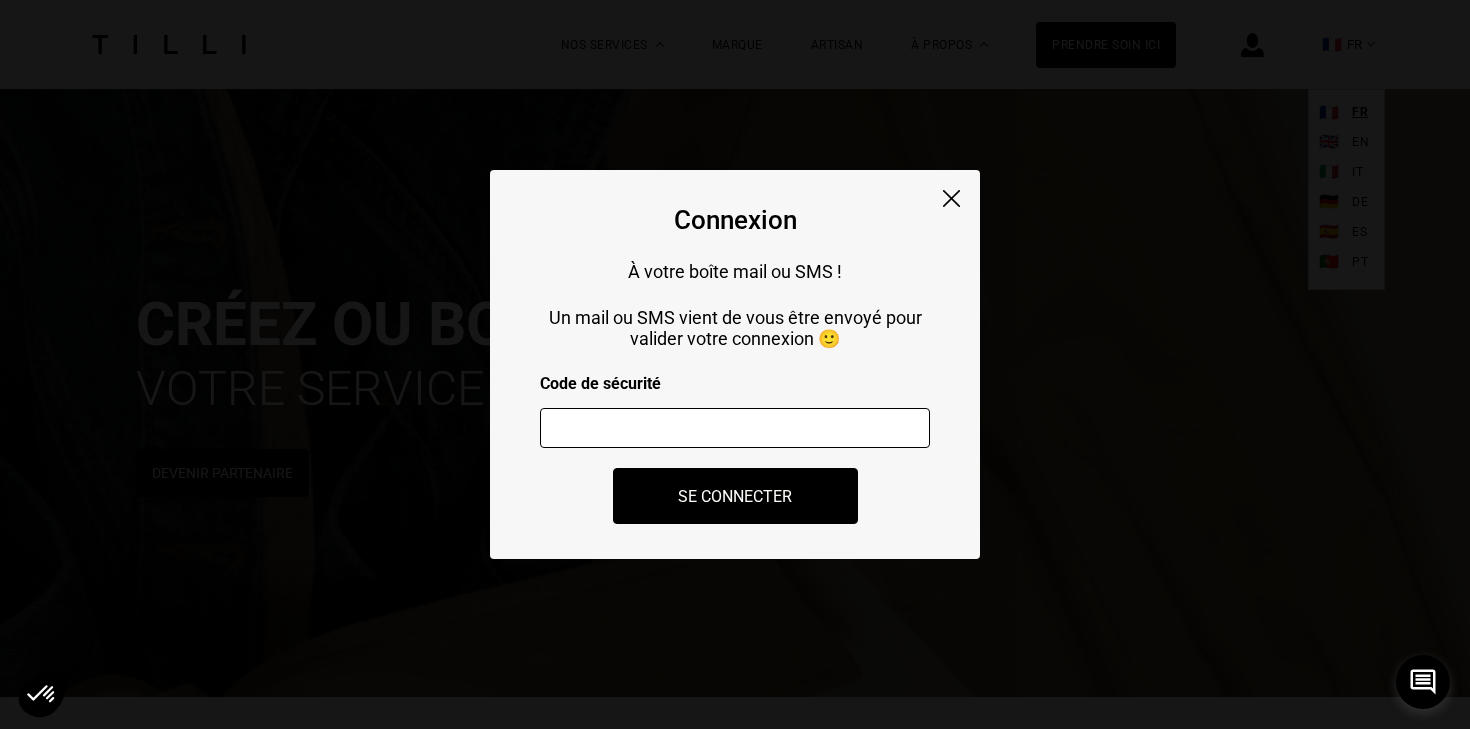 click at bounding box center [735, 428] 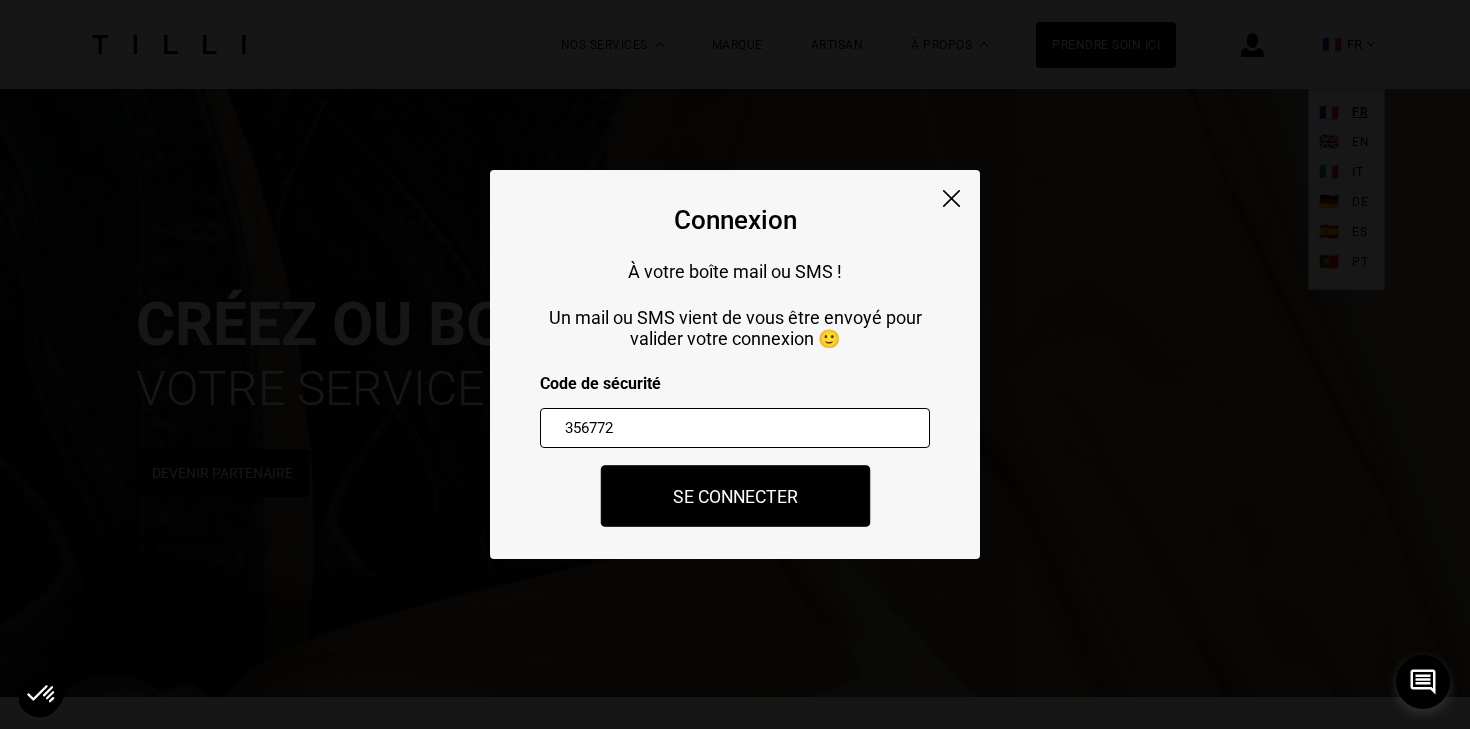 type on "356772" 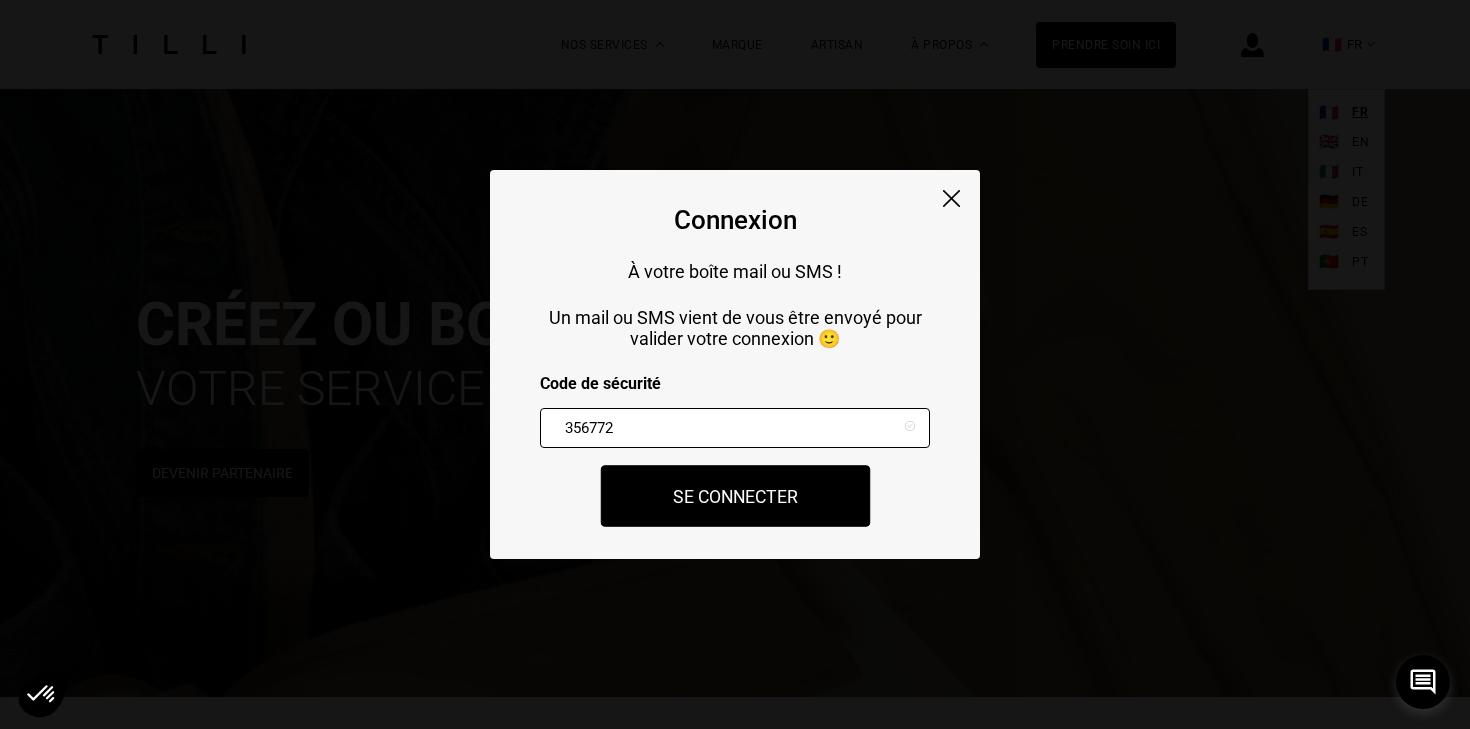 click on "Se connecter" at bounding box center (735, 496) 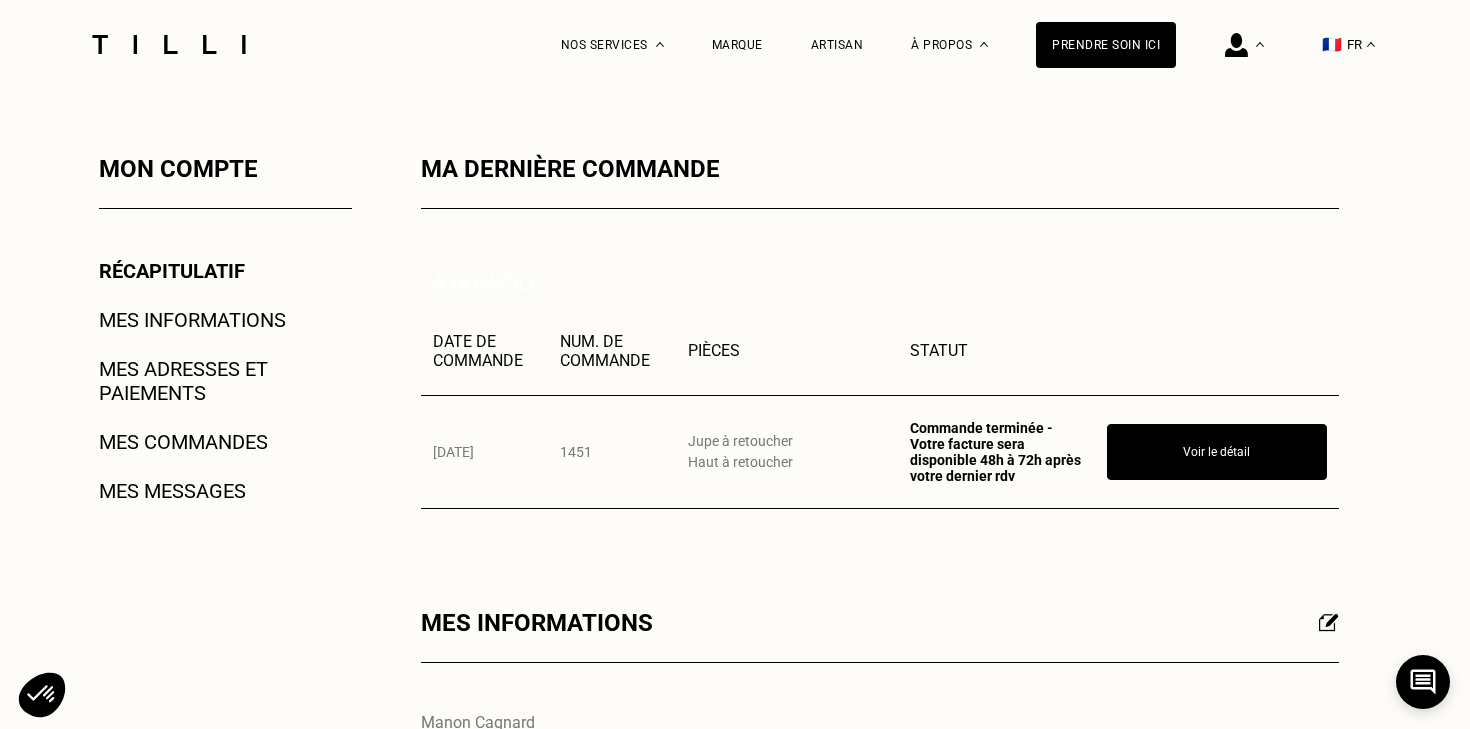 scroll, scrollTop: 289, scrollLeft: 0, axis: vertical 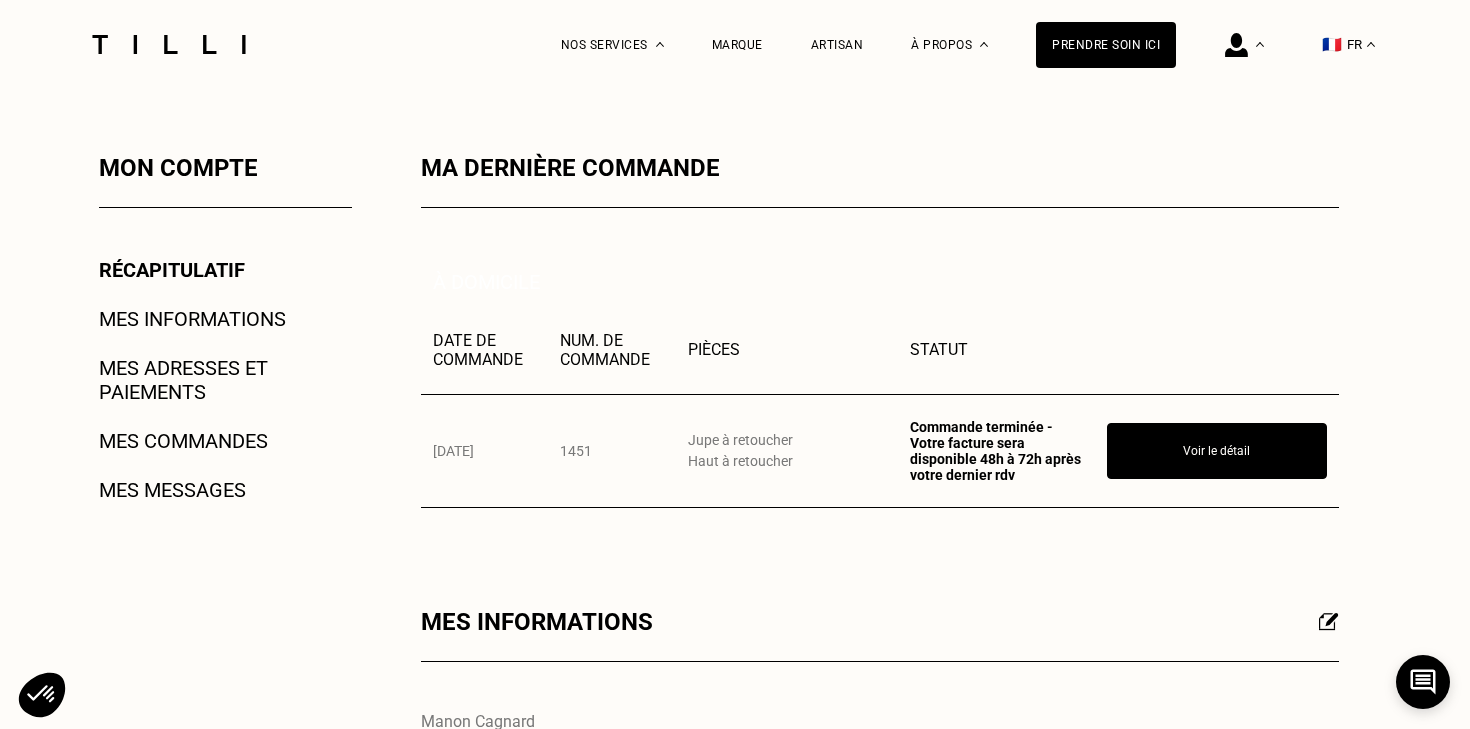 click on "Récapitulatif" at bounding box center (172, 270) 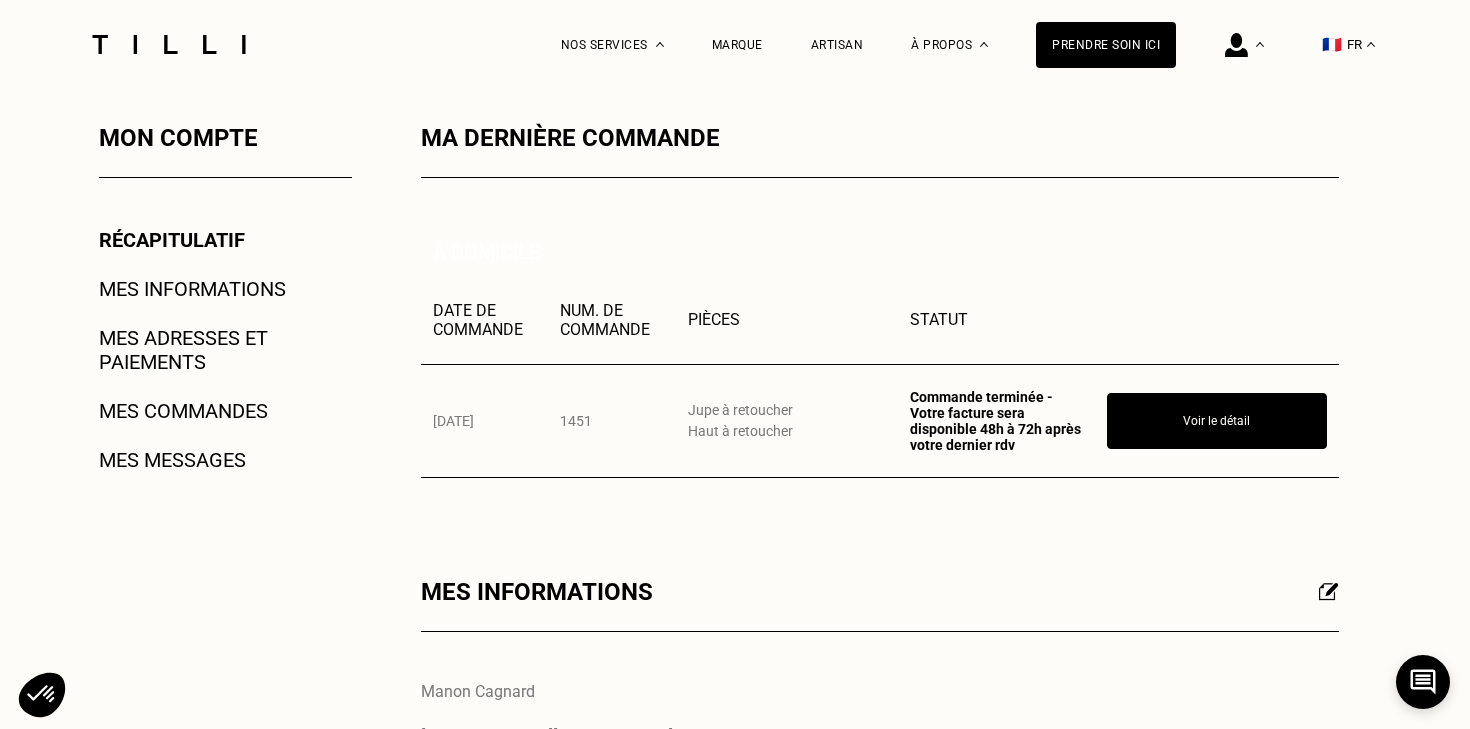 scroll, scrollTop: 280, scrollLeft: 0, axis: vertical 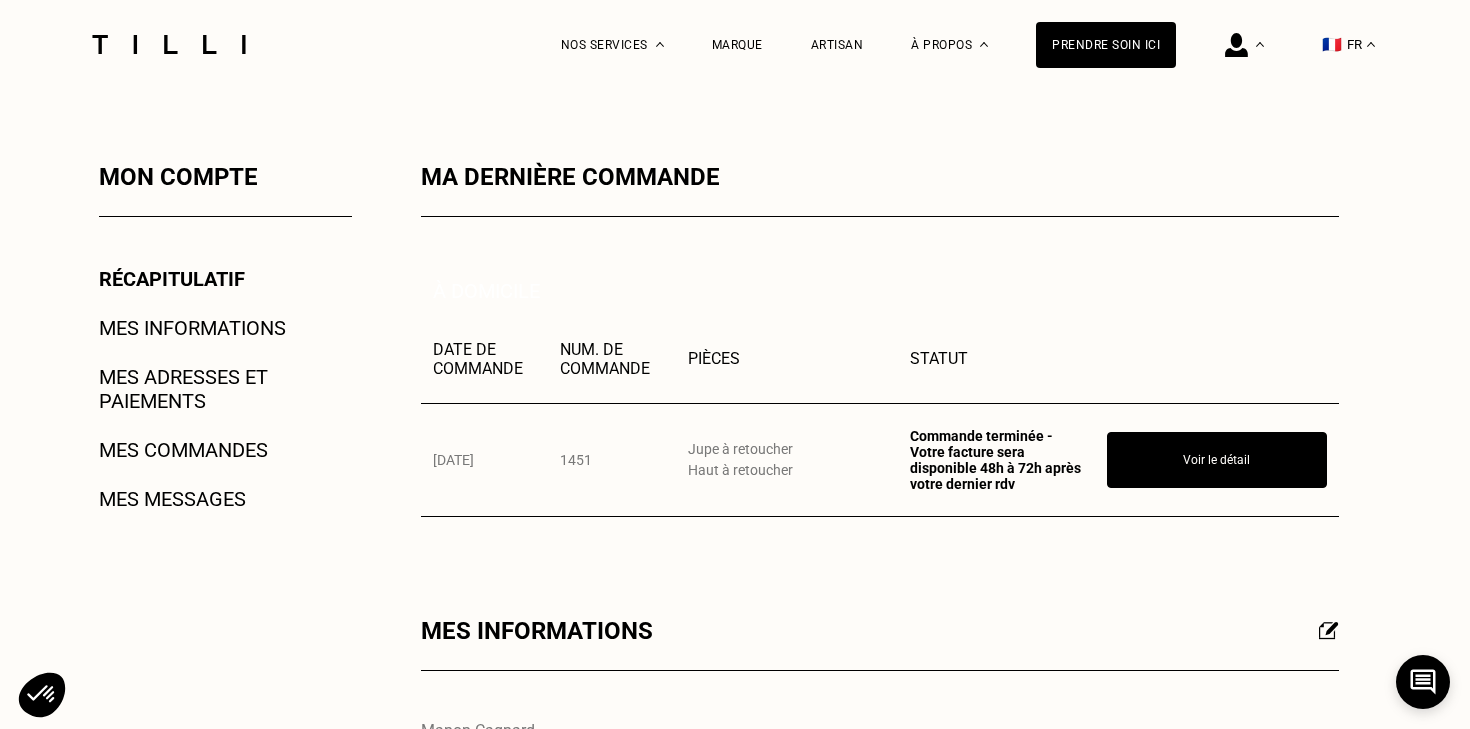 click on "Mon compte Récapitulatif Mes informations Mes adresses et paiements Mes commandes Mes messages" at bounding box center [199, 674] 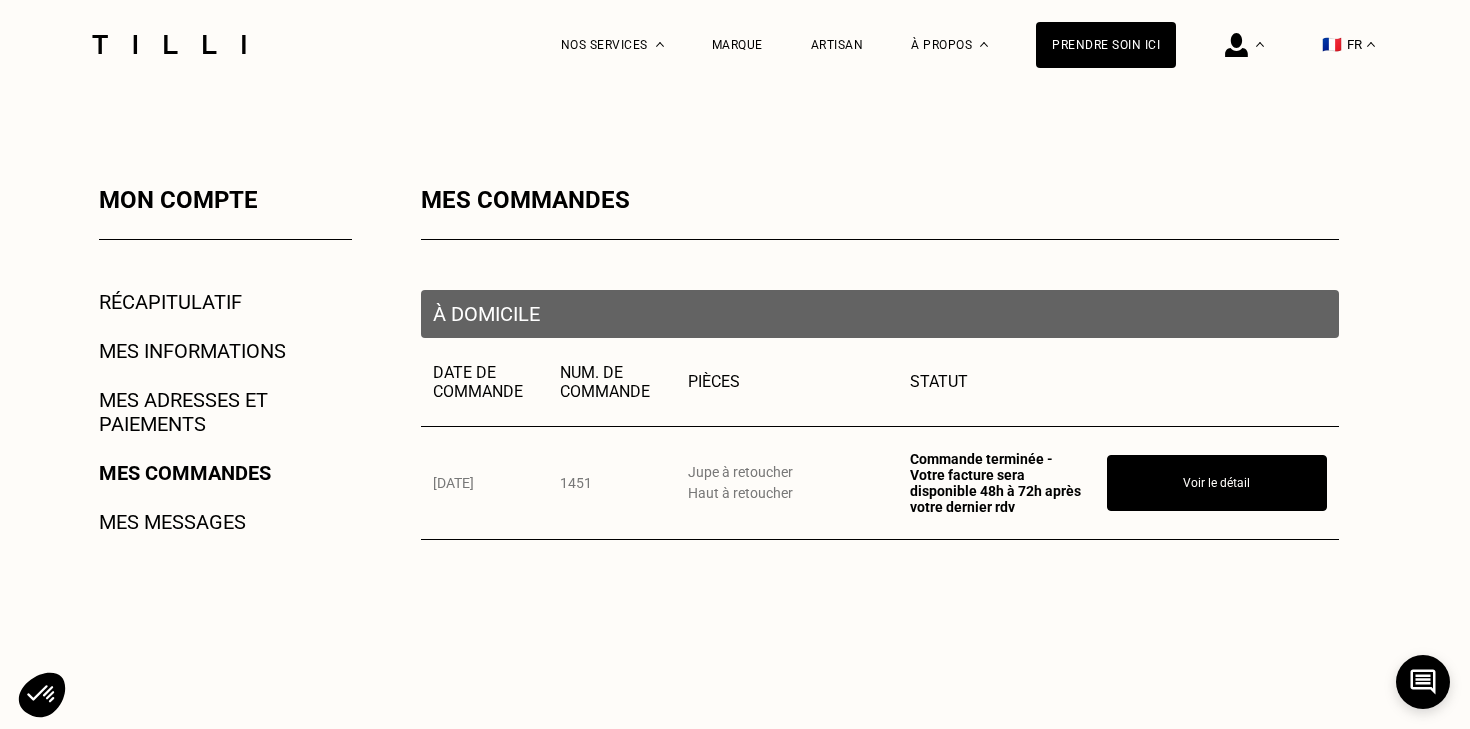 scroll, scrollTop: 0, scrollLeft: 0, axis: both 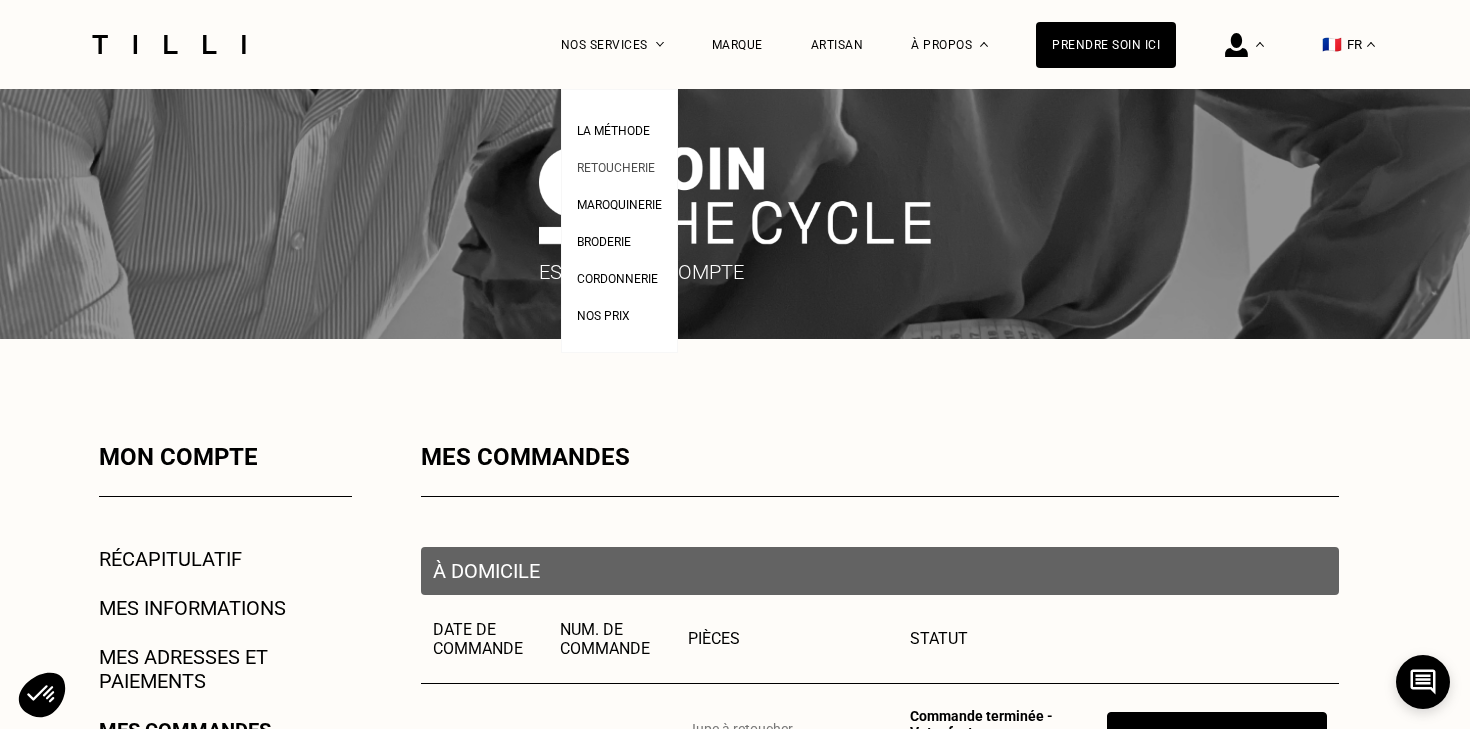 click on "Retoucherie" at bounding box center [616, 168] 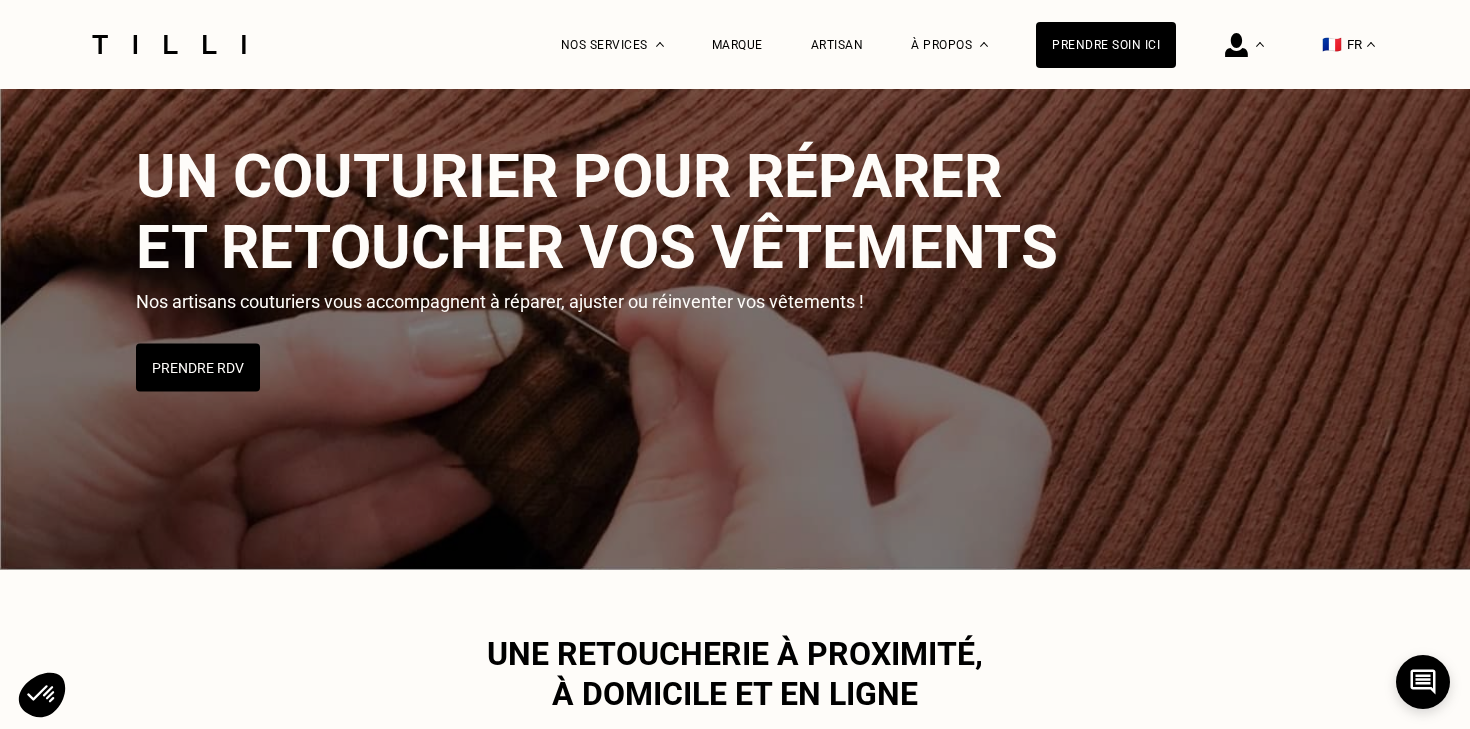 scroll, scrollTop: 0, scrollLeft: 0, axis: both 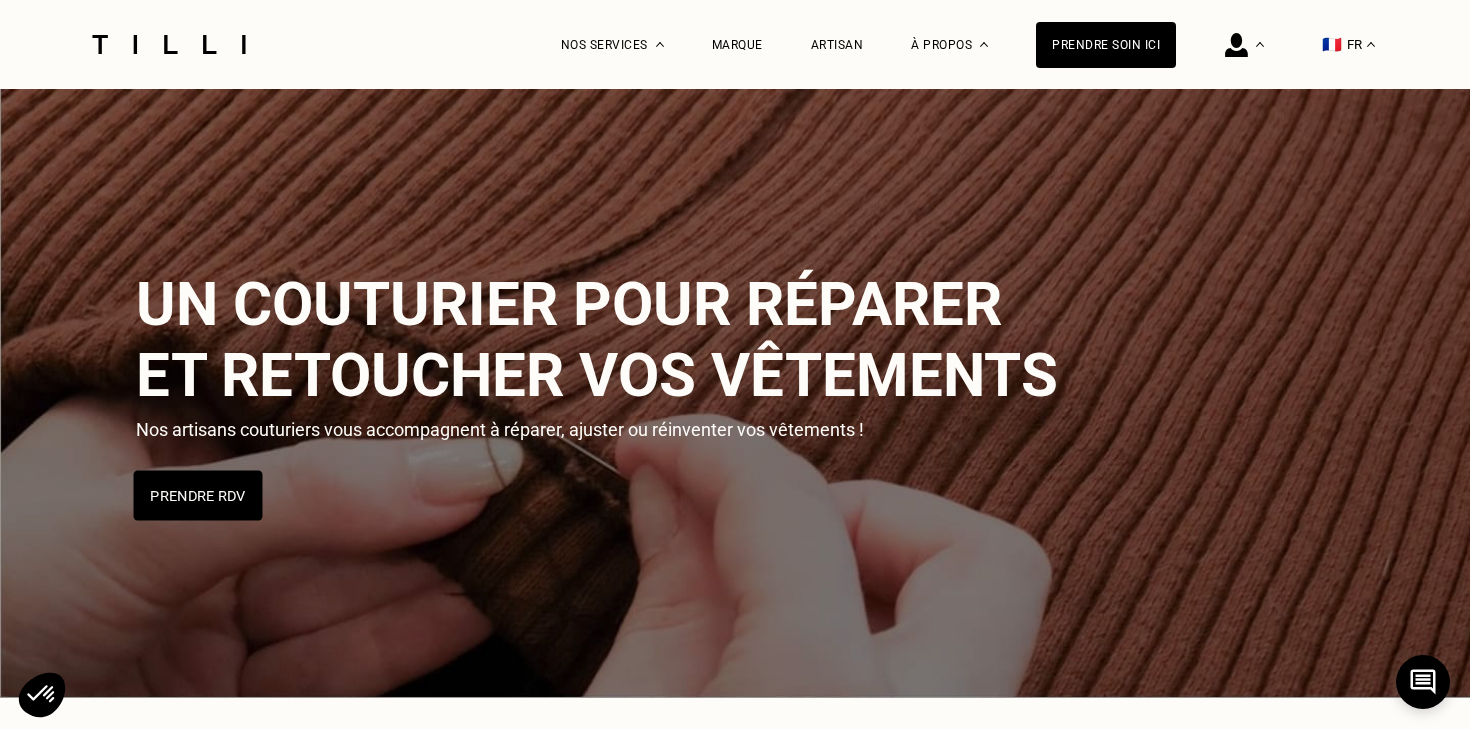 click on "Prendre RDV" at bounding box center [198, 495] 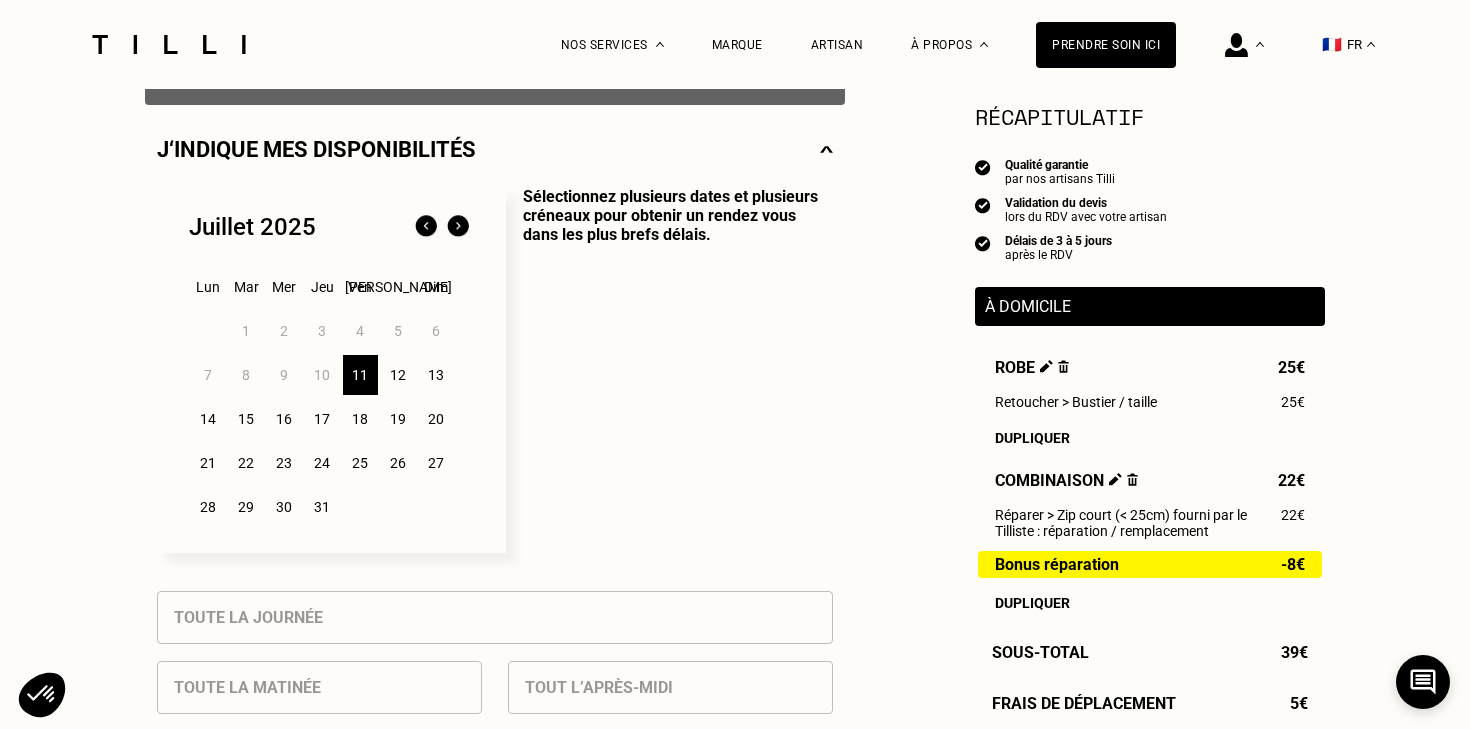 scroll, scrollTop: 430, scrollLeft: 0, axis: vertical 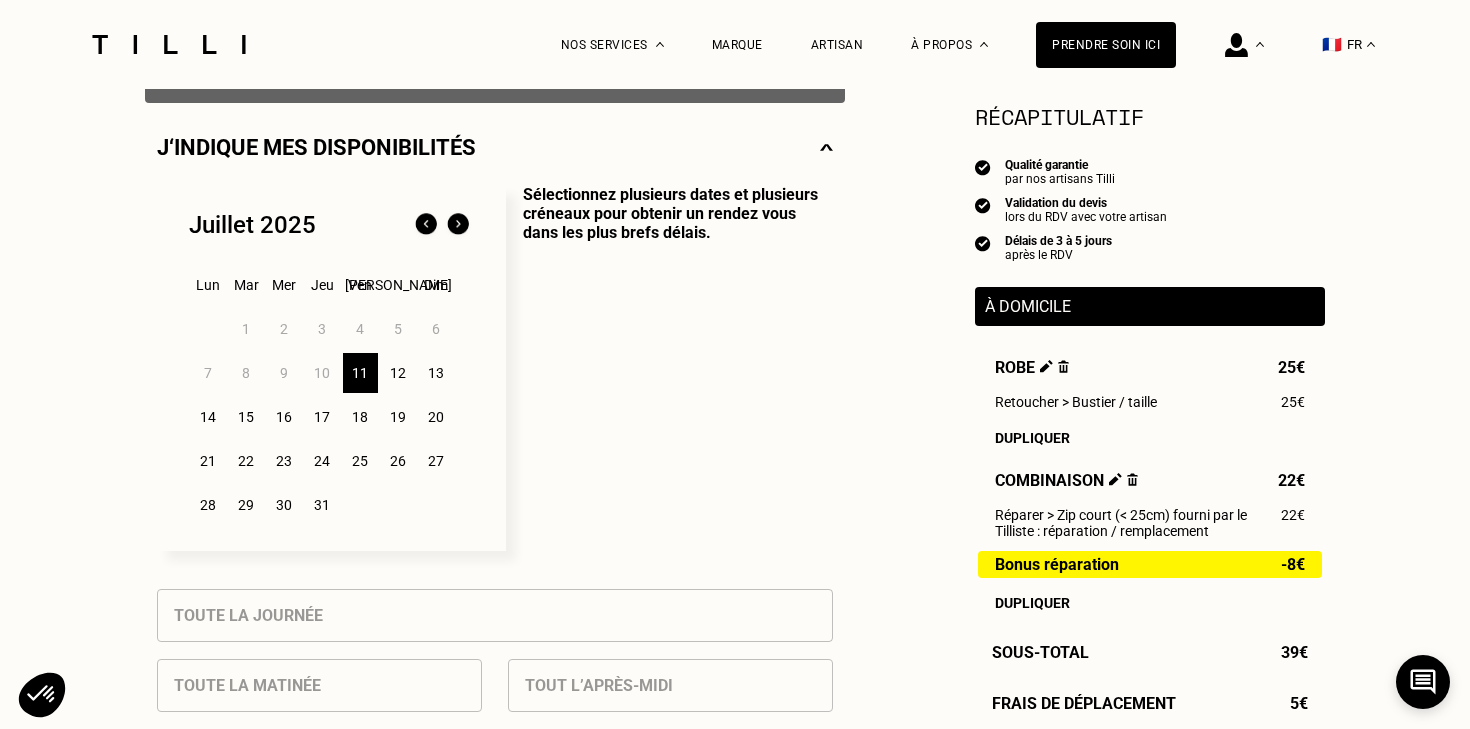 click on "12" at bounding box center (398, 373) 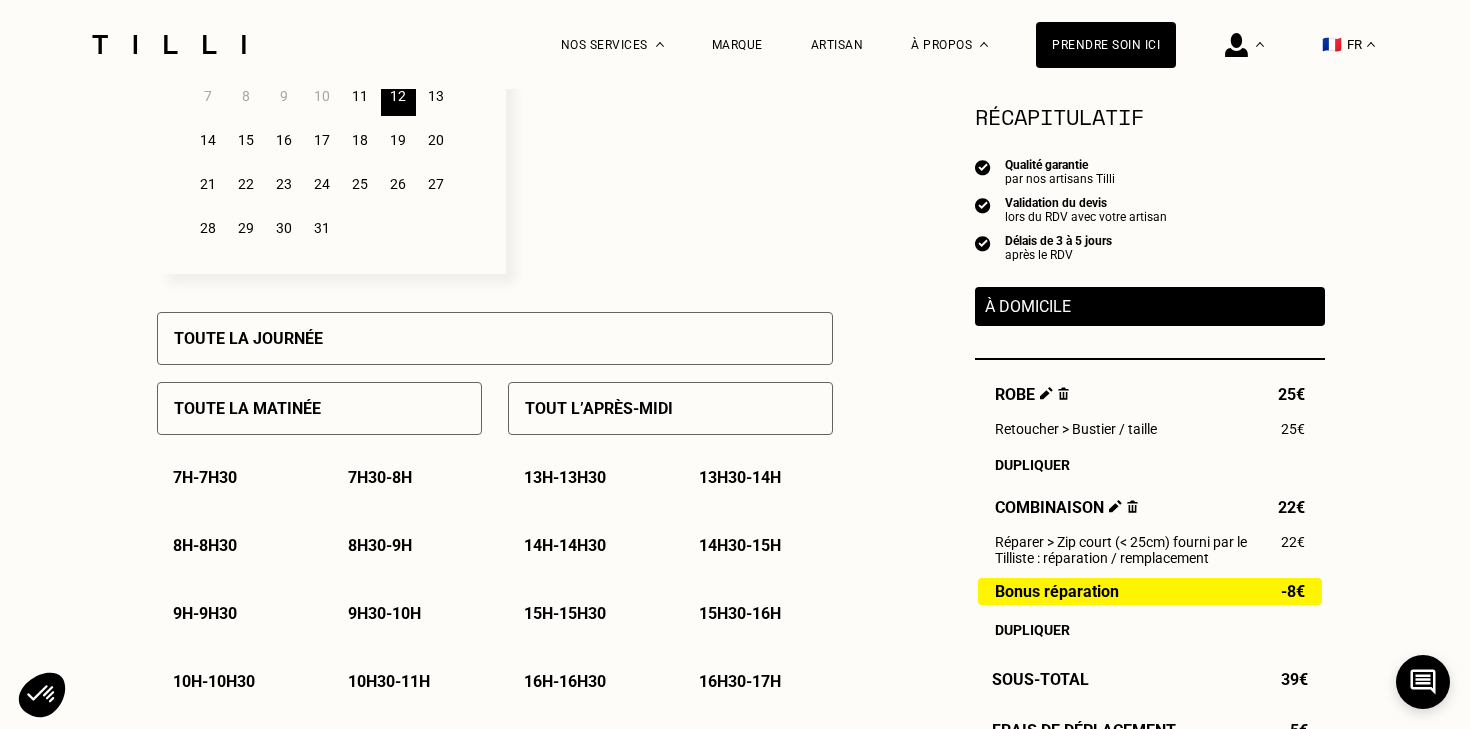scroll, scrollTop: 715, scrollLeft: 0, axis: vertical 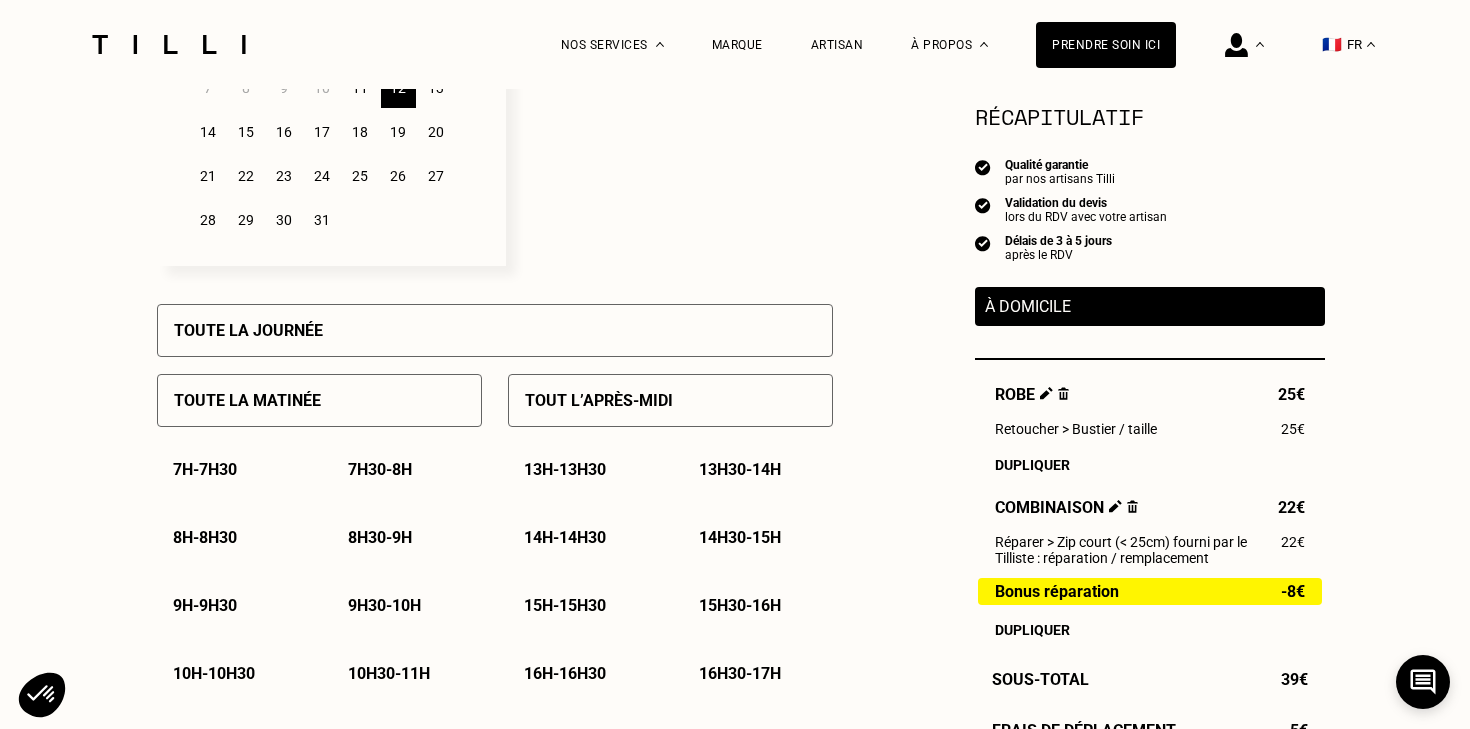drag, startPoint x: 399, startPoint y: 544, endPoint x: 380, endPoint y: 679, distance: 136.33047 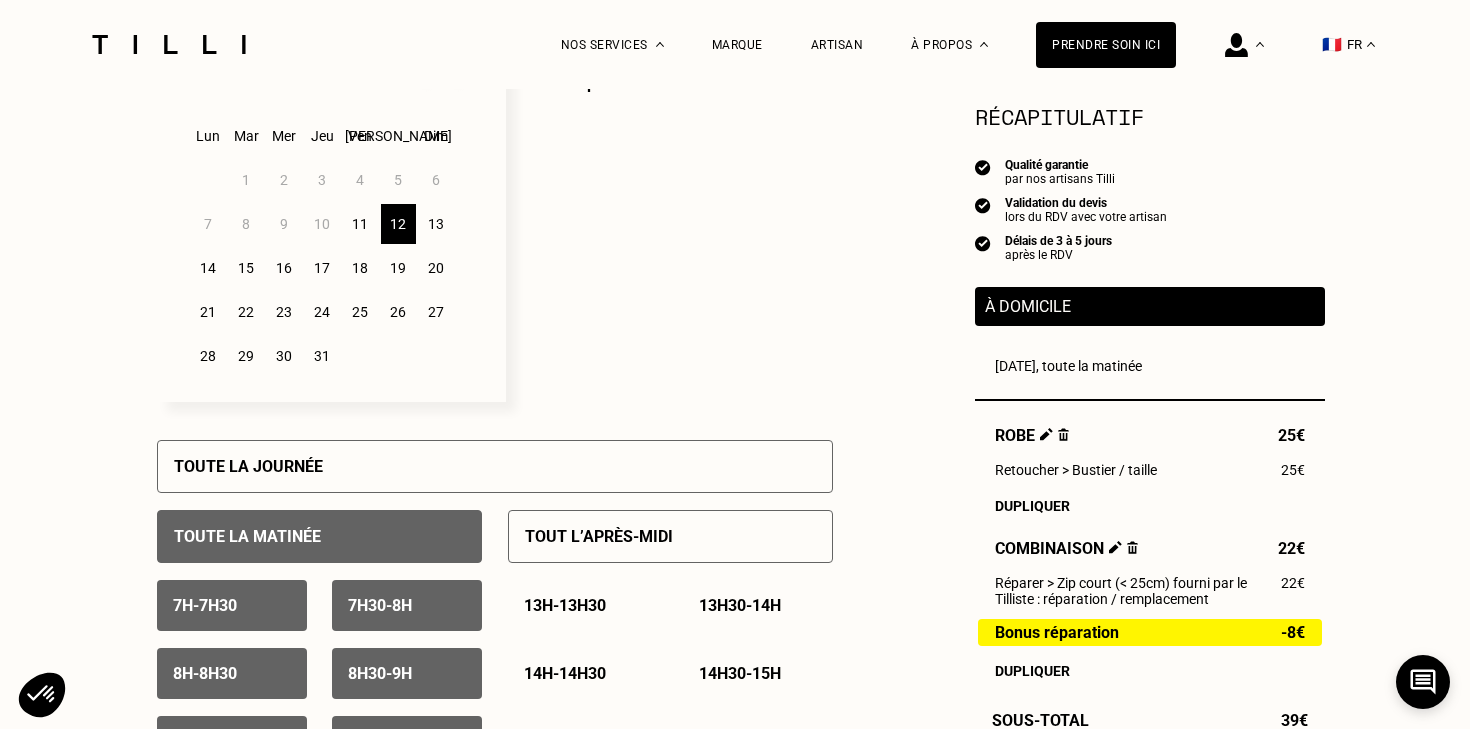 scroll, scrollTop: 584, scrollLeft: 0, axis: vertical 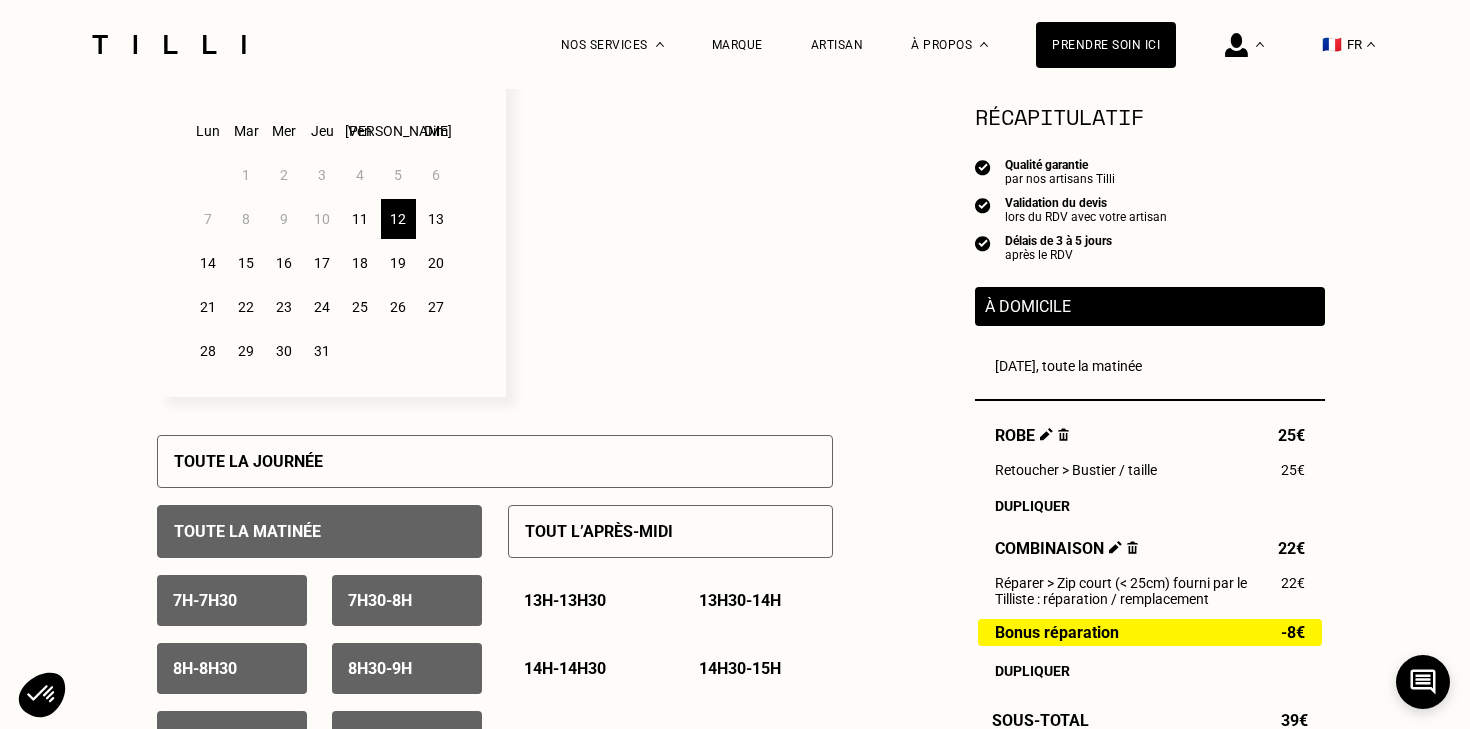 click on "13" at bounding box center [436, 219] 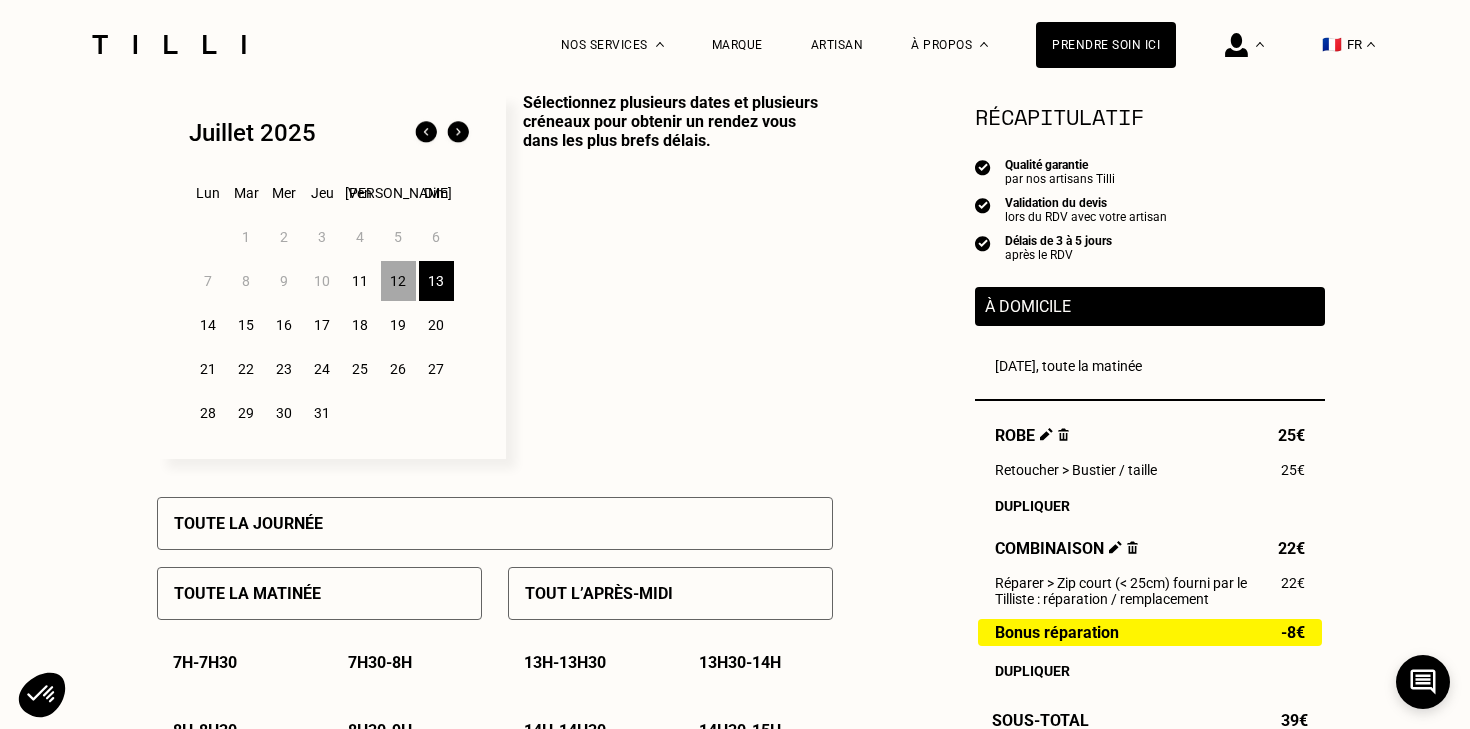 scroll, scrollTop: 436, scrollLeft: 0, axis: vertical 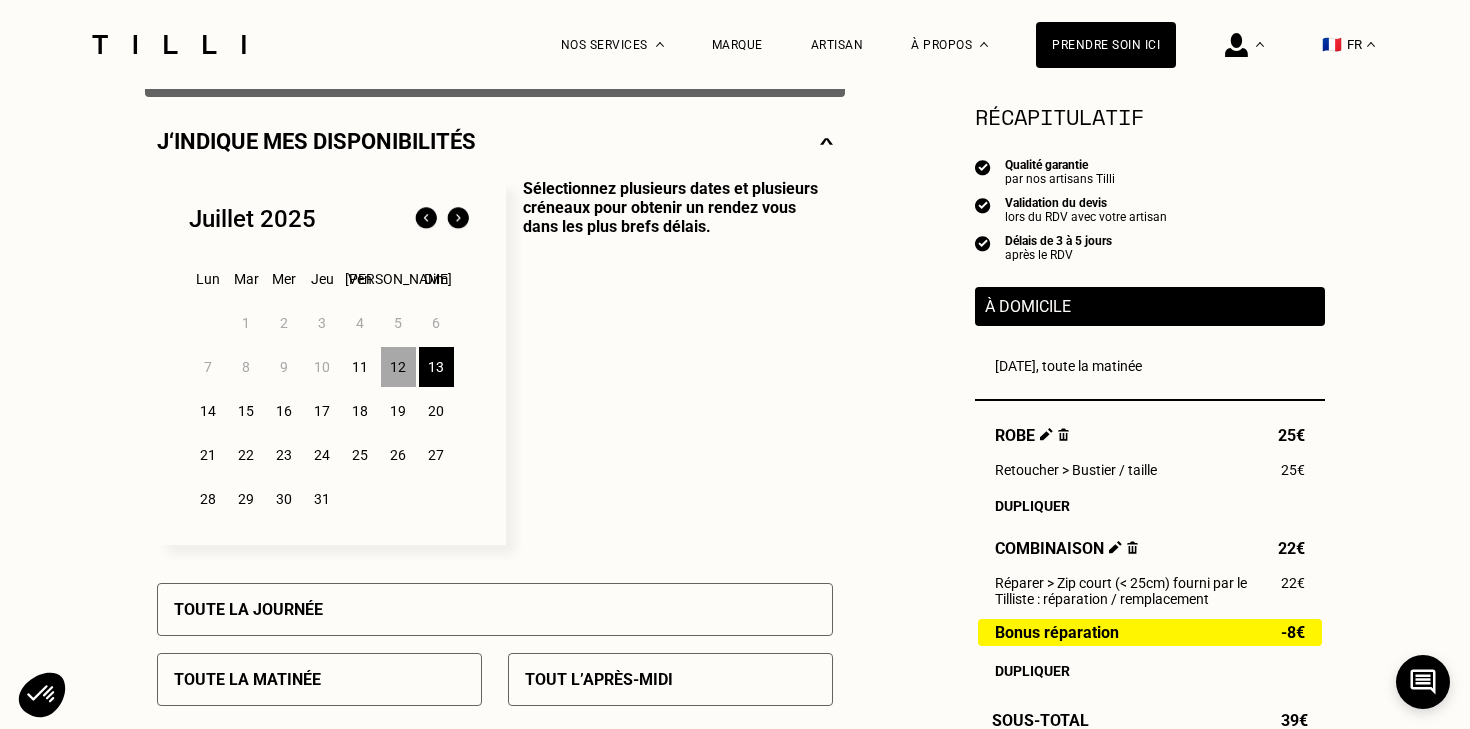 click on "14" at bounding box center (208, 411) 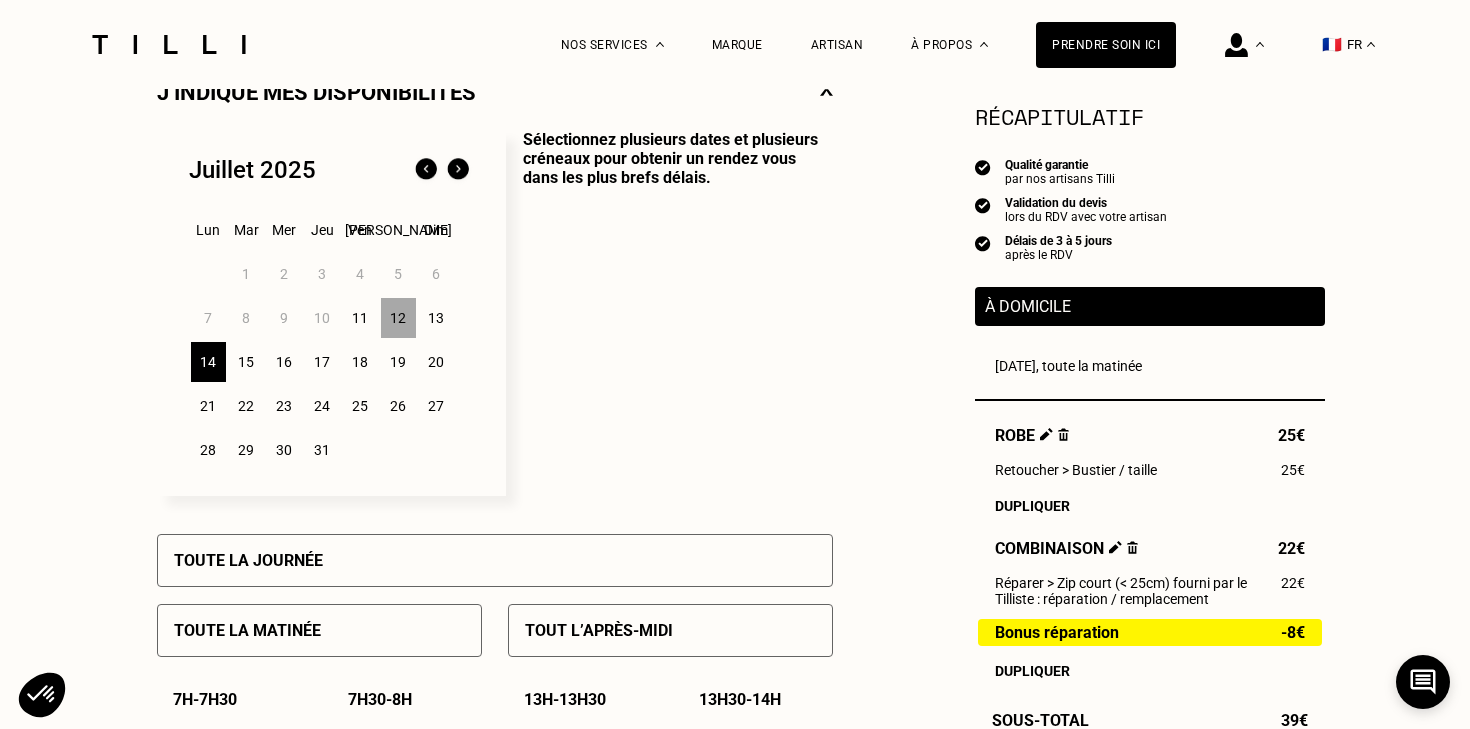 scroll, scrollTop: 470, scrollLeft: 0, axis: vertical 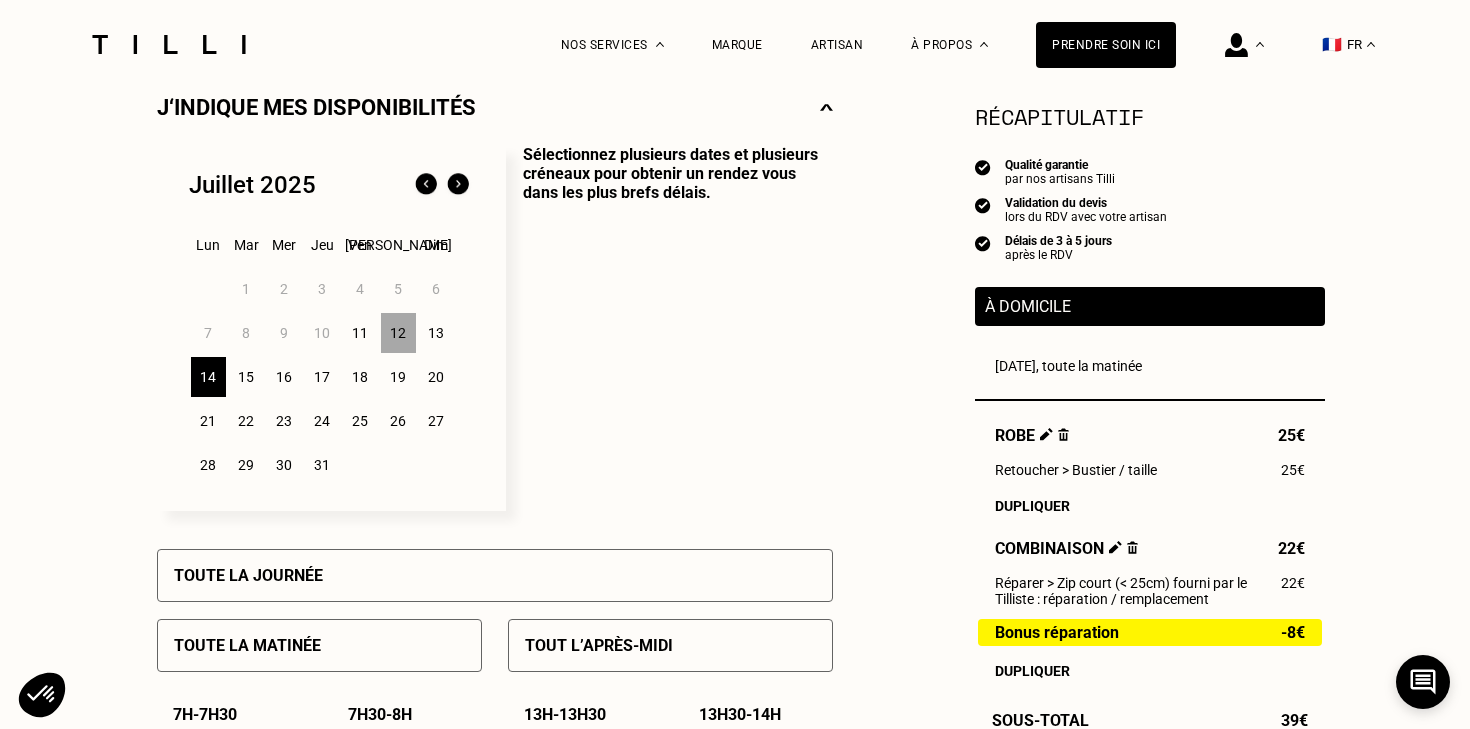click on "15" at bounding box center (246, 377) 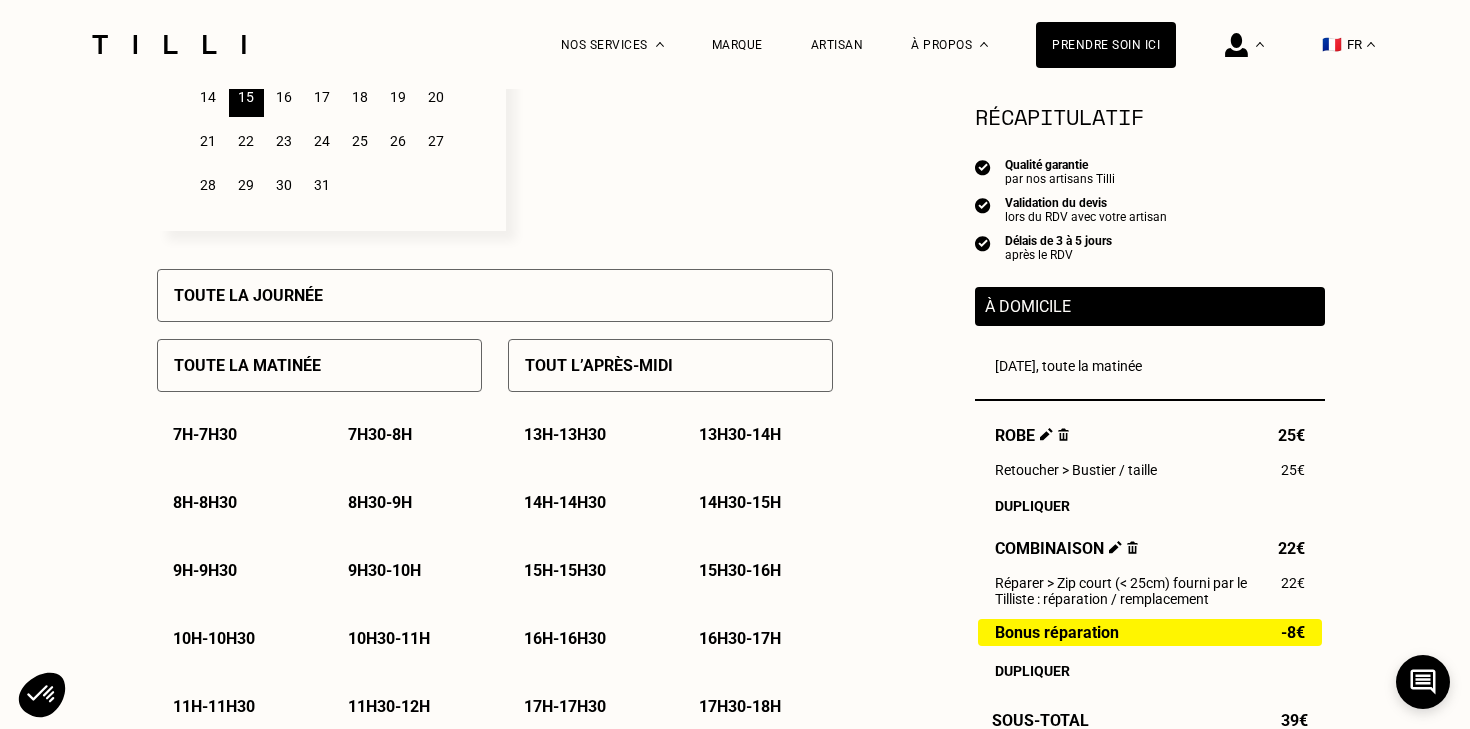 scroll, scrollTop: 755, scrollLeft: 0, axis: vertical 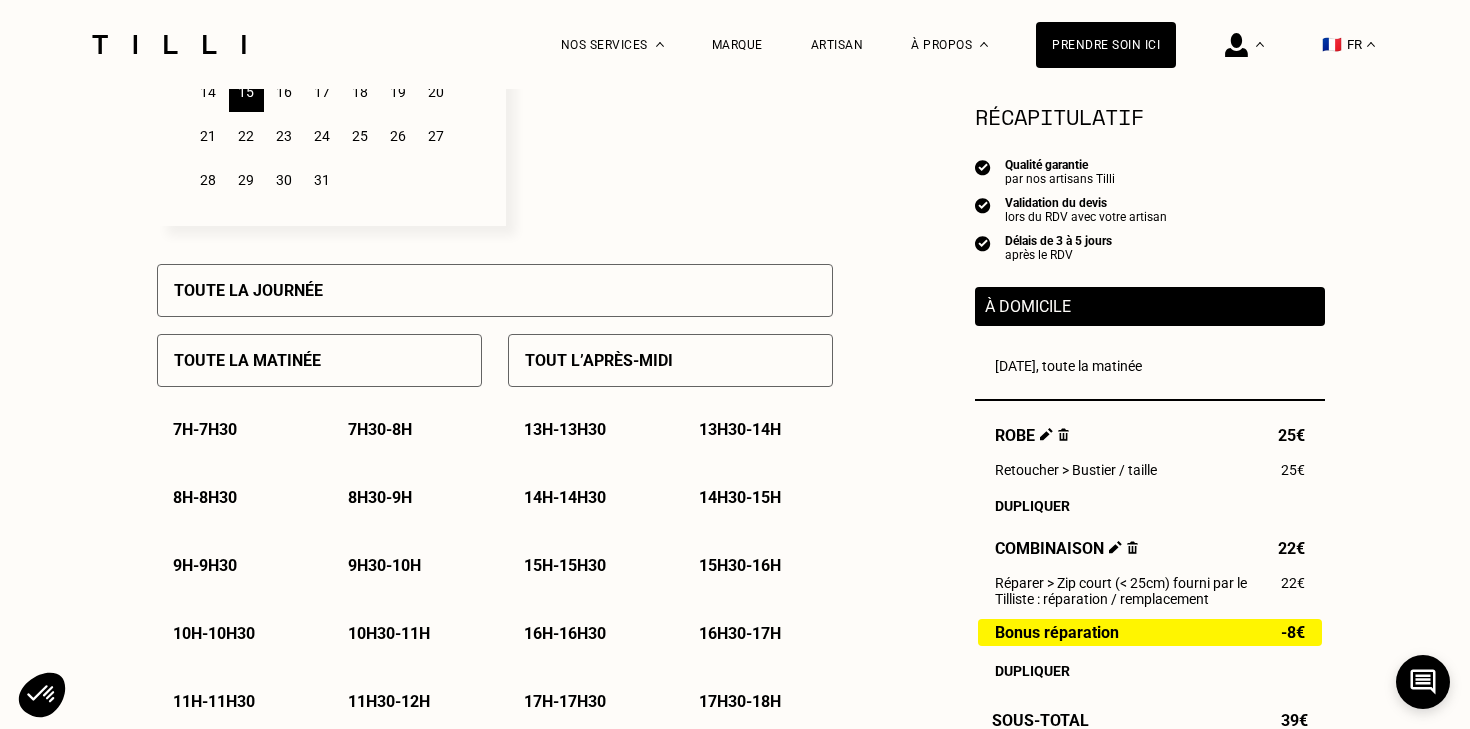 click on "Toute la matinée" at bounding box center (319, 360) 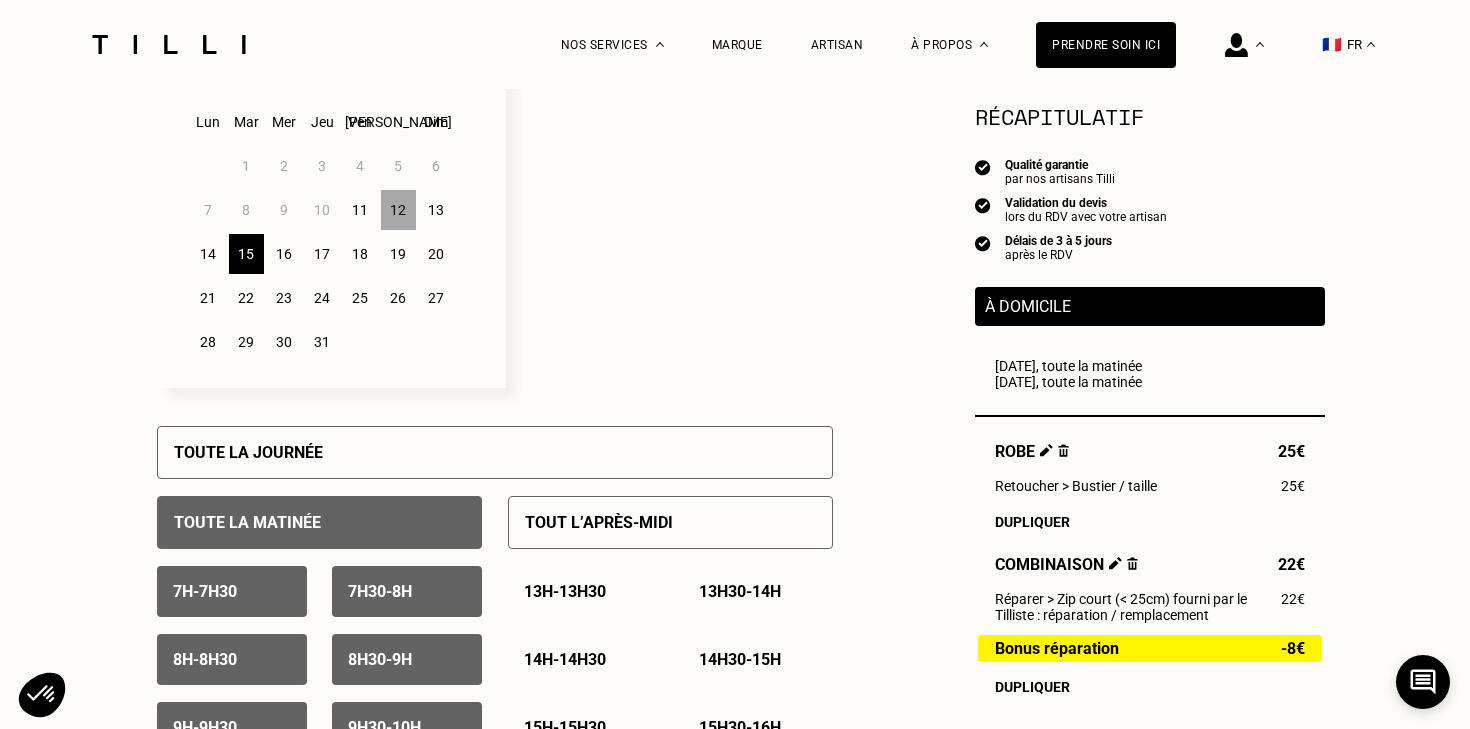 scroll, scrollTop: 531, scrollLeft: 0, axis: vertical 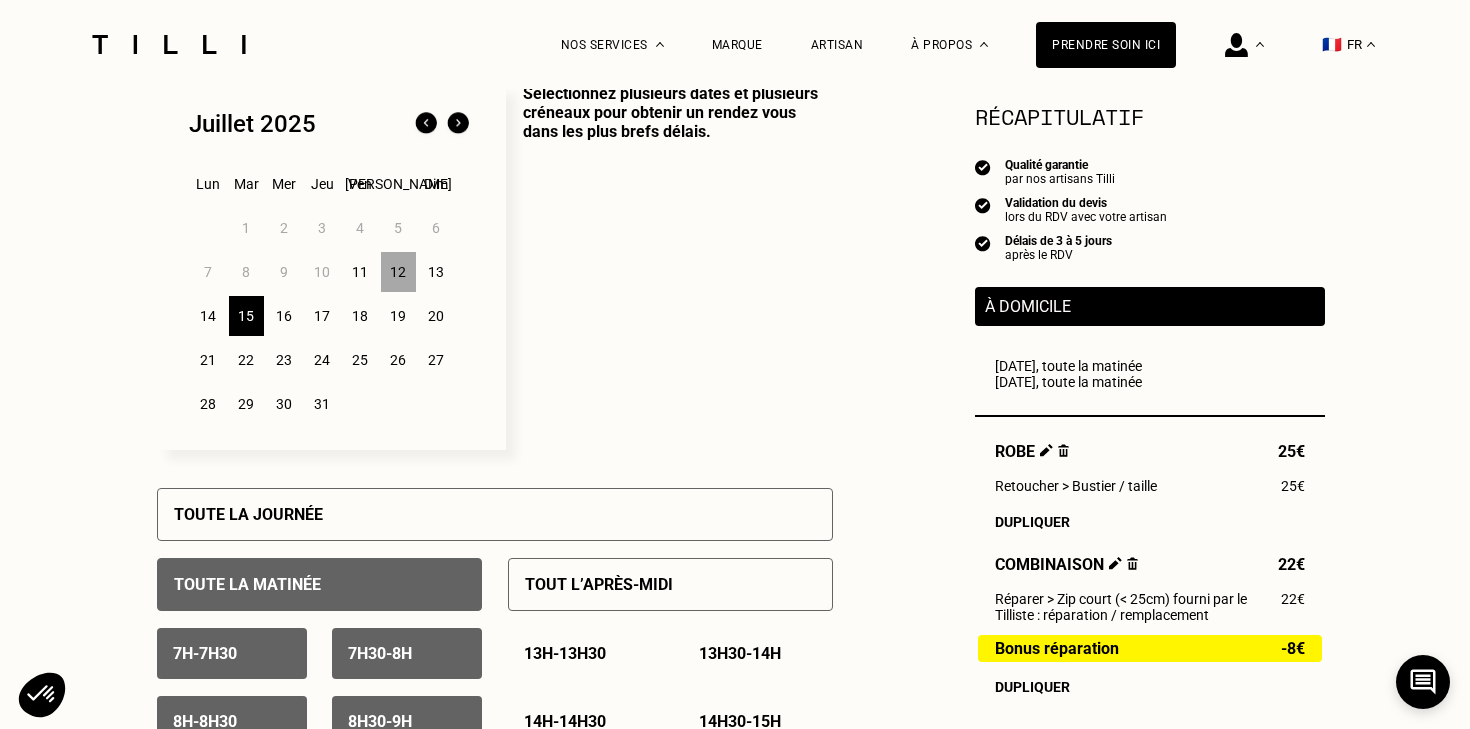 click on "16" at bounding box center [284, 316] 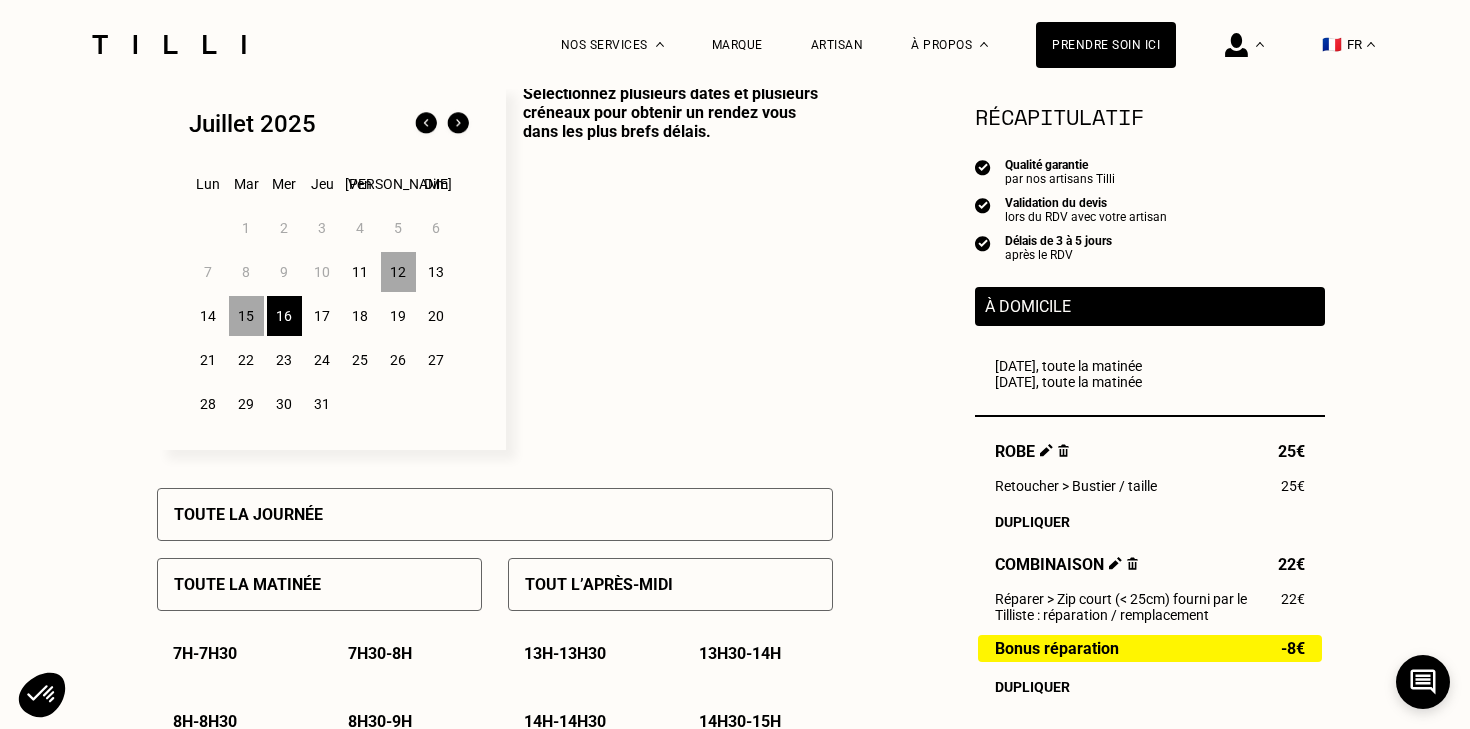 click on "Toute la matinée" at bounding box center [247, 584] 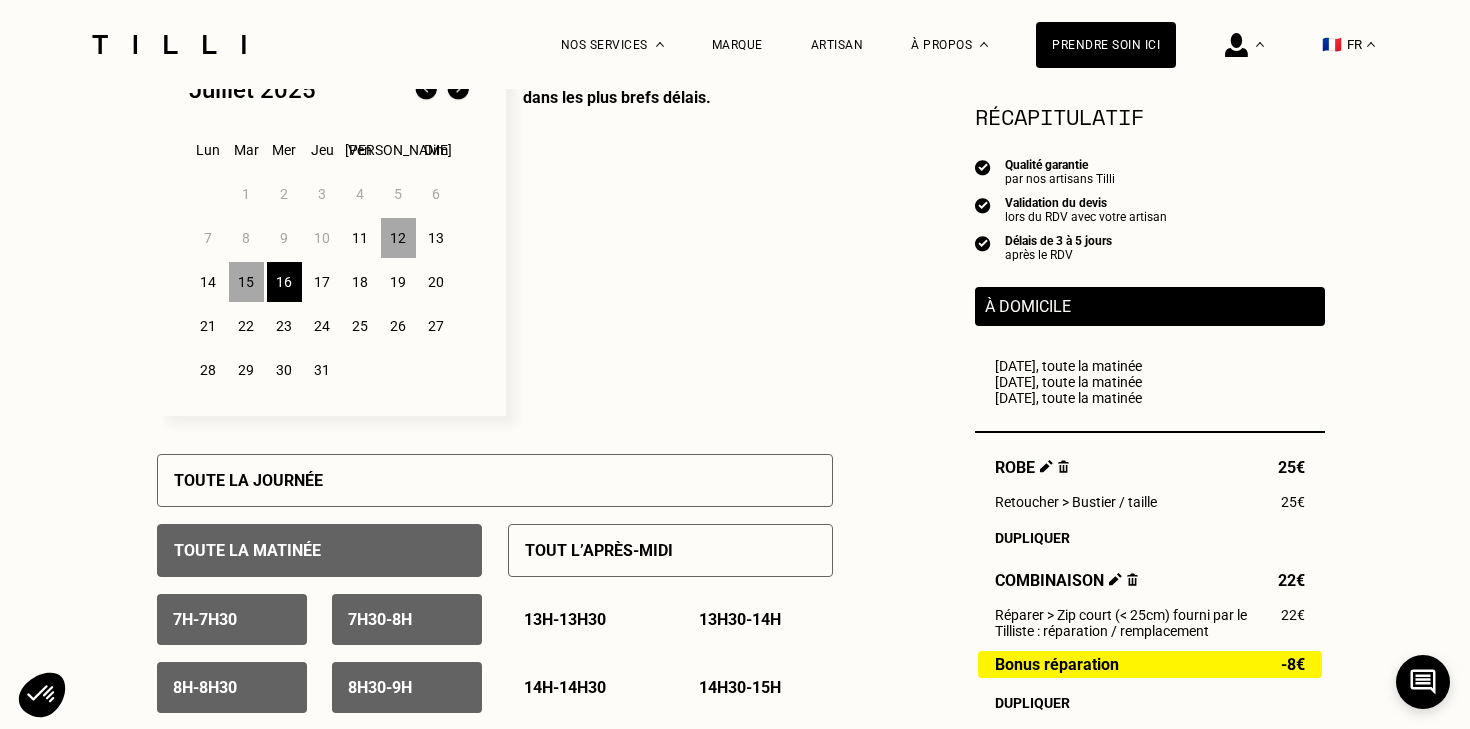scroll, scrollTop: 574, scrollLeft: 0, axis: vertical 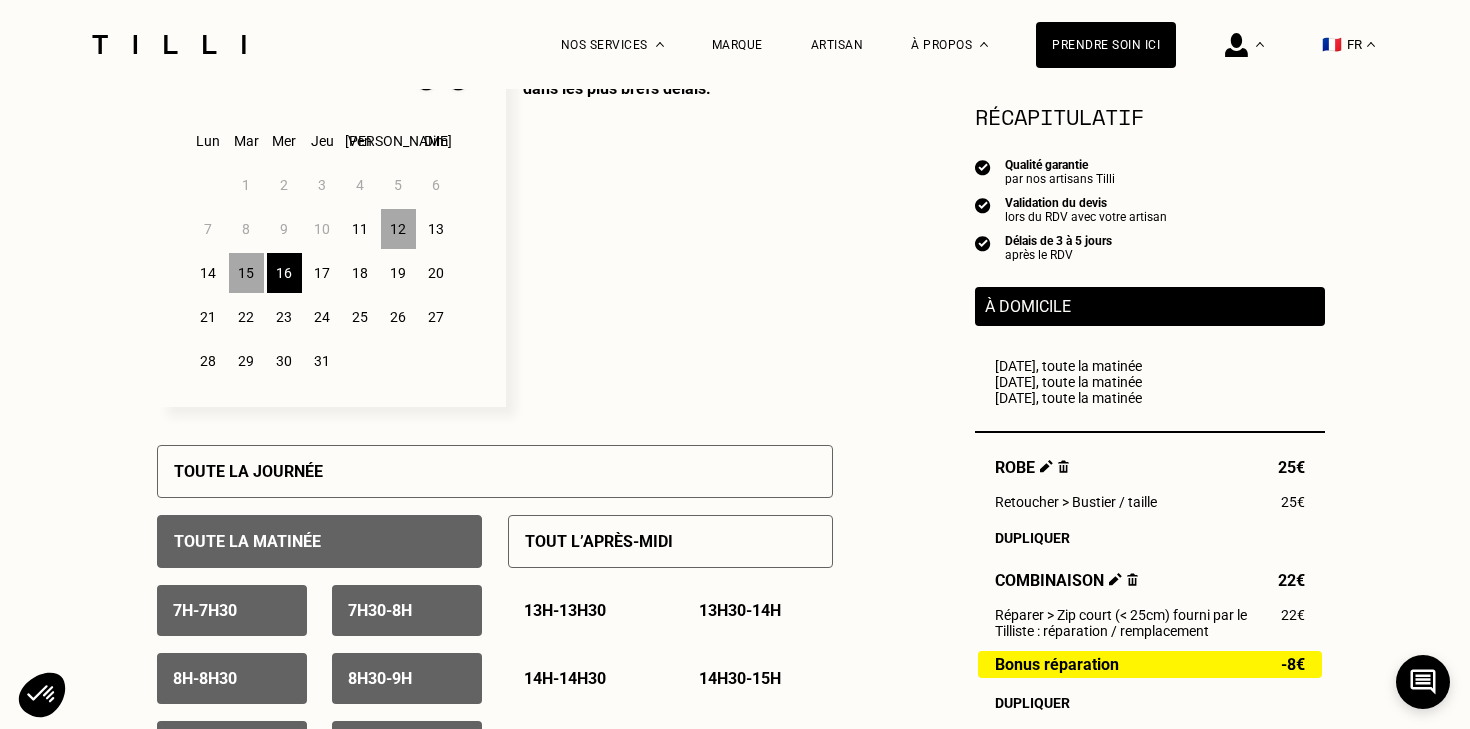 click on "Sélectionnez plusieurs dates et plusieurs créneaux pour obtenir un rendez vous dans les plus brefs délais." at bounding box center (669, 224) 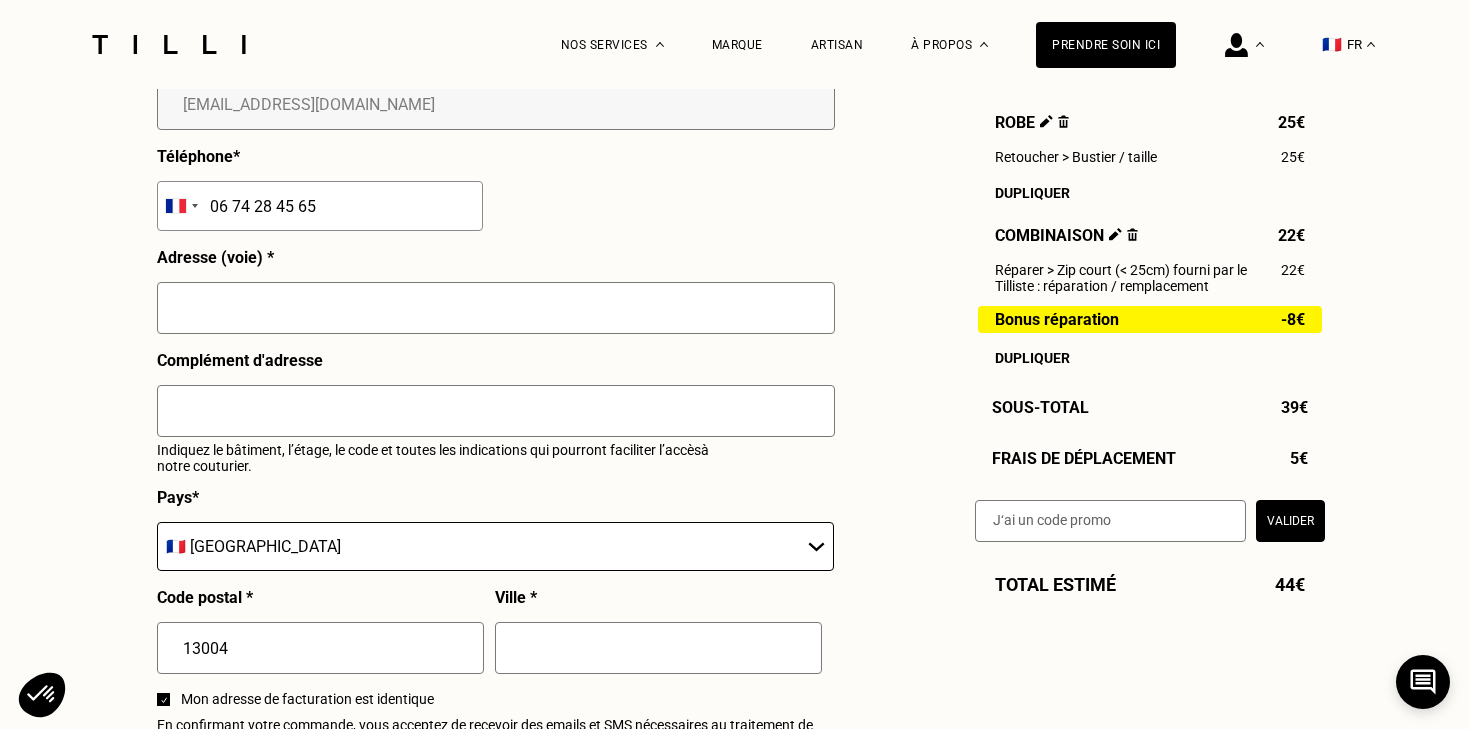 scroll, scrollTop: 2104, scrollLeft: 0, axis: vertical 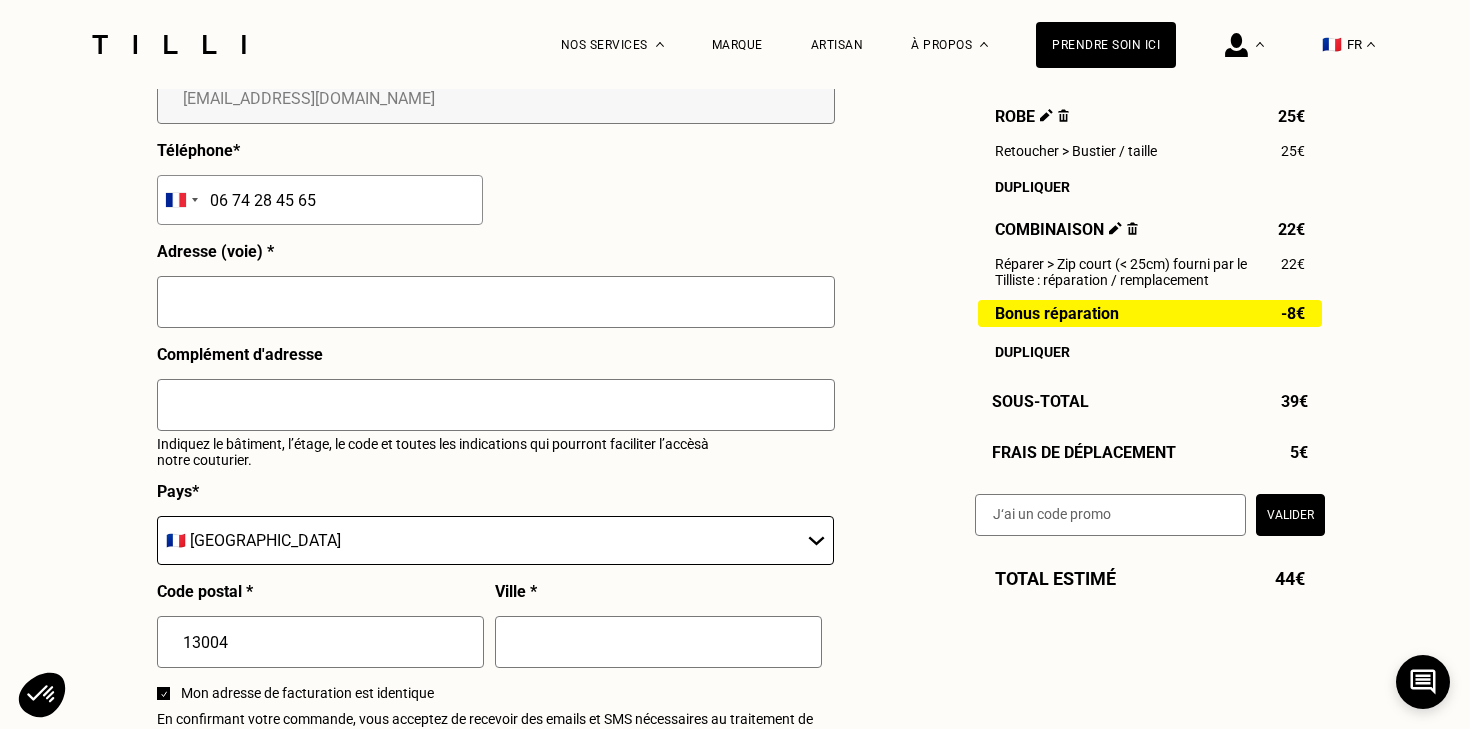 click at bounding box center [496, 302] 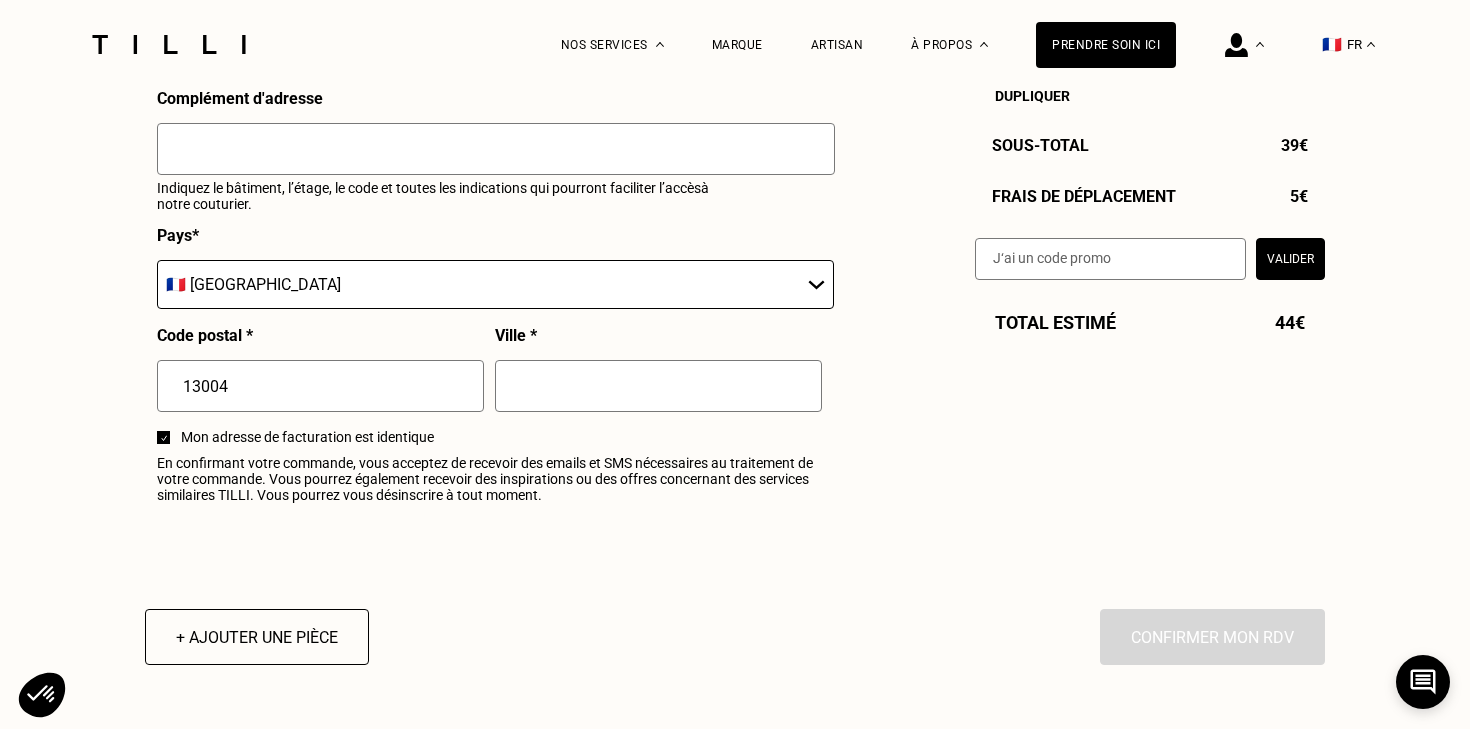 scroll, scrollTop: 2373, scrollLeft: 0, axis: vertical 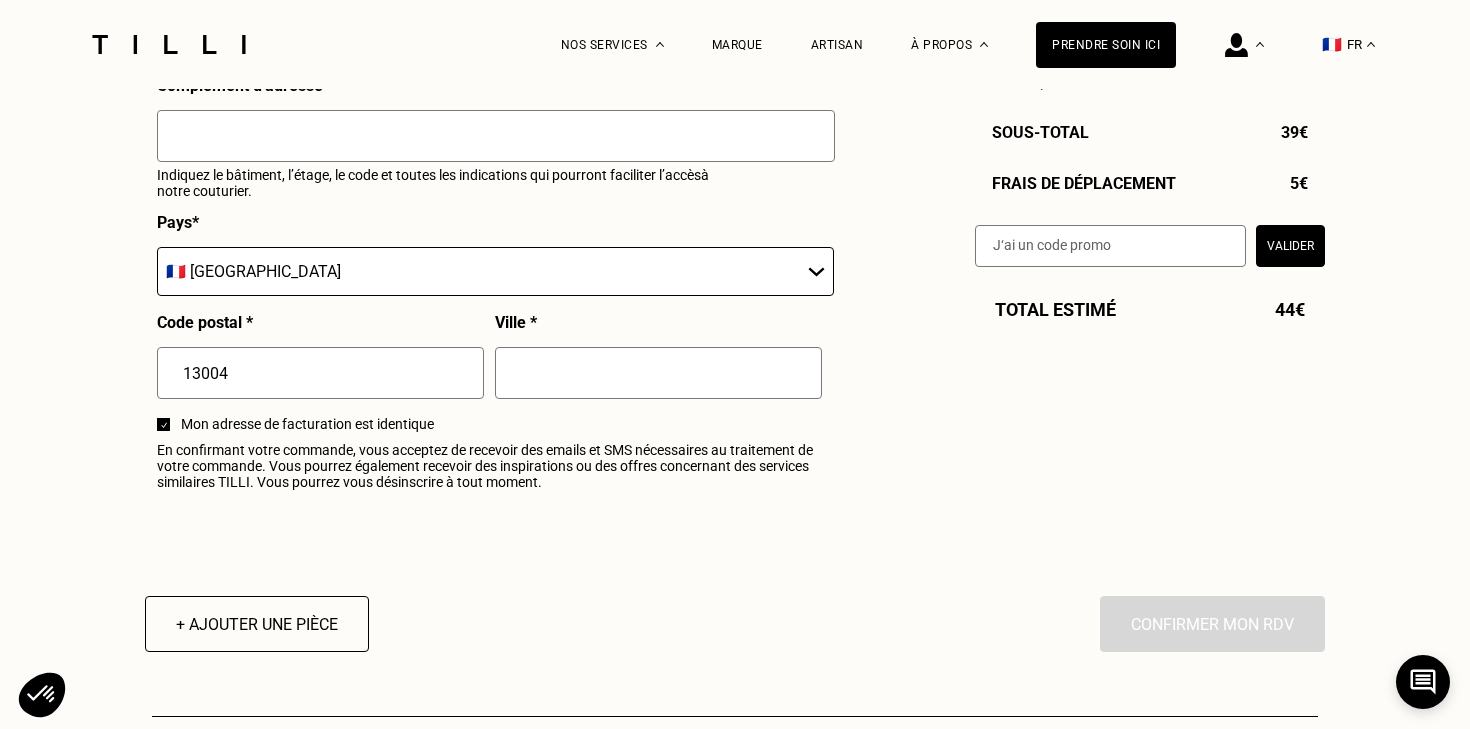 type on "[STREET_ADDRESS][PERSON_NAME]" 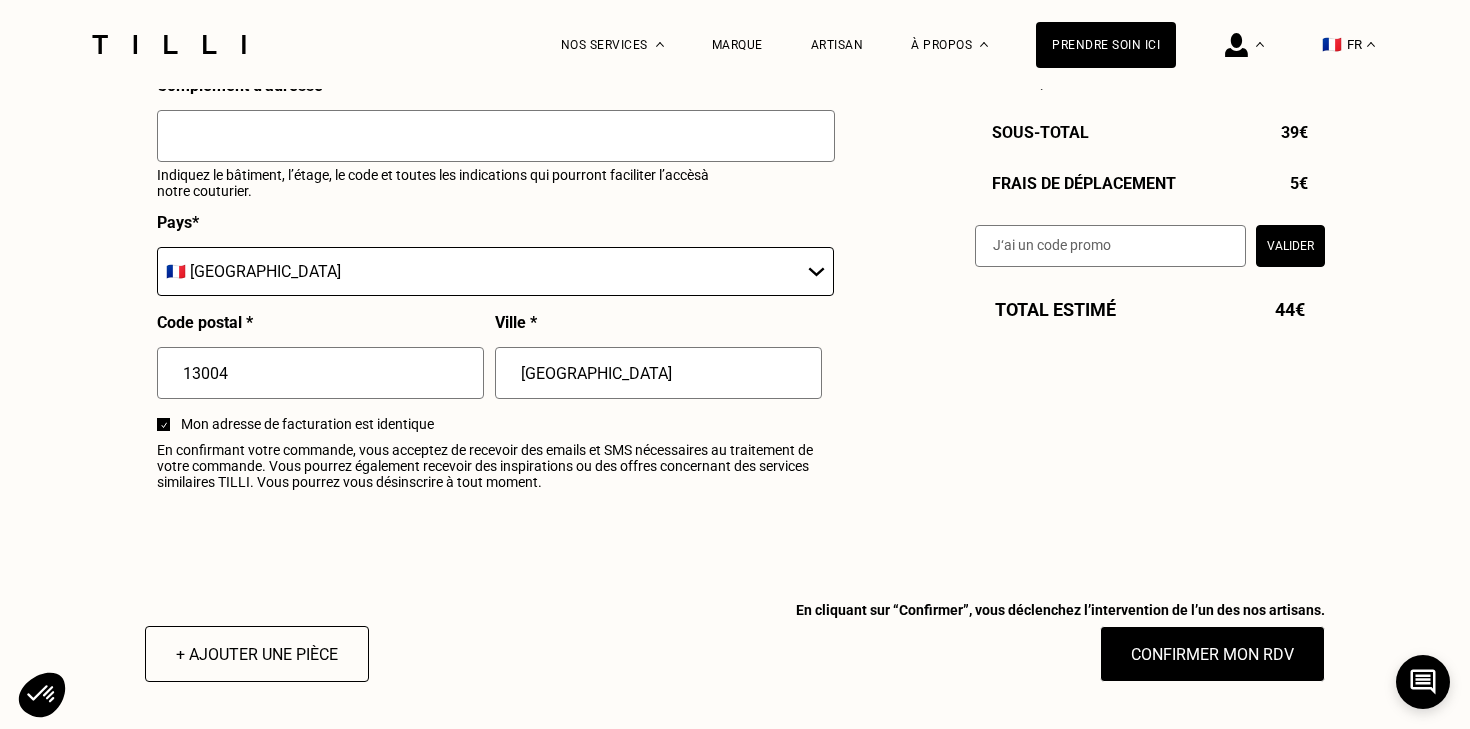 type on "[GEOGRAPHIC_DATA]" 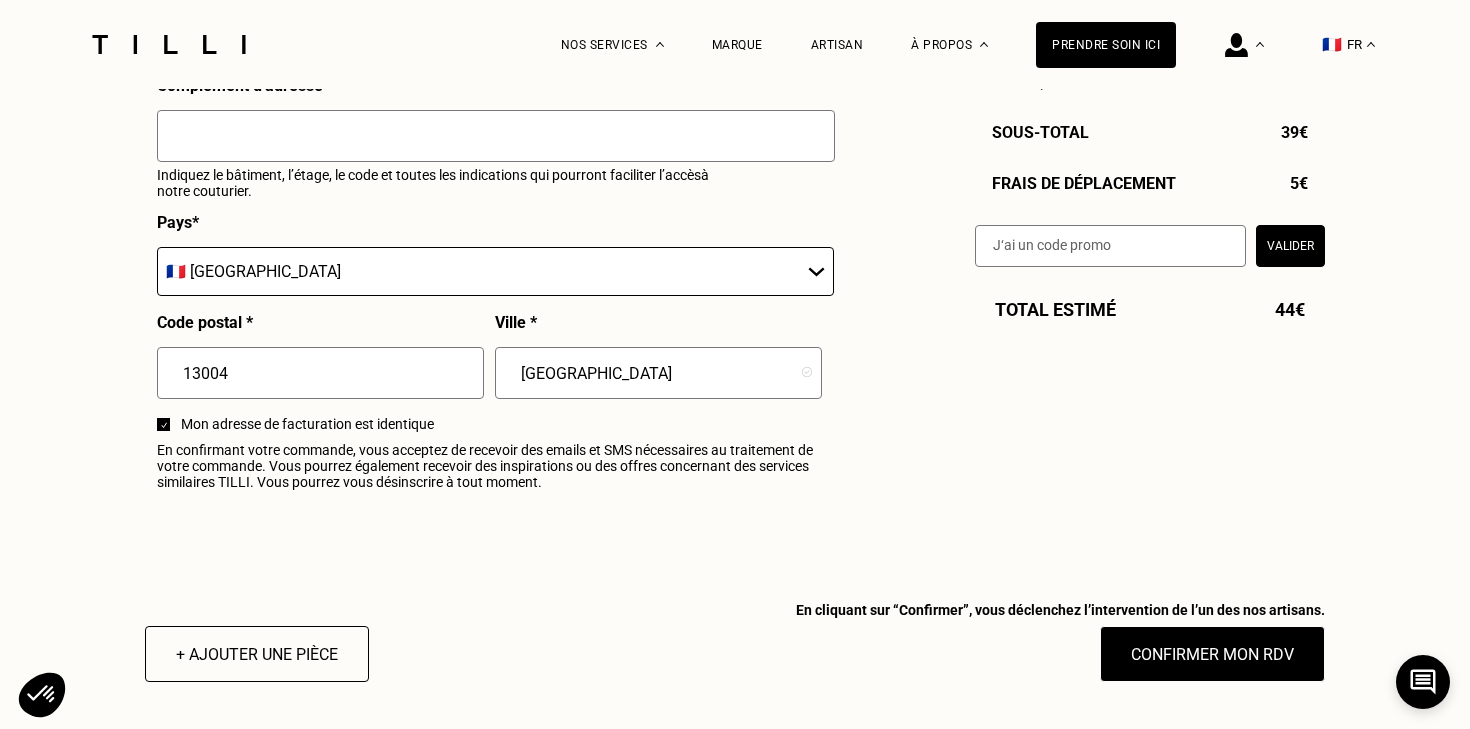 click on "Estimation Récapitulatif Qualité garantie par nos artisans Tilli Validation du devis lors du RDV avec votre artisan Délais de 3 à 5 jours après le RDV À domicile  [GEOGRAPHIC_DATA][DATE], toute la matinée  [DATE], toute la matinée  [DATE], toute la matinée Robe 25€ Retoucher > Bustier / taille 25€ Dupliquer Combinaison 22€ Réparer > Zip court (< 25cm) fourni par le Tilliste : réparation / remplacement 22€ Bonus réparation -8€ Dupliquer Sous-Total   39€ Frais de déplacement   5€ Valider Total estimé 44€ À domicile J‘indique mes disponibilités [DATE] Lun Mar Mer Jeu Ven Sam Dim 1 2 3 4 5 6 7 8 9 10 11 12 13 14 15 16 17 18 19 20 21 22 23 24 25 26 27 28 29 30 31 Sélectionnez plusieurs dates et plusieurs créneaux pour obtenir un rendez vous dans les plus brefs délais. Toute la journée Toute la matinée 7h  -  7h30 7h30  -  8h 8h  -  8h30 8h30  -  9h 9h  -  9h30 9h30  -  10h 10h  -  10h30 10h30  -  11h 11h  -  11h30 11h30  -  12h 12h  -  12h30 12h30  -  *" at bounding box center (735, -767) 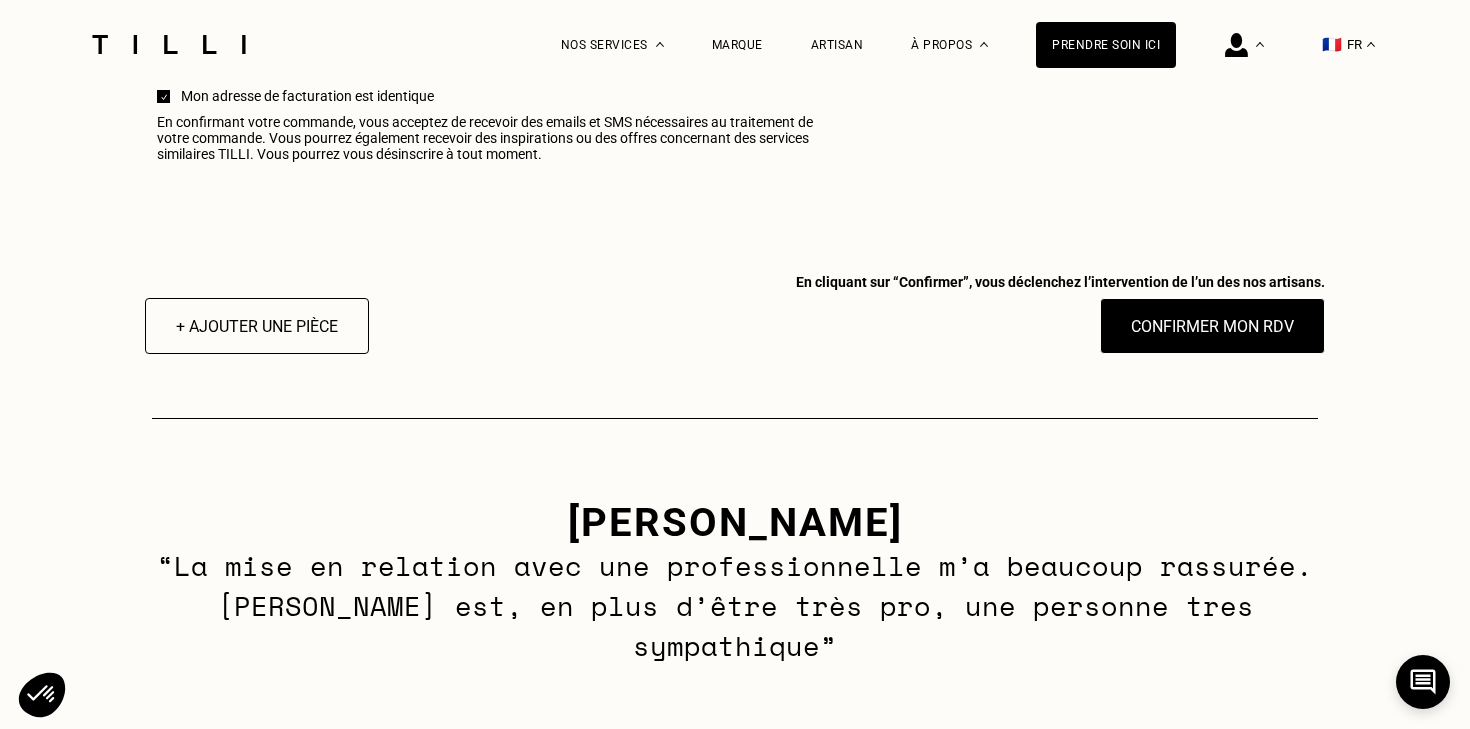 scroll, scrollTop: 2659, scrollLeft: 0, axis: vertical 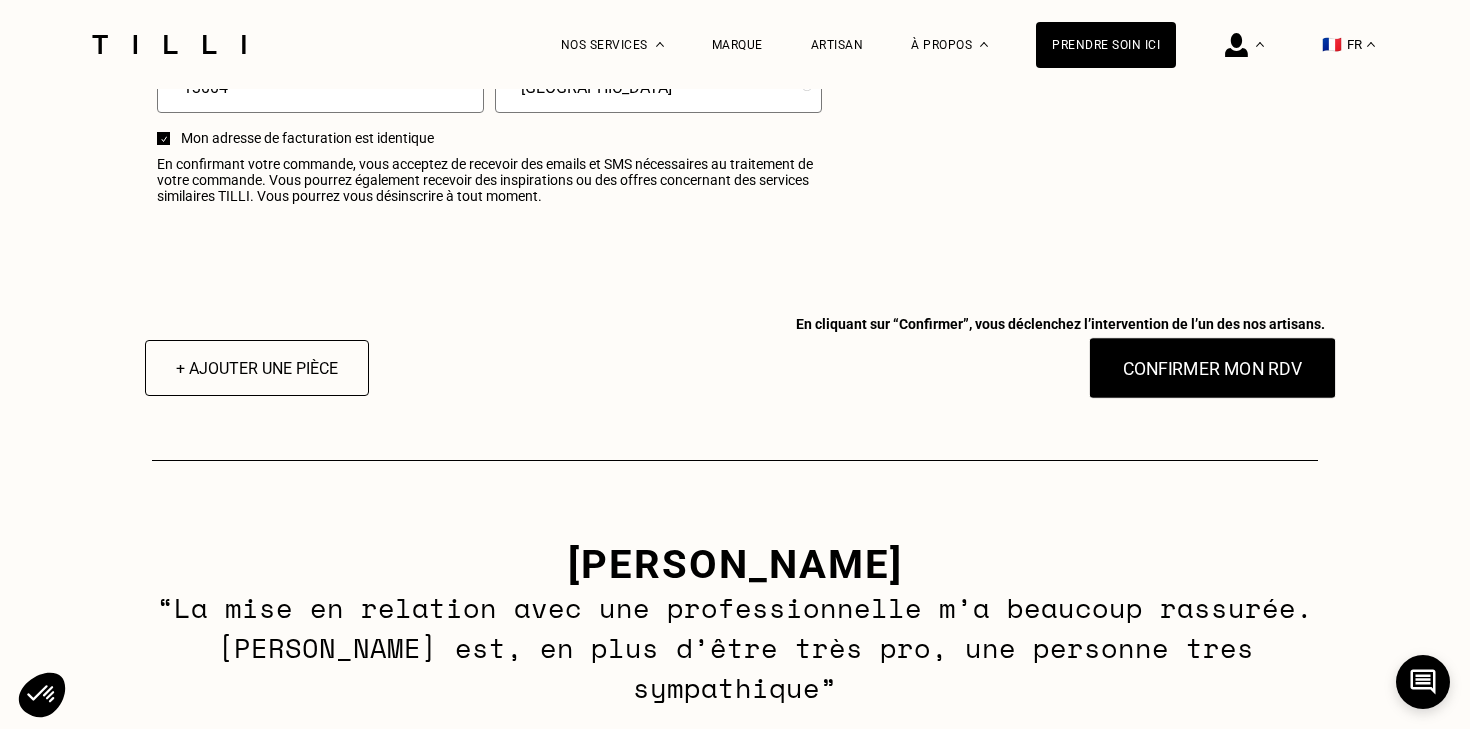click on "Confirmer mon RDV" at bounding box center (1213, 368) 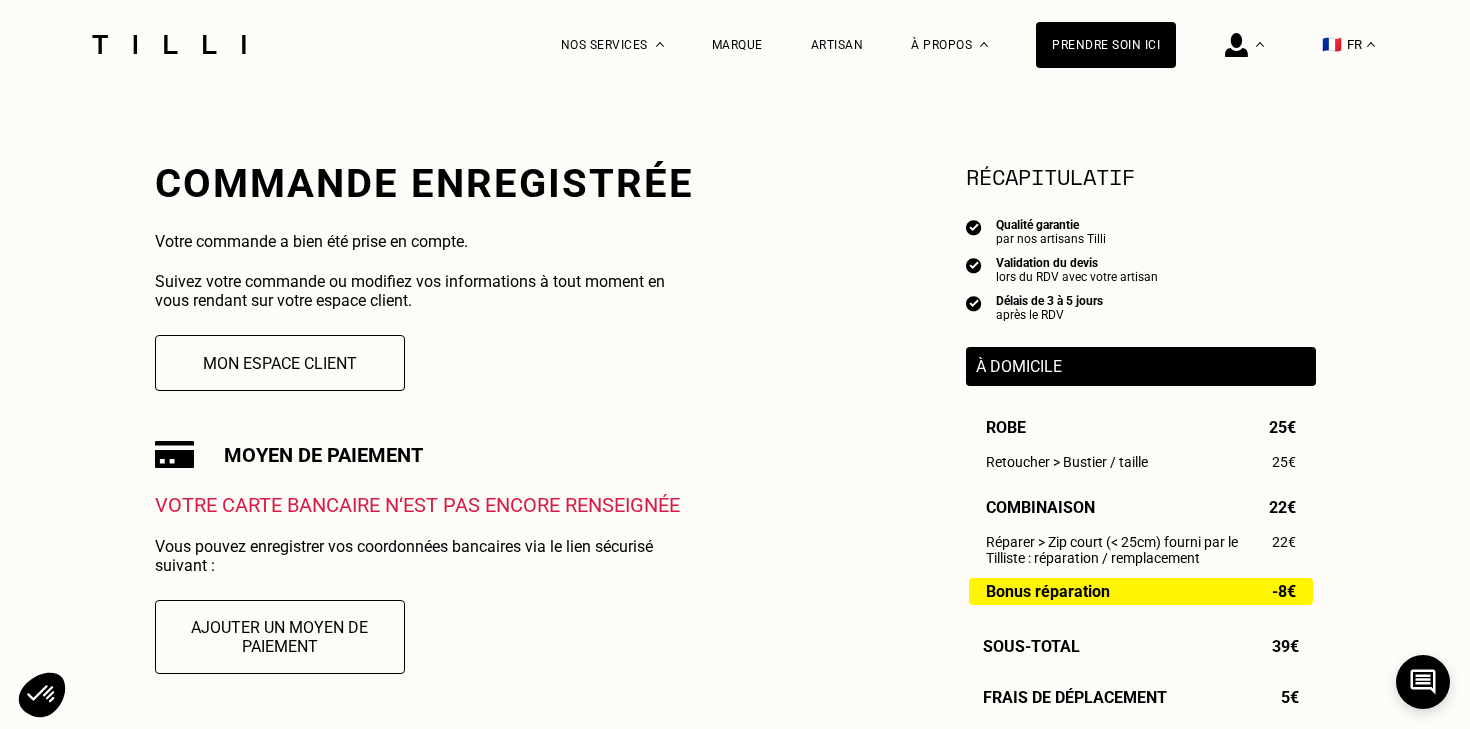 scroll, scrollTop: 412, scrollLeft: 0, axis: vertical 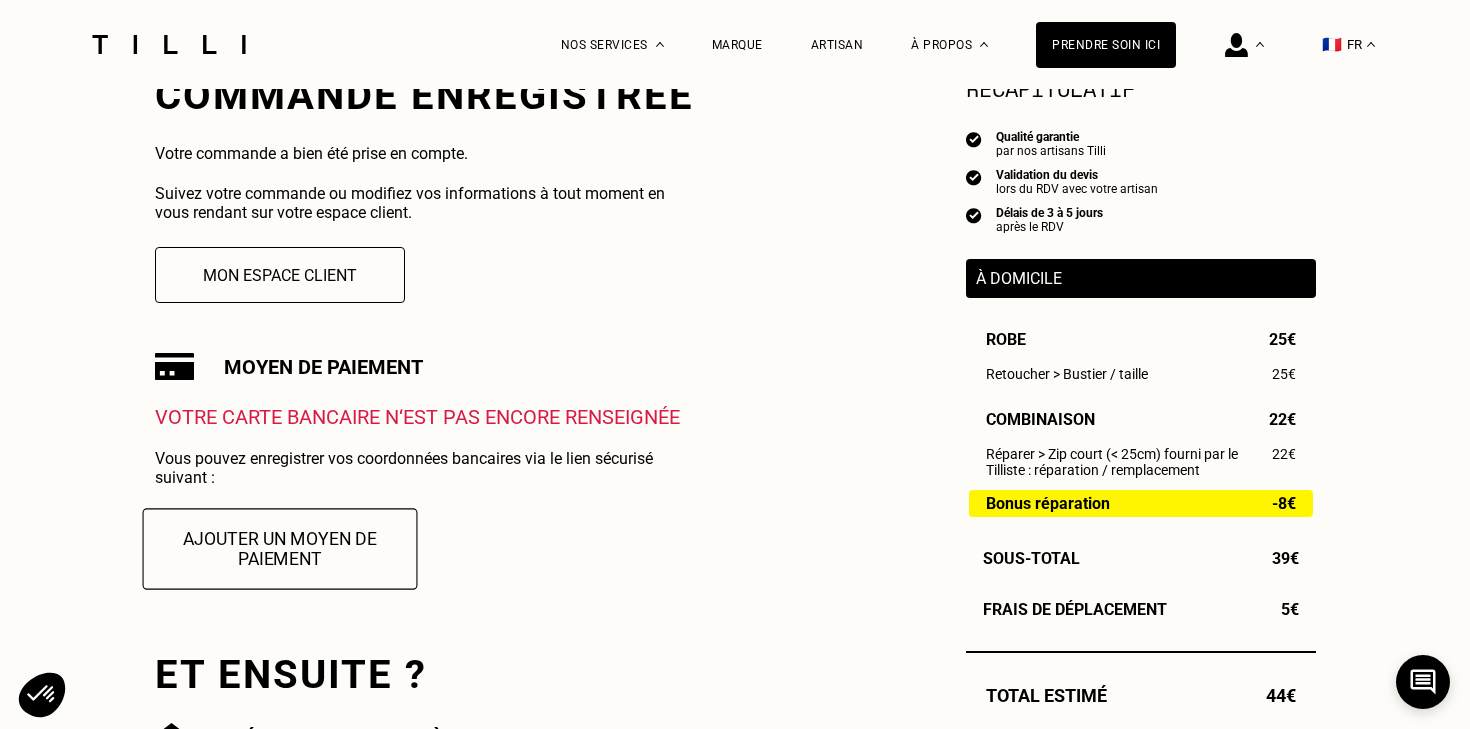 click on "Ajouter un moyen de paiement" at bounding box center (279, 548) 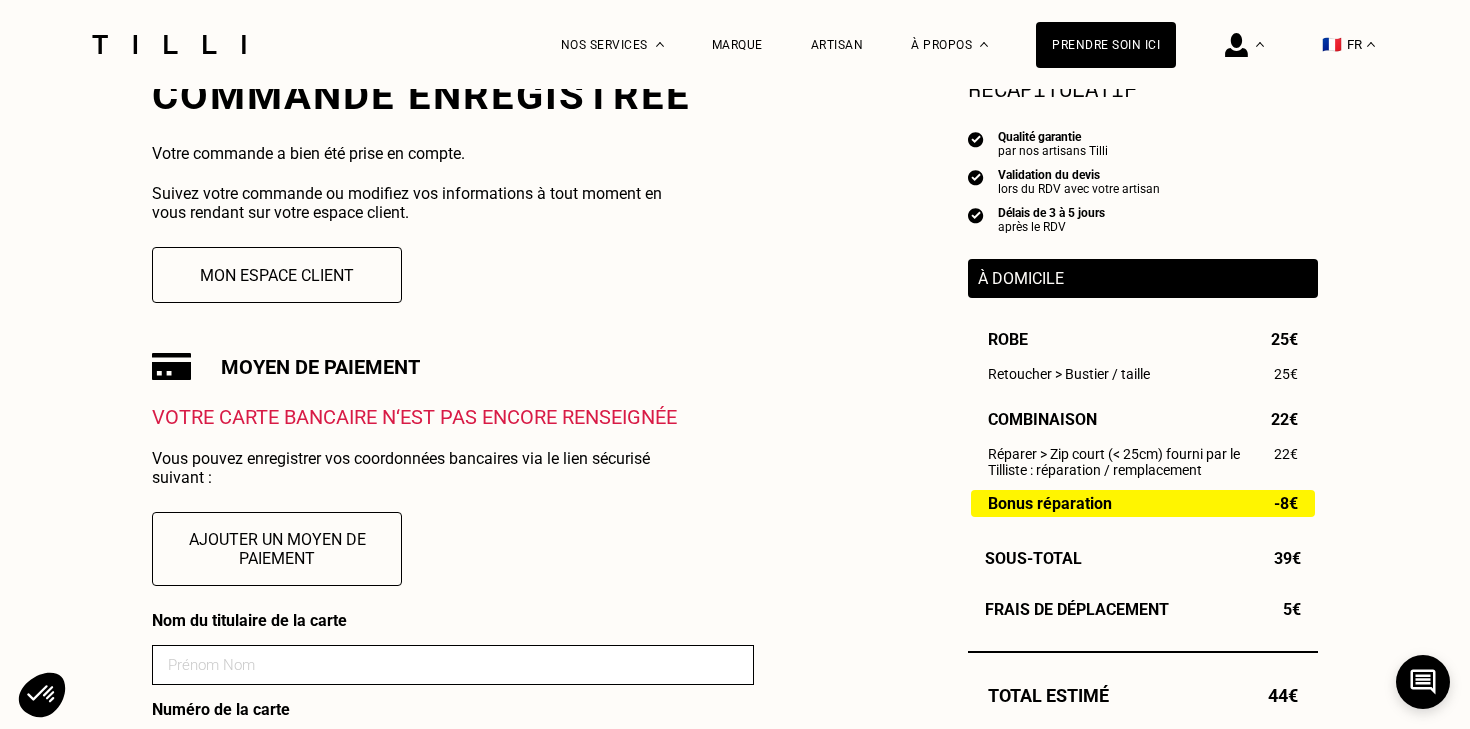click at bounding box center [453, 665] 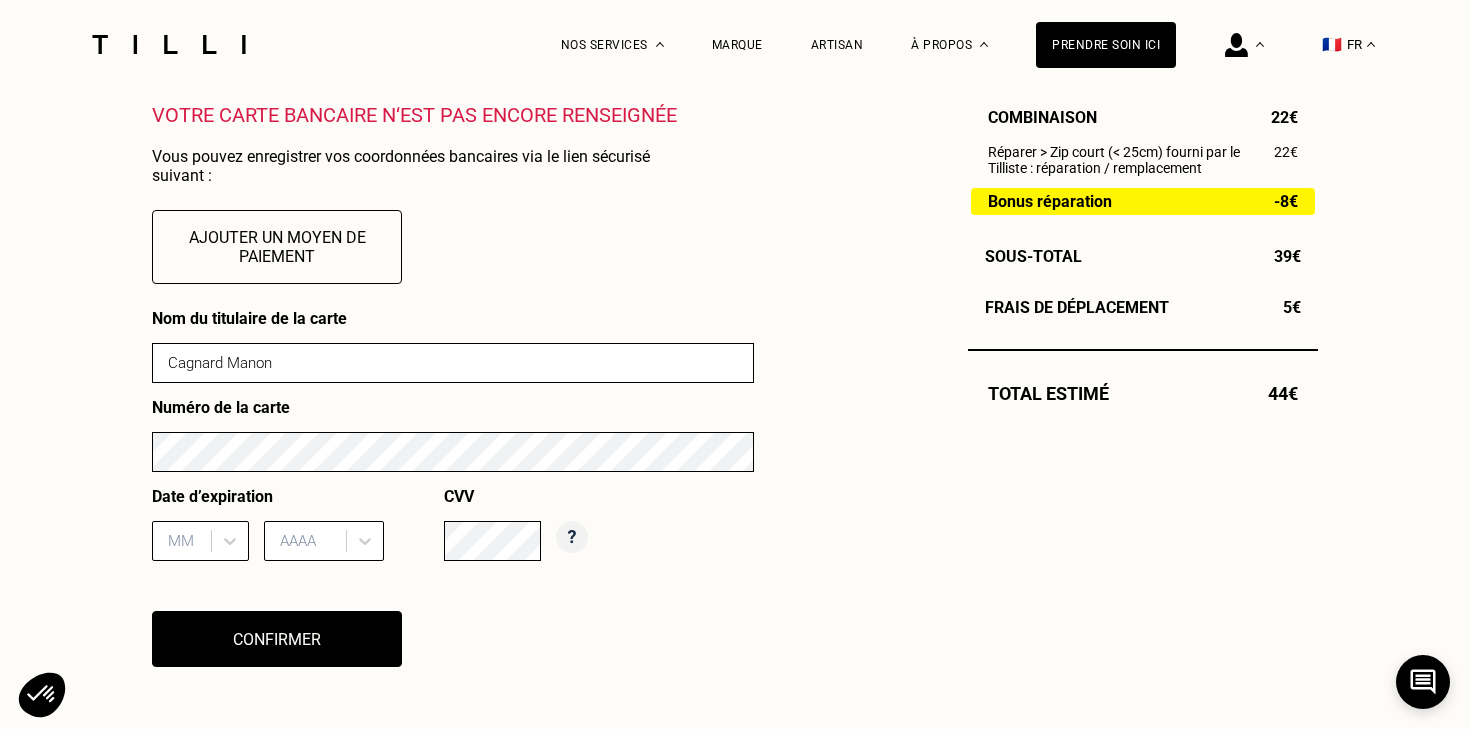 scroll, scrollTop: 728, scrollLeft: 0, axis: vertical 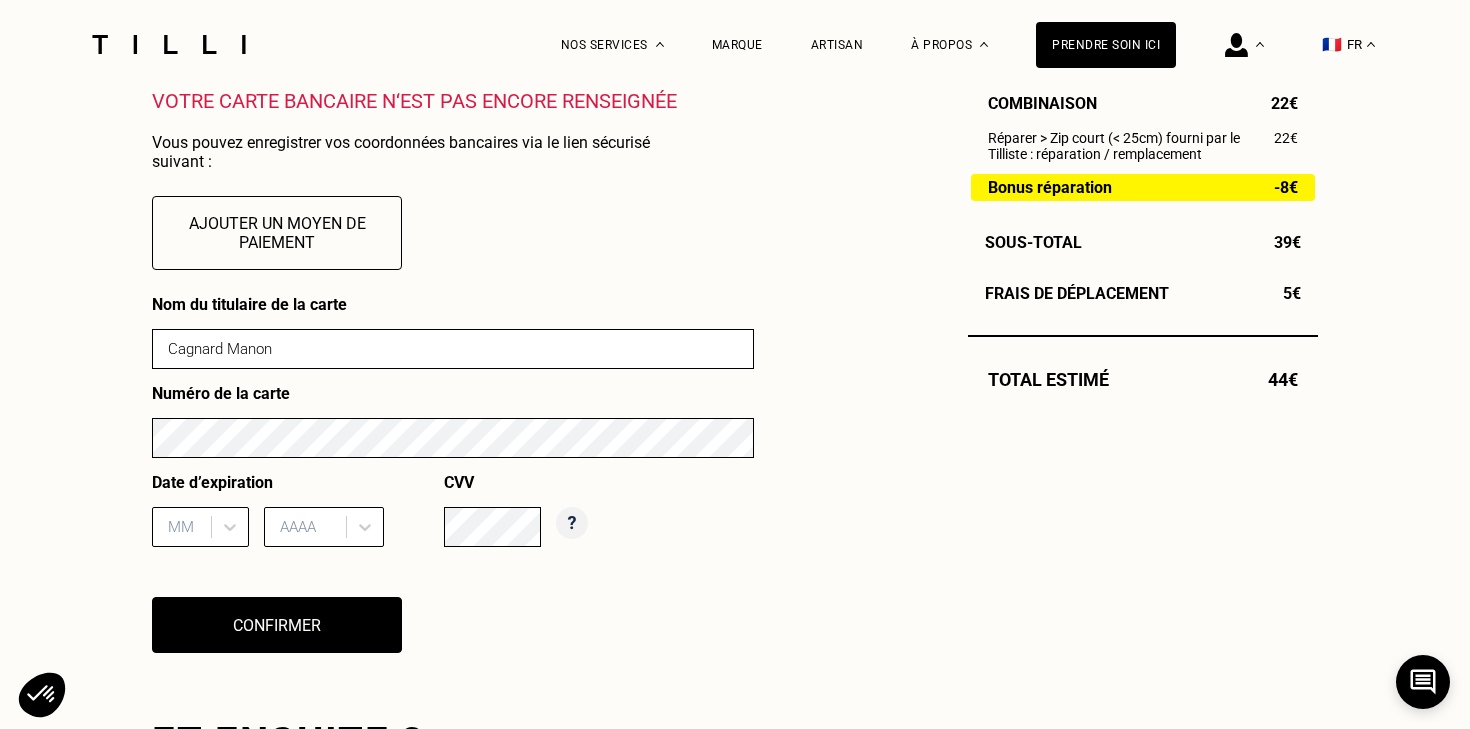 type on "Cagnard Manon" 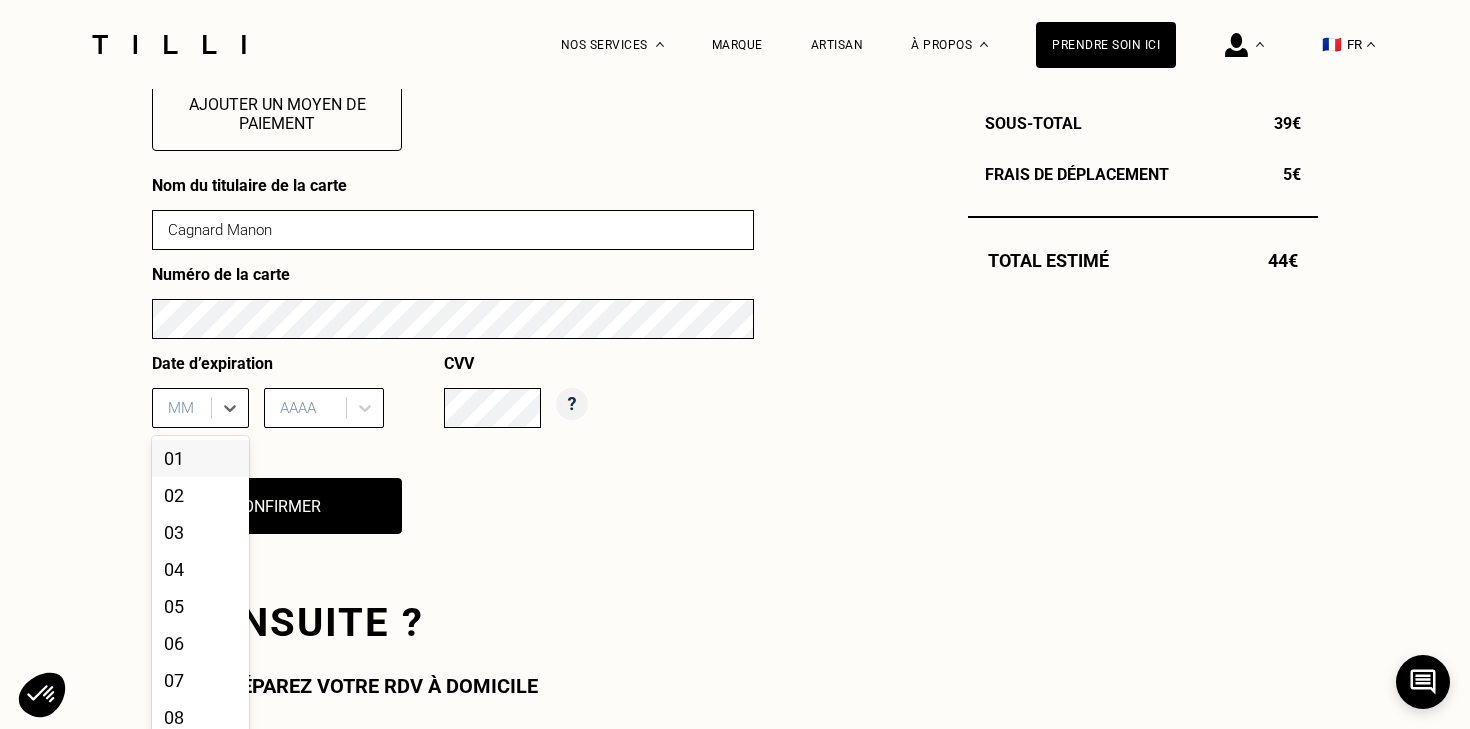 click on "01, 1 of 12. 12 results available. Use Up and Down to choose options, press Enter to select the currently focused option, press Escape to exit the menu, press Tab to select the option and exit the menu. MM 01 02 03 04 05 06 07 08 09 10 11 12" at bounding box center (200, 408) 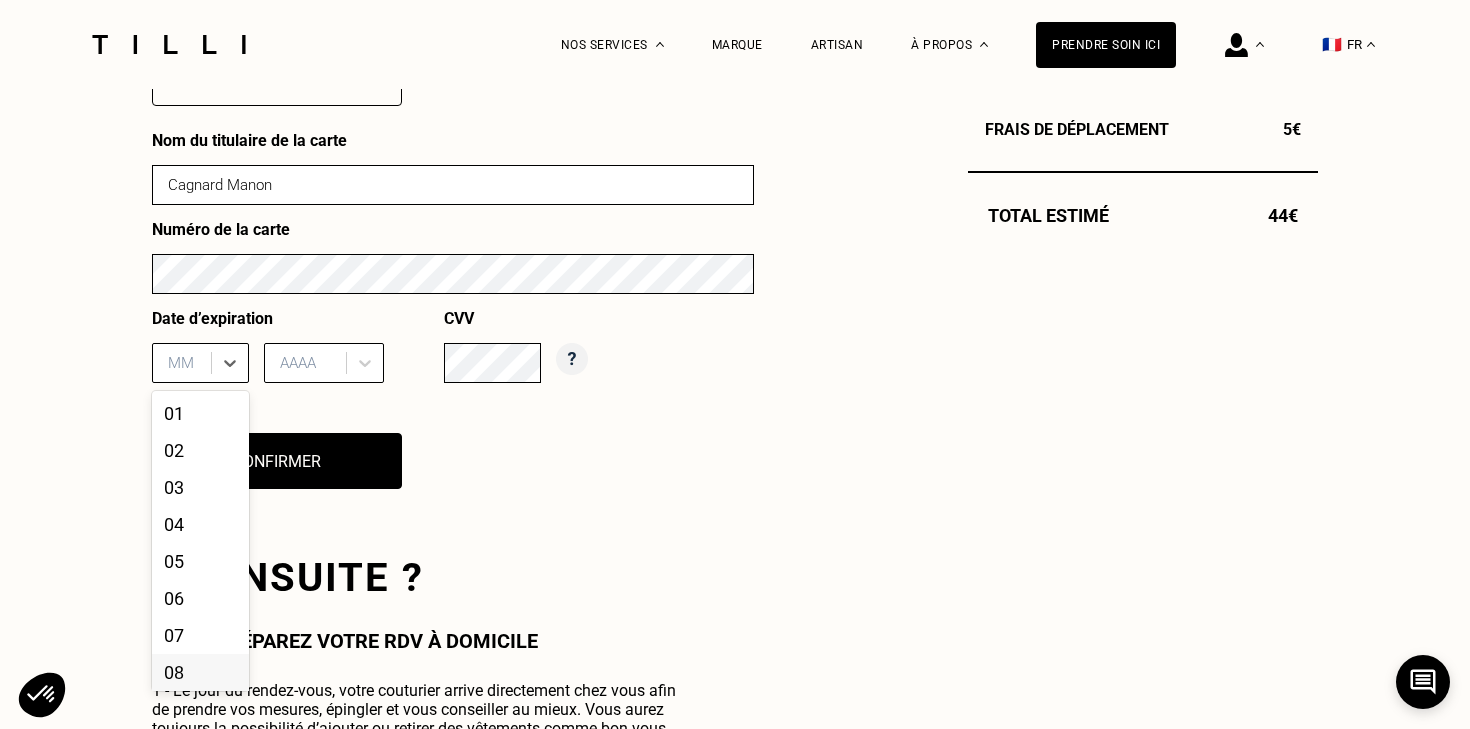 scroll, scrollTop: 893, scrollLeft: 0, axis: vertical 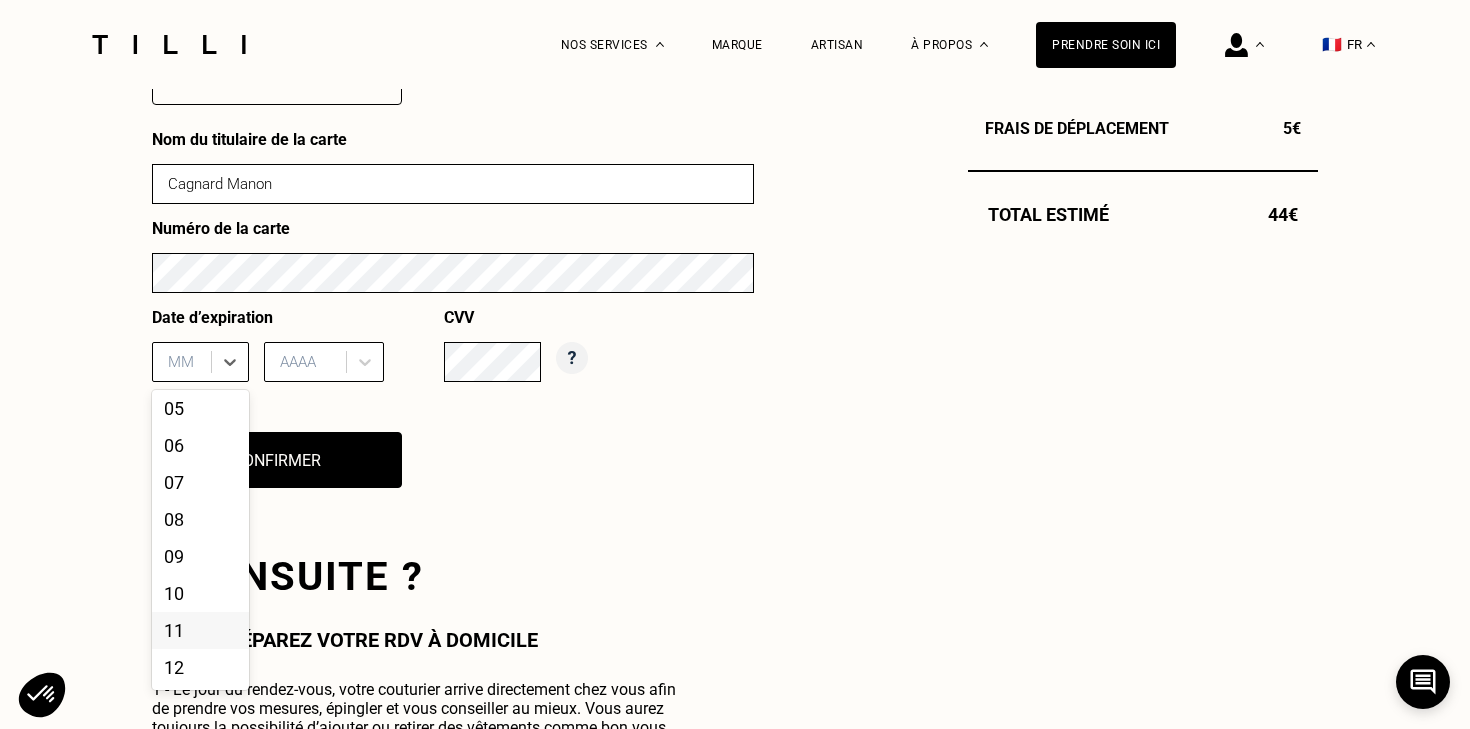click on "11" at bounding box center [200, 630] 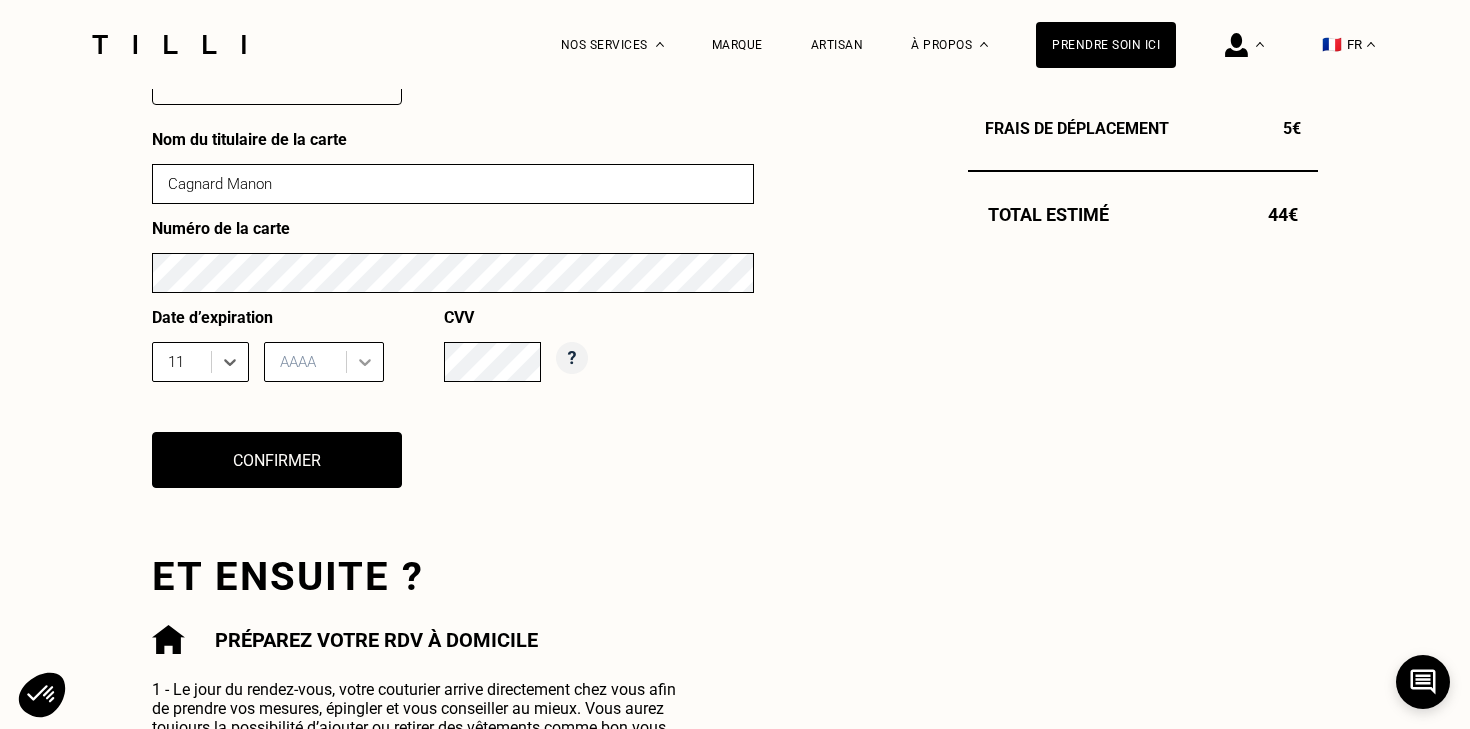 click at bounding box center (365, 362) 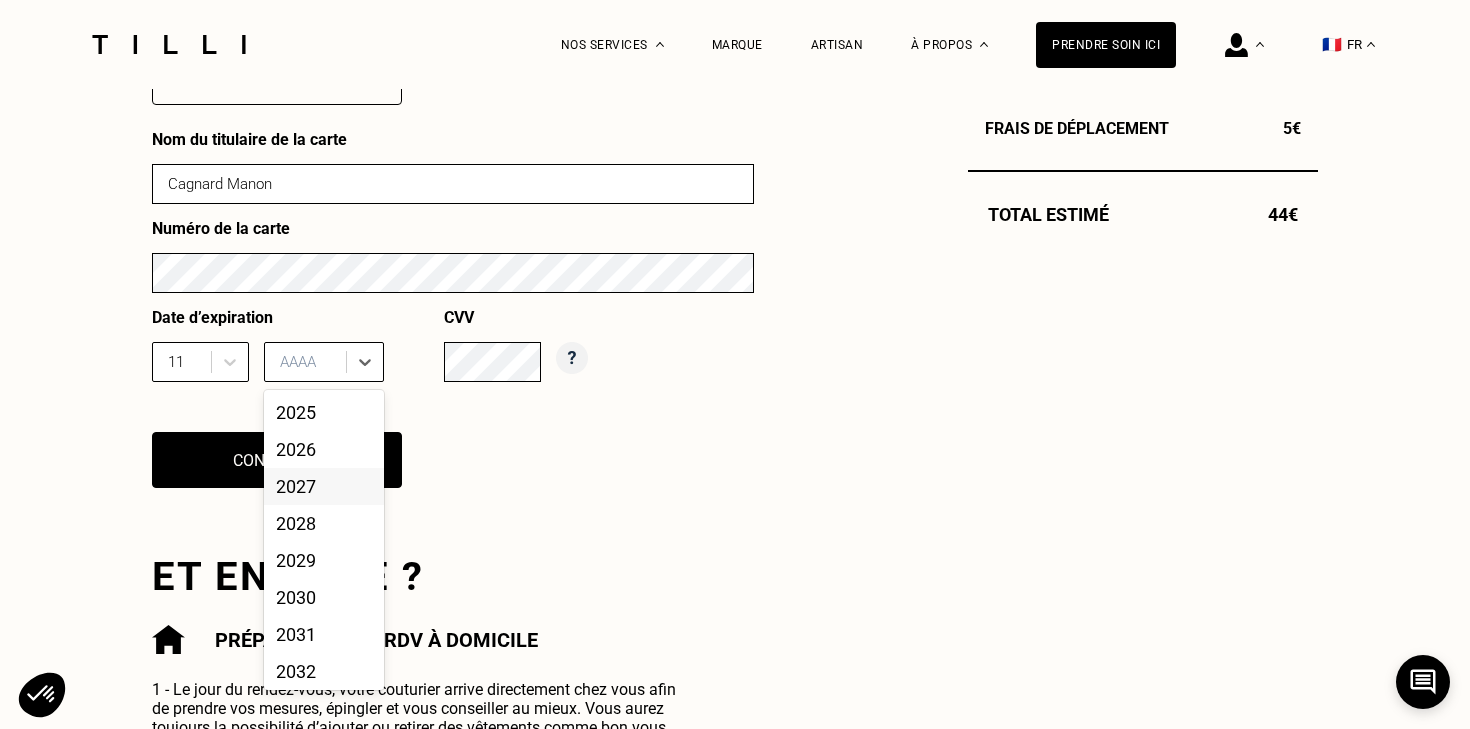 click on "2027" at bounding box center [324, 486] 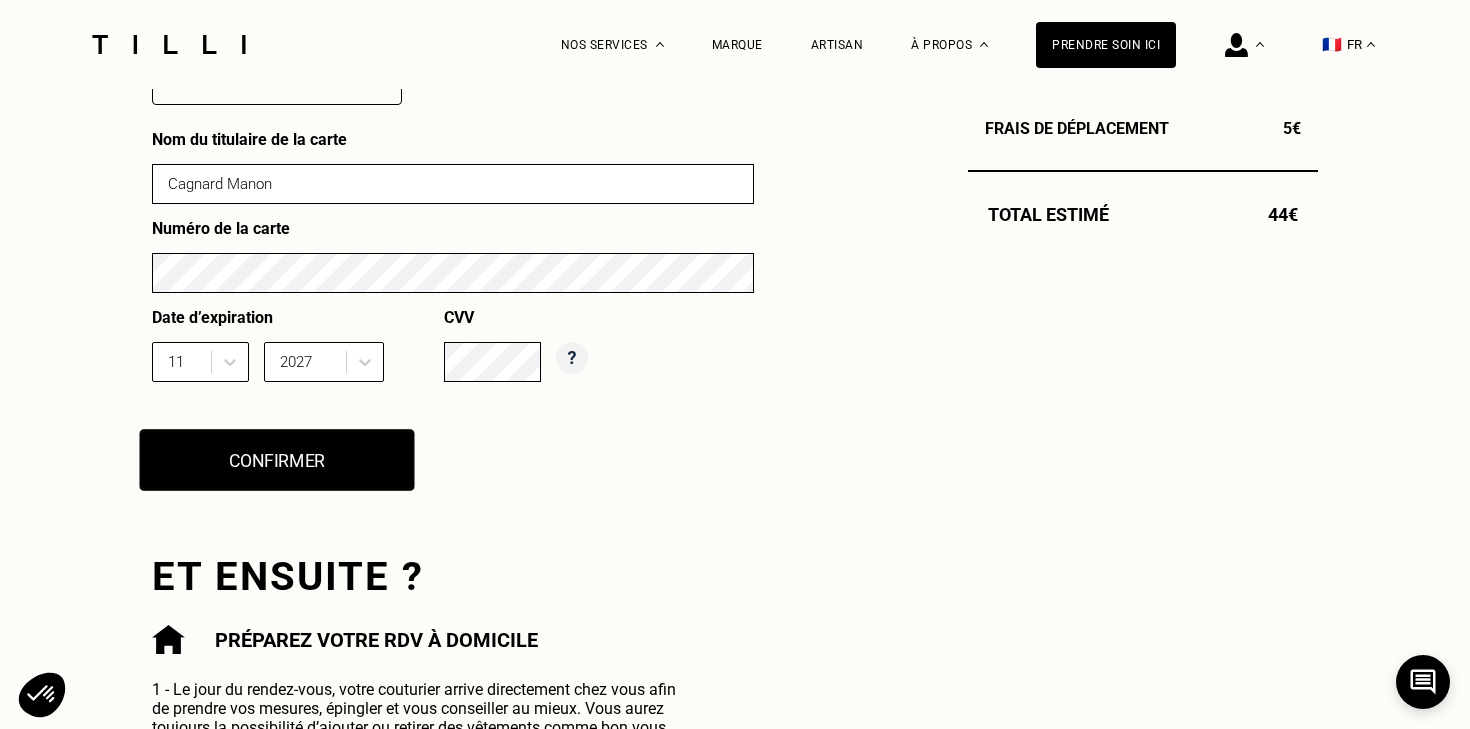 click on "Confirmer" at bounding box center (277, 460) 